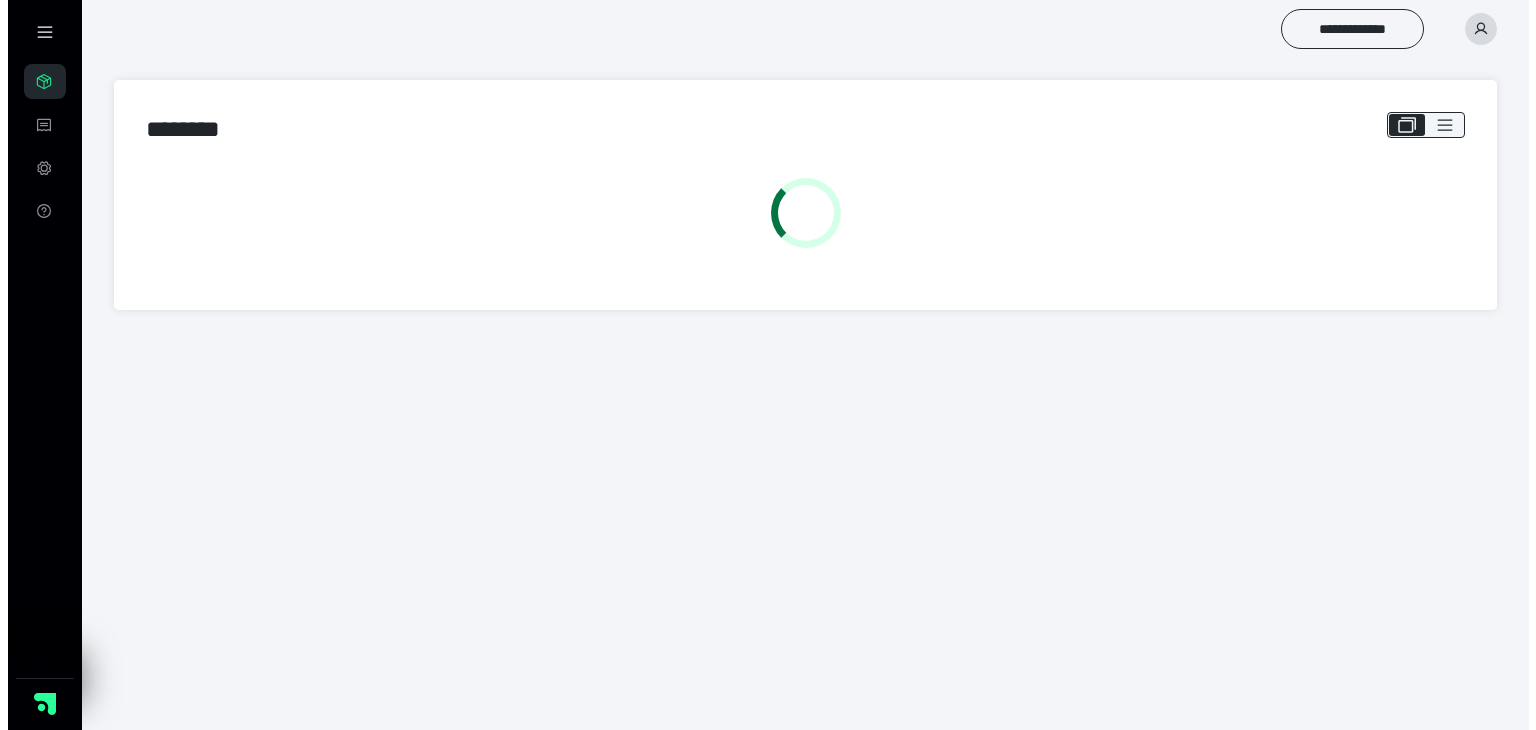 scroll, scrollTop: 0, scrollLeft: 0, axis: both 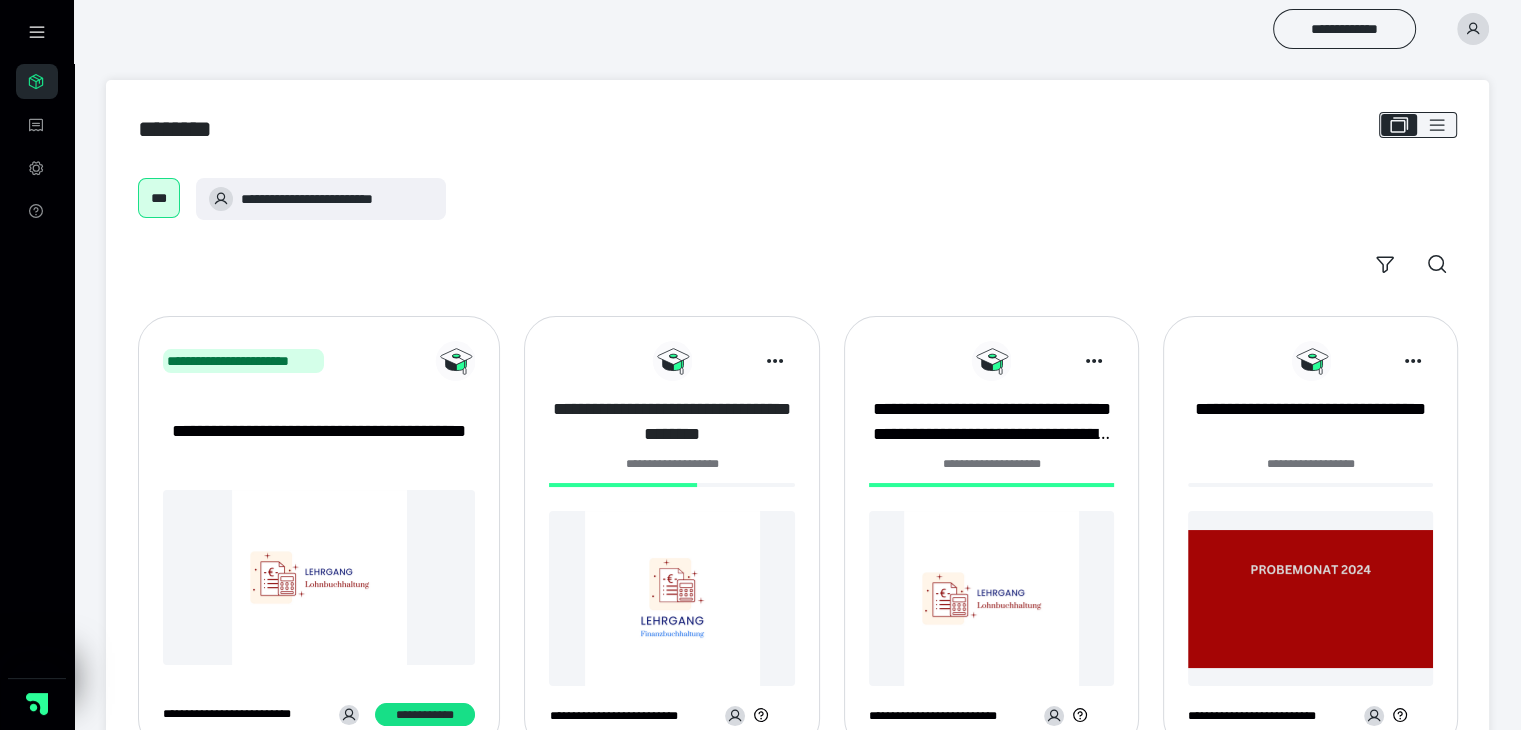 click on "**********" at bounding box center [671, 422] 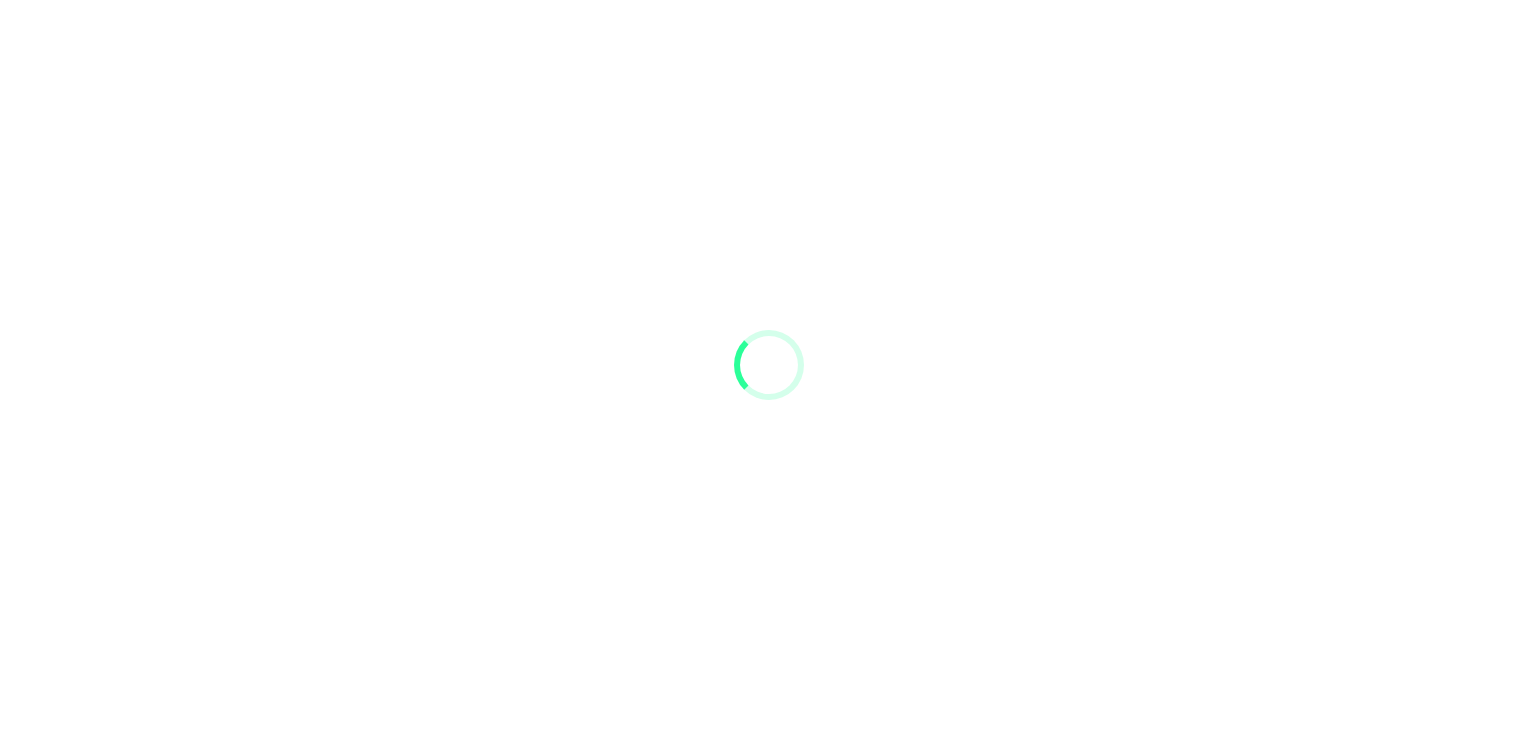 scroll, scrollTop: 0, scrollLeft: 0, axis: both 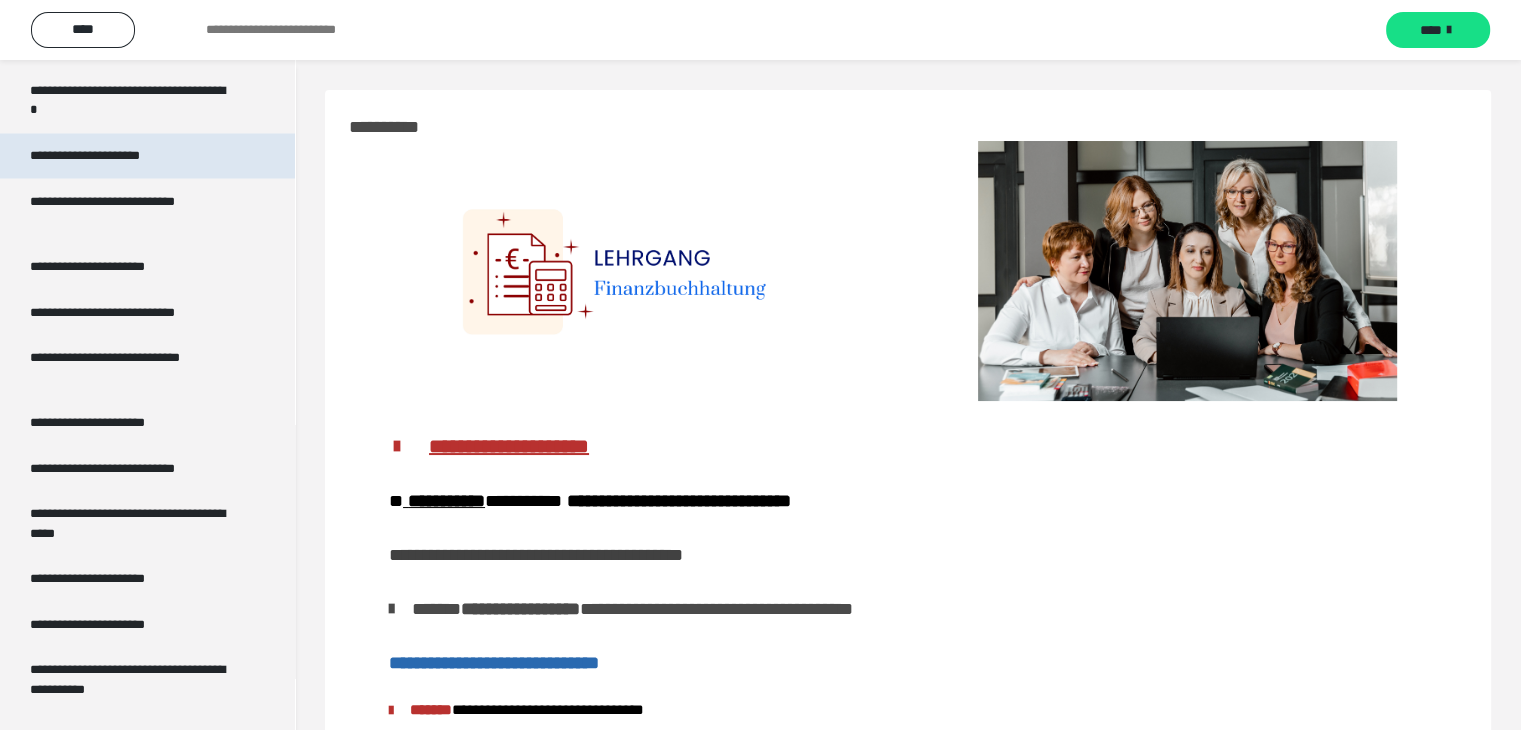 click on "**********" at bounding box center (109, 156) 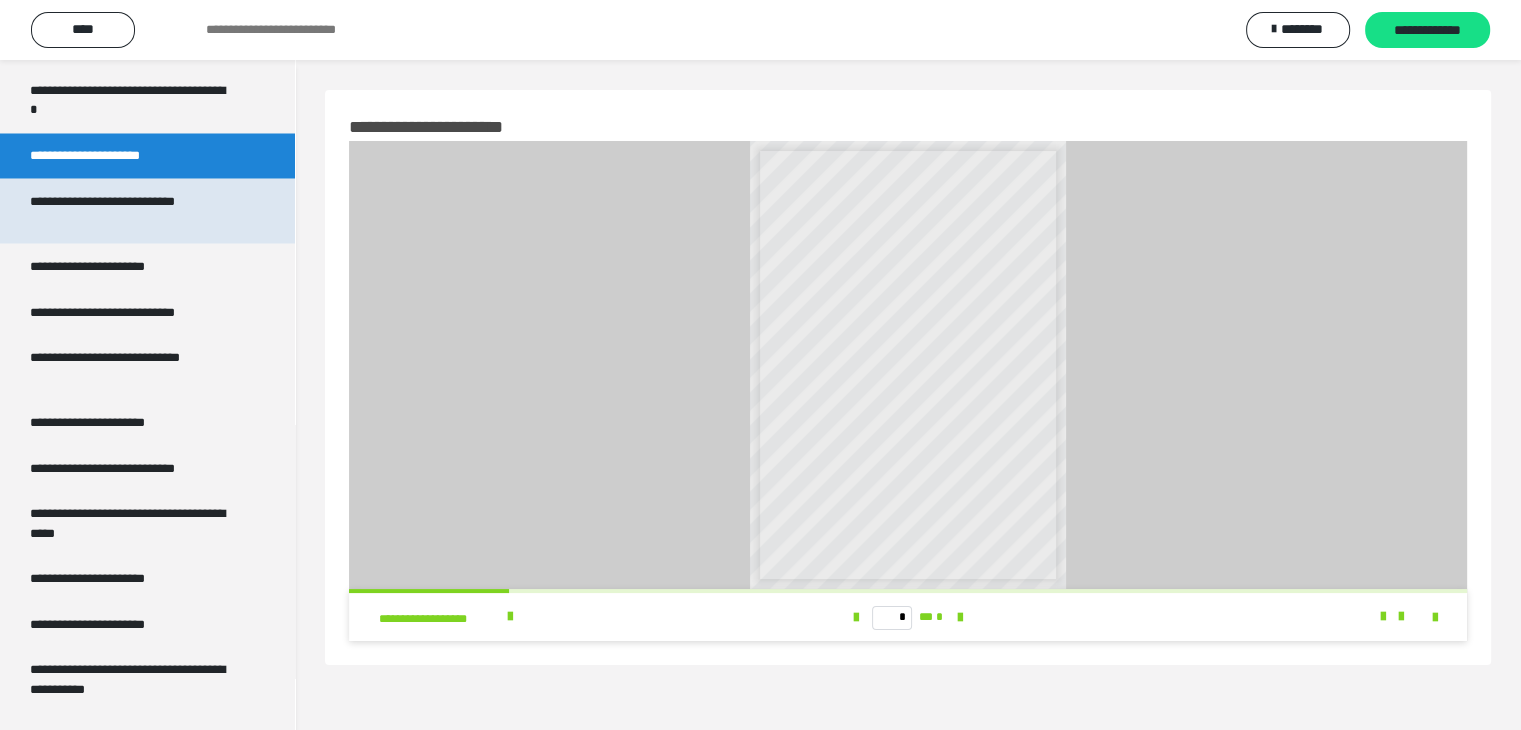 click on "**********" at bounding box center (132, 210) 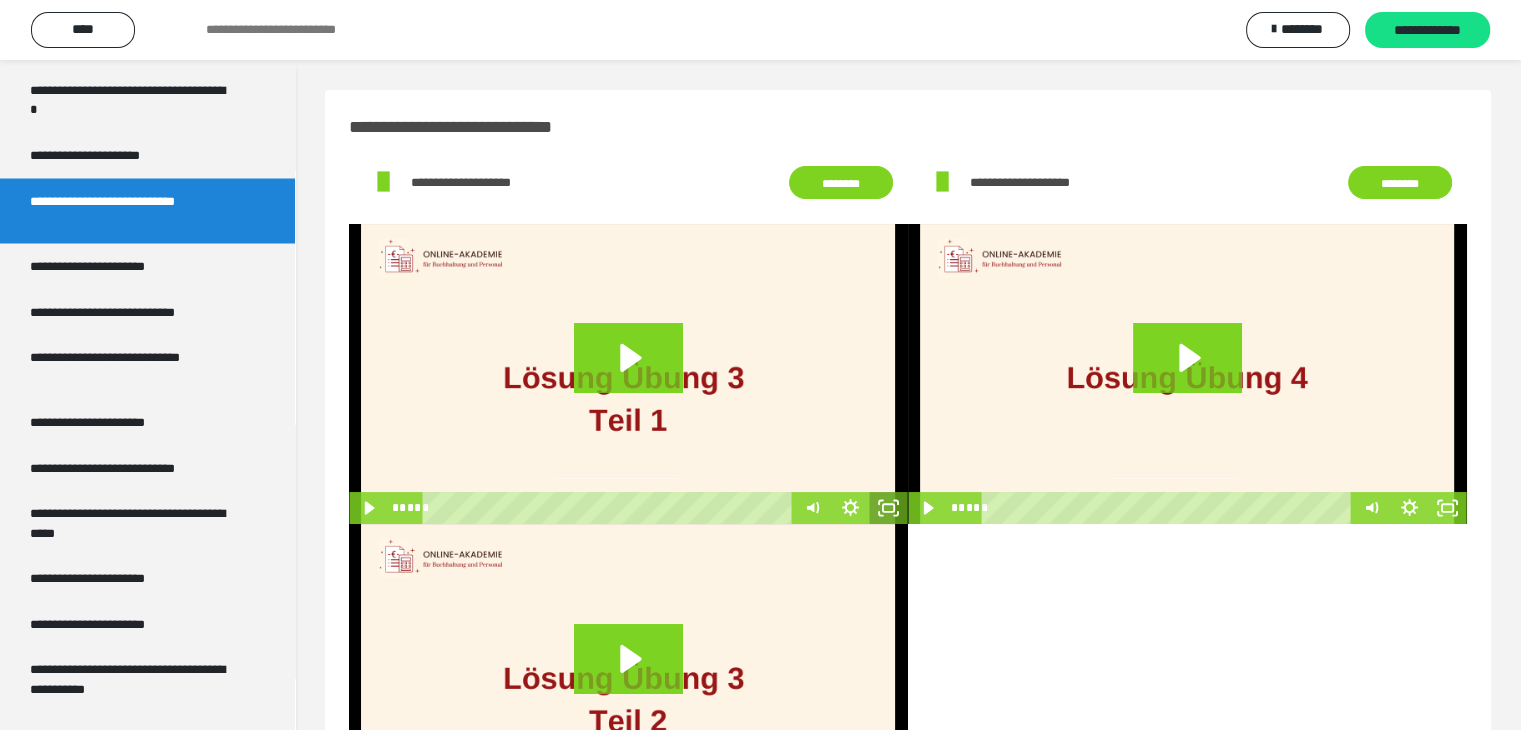 click 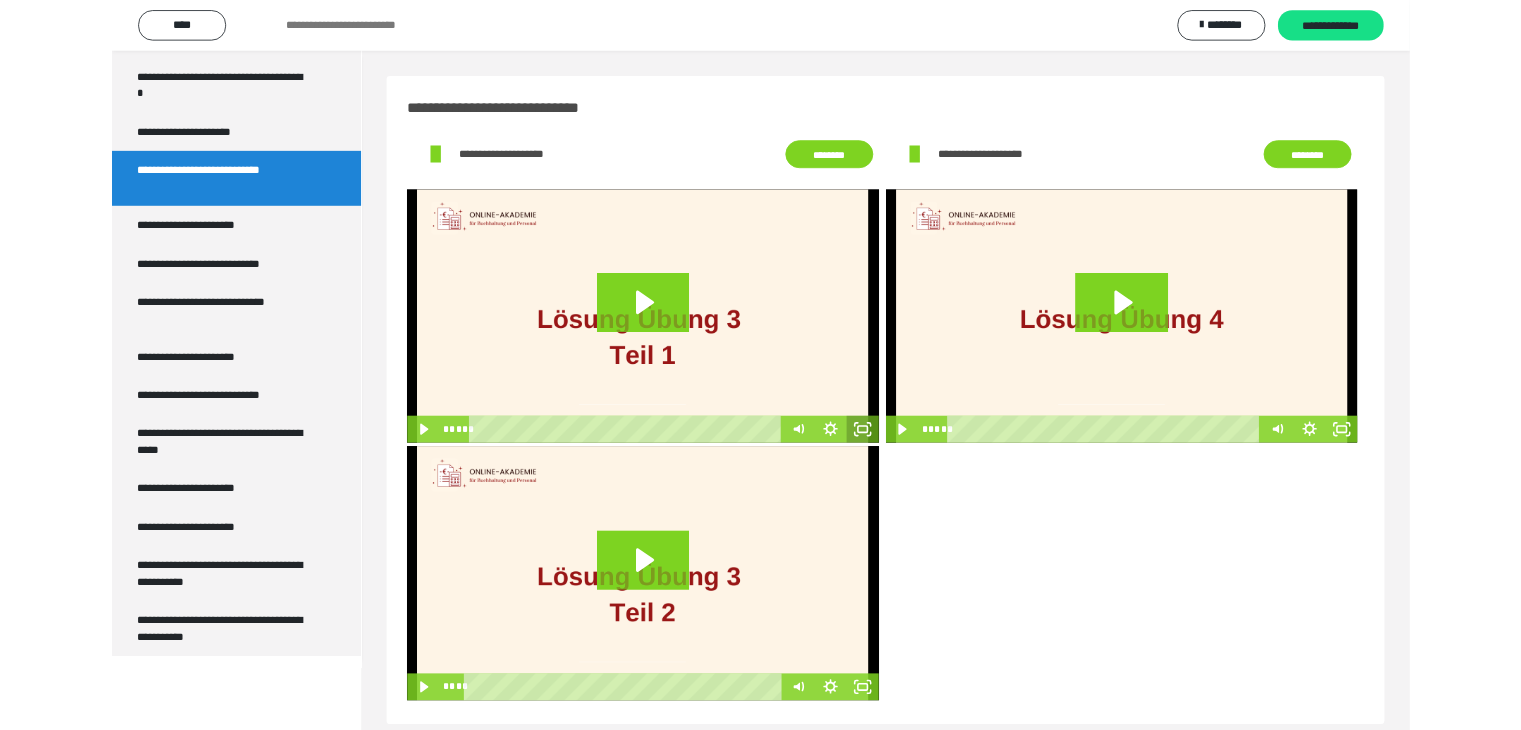 scroll, scrollTop: 3615, scrollLeft: 0, axis: vertical 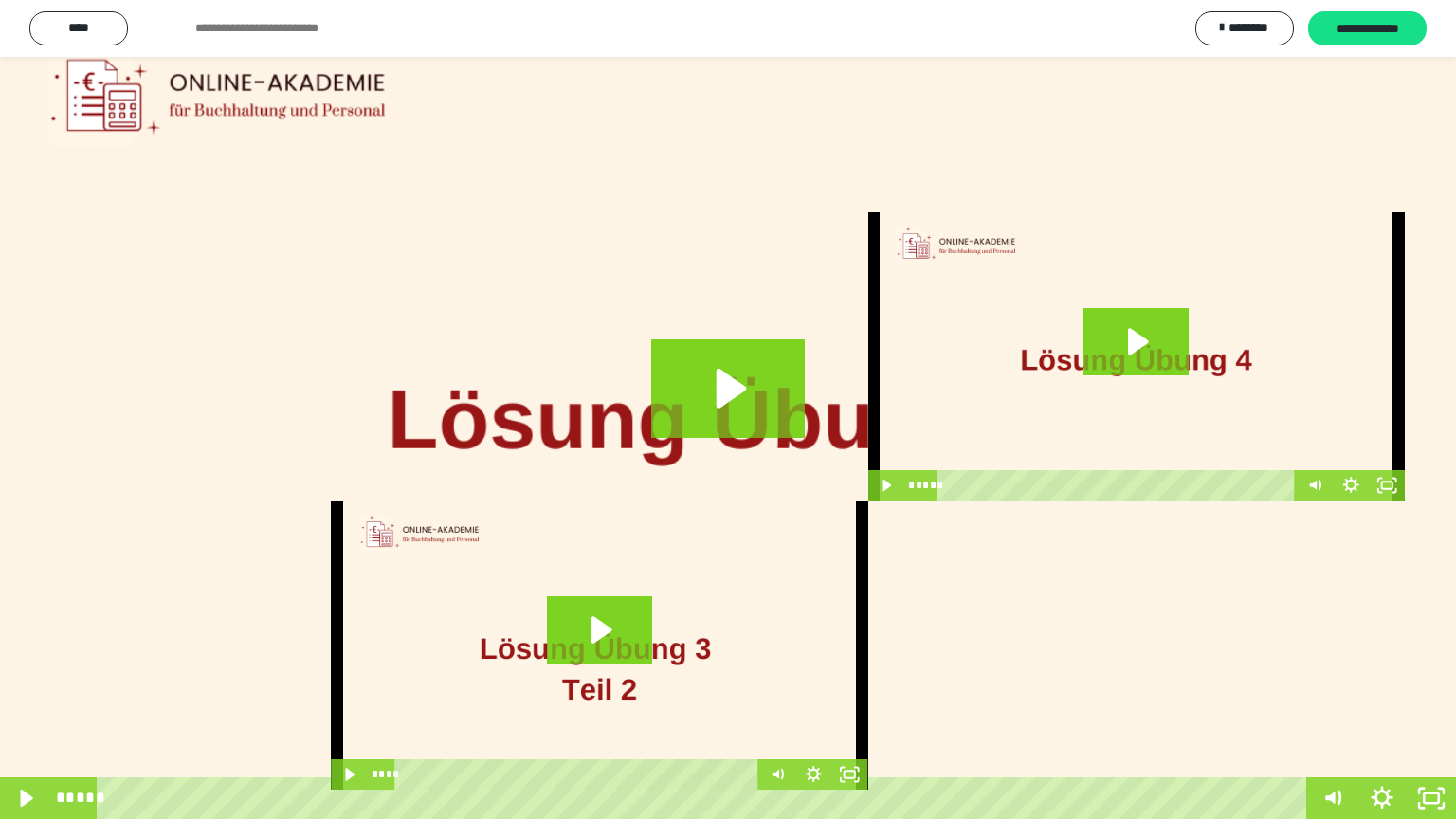 click at bounding box center (728, 410) 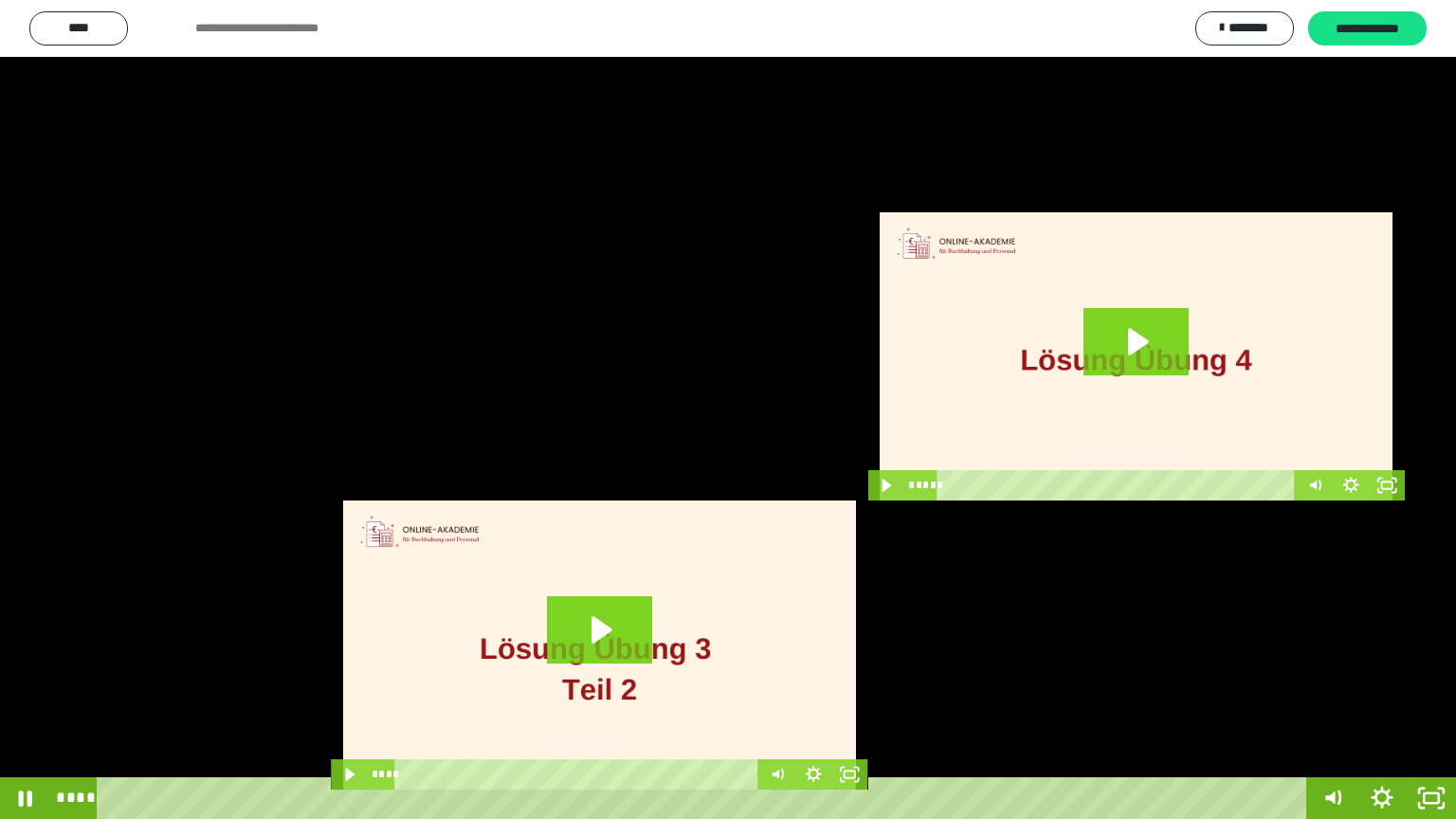 click at bounding box center (728, 410) 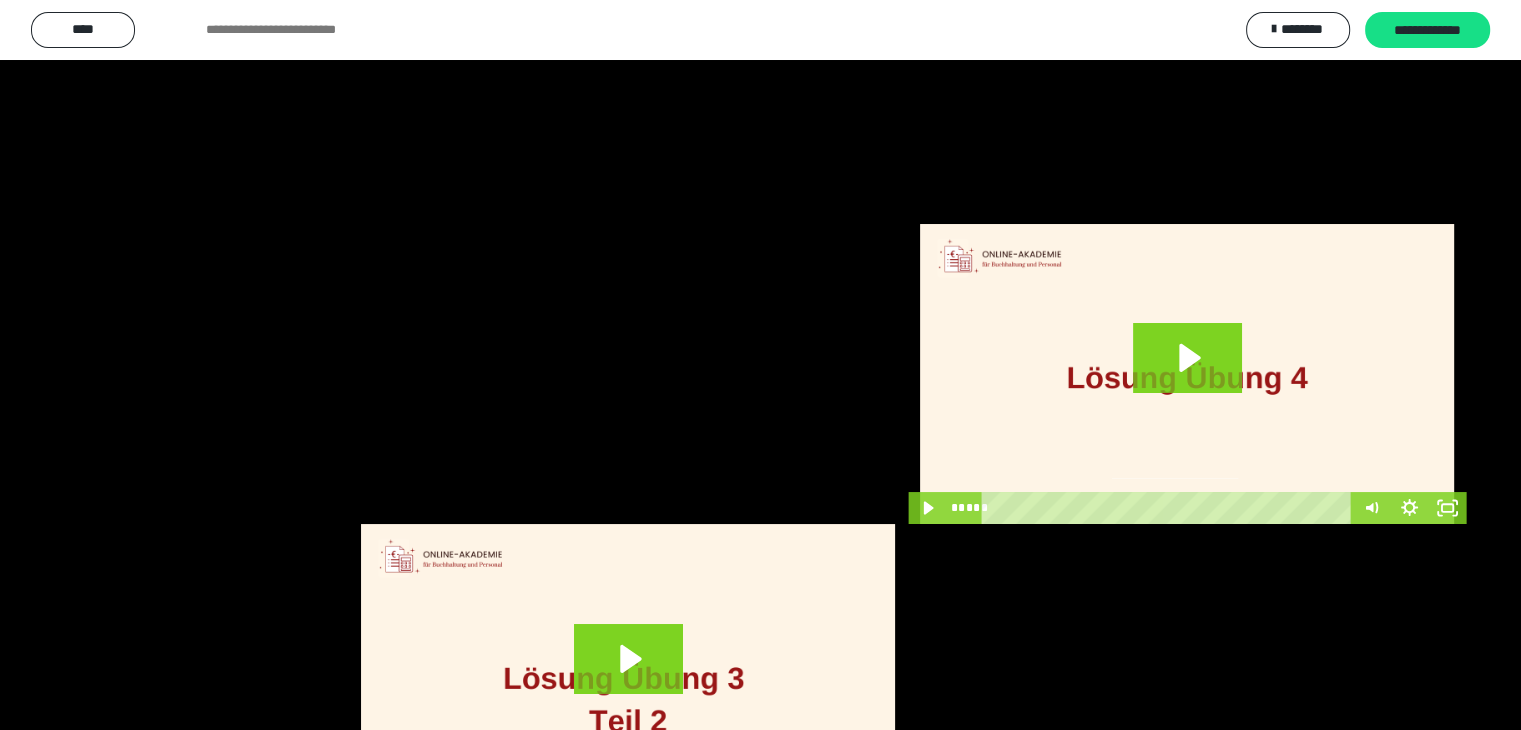 scroll, scrollTop: 3500, scrollLeft: 0, axis: vertical 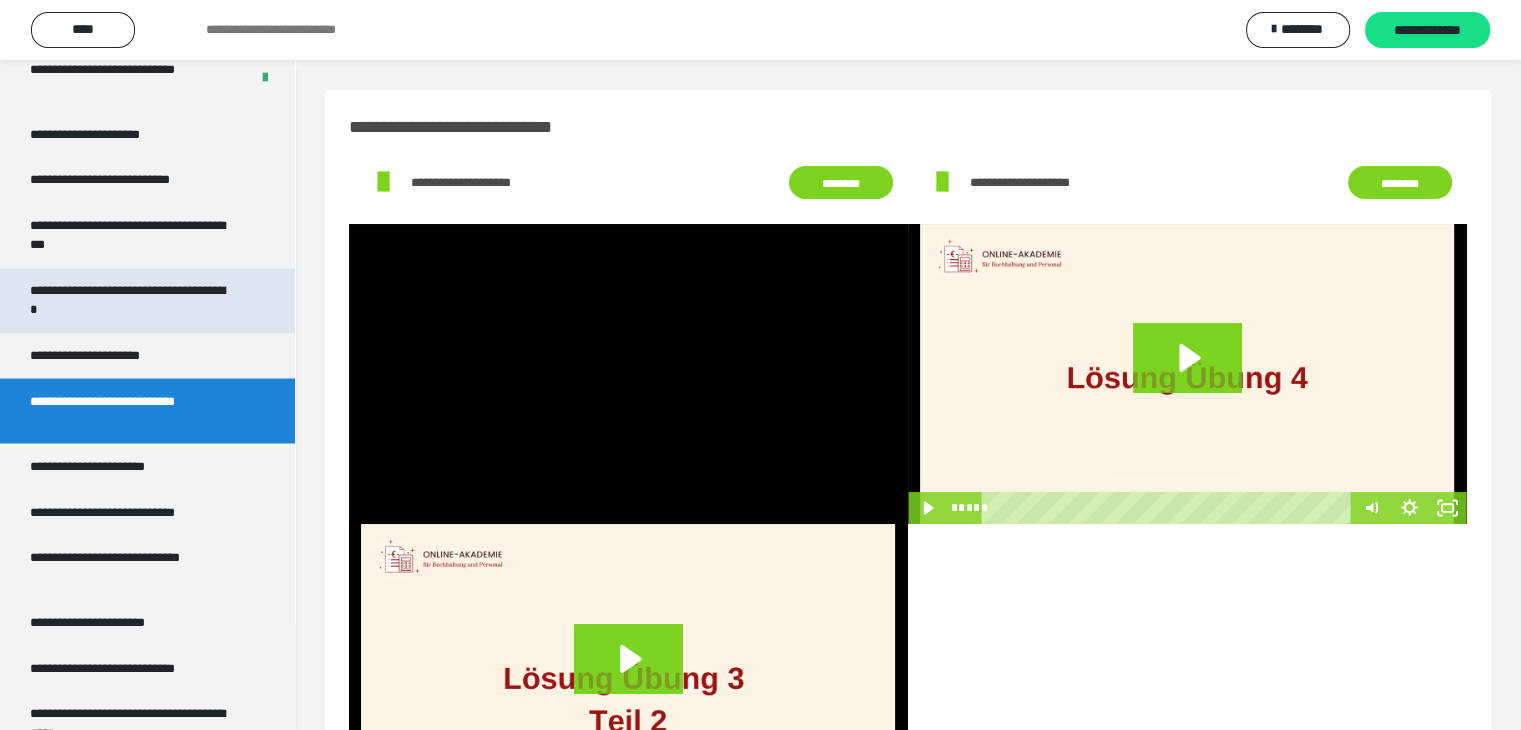 click on "**********" at bounding box center (132, 300) 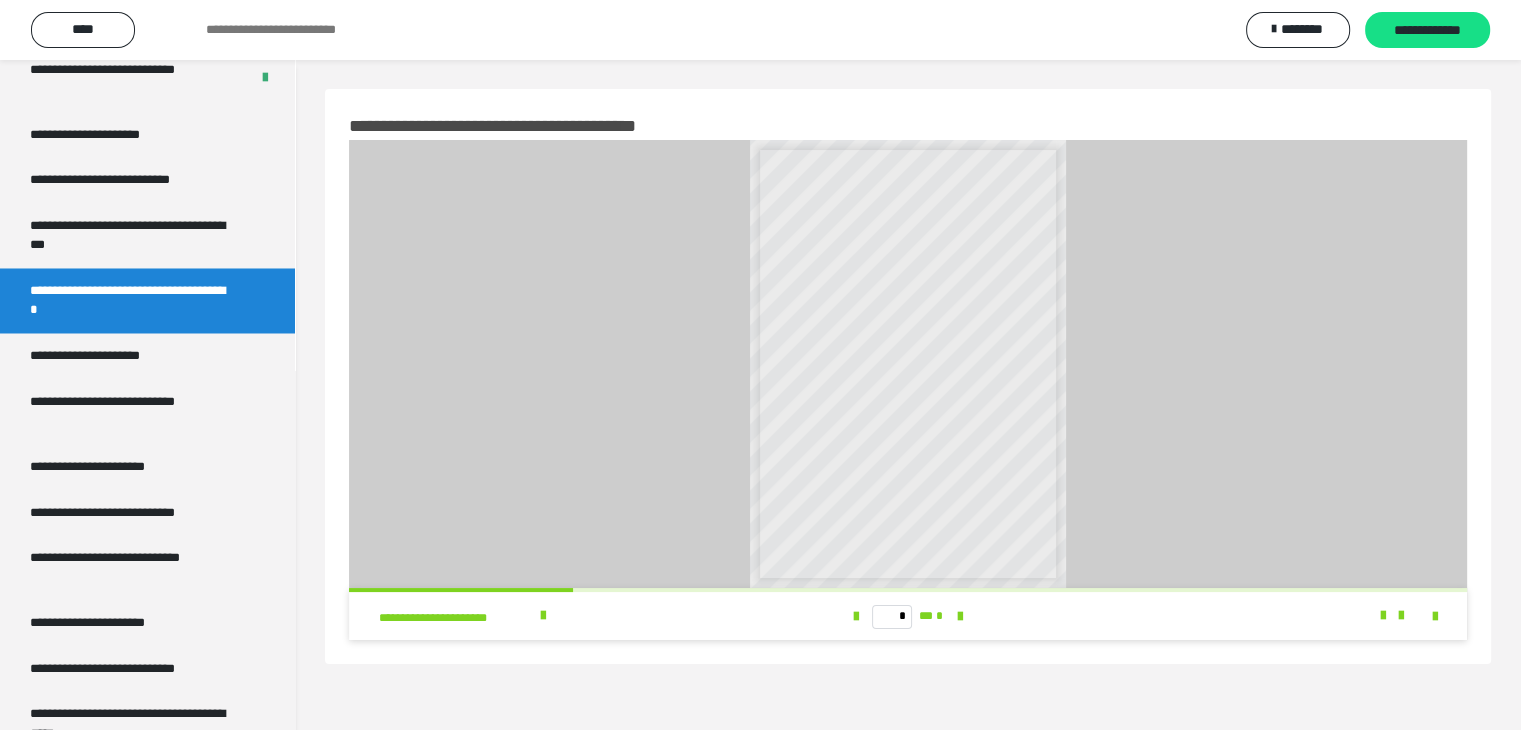 scroll, scrollTop: 0, scrollLeft: 0, axis: both 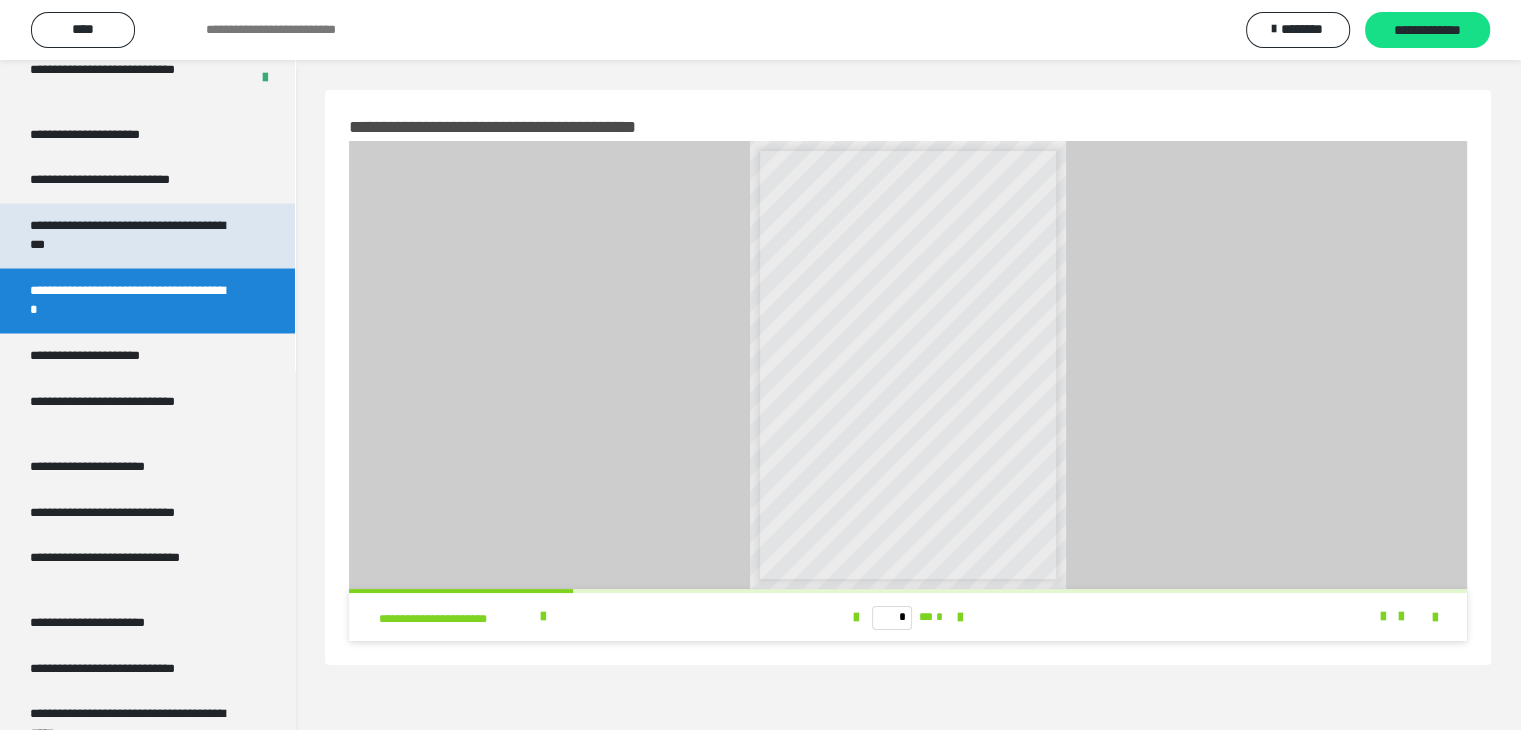 click on "**********" at bounding box center (132, 235) 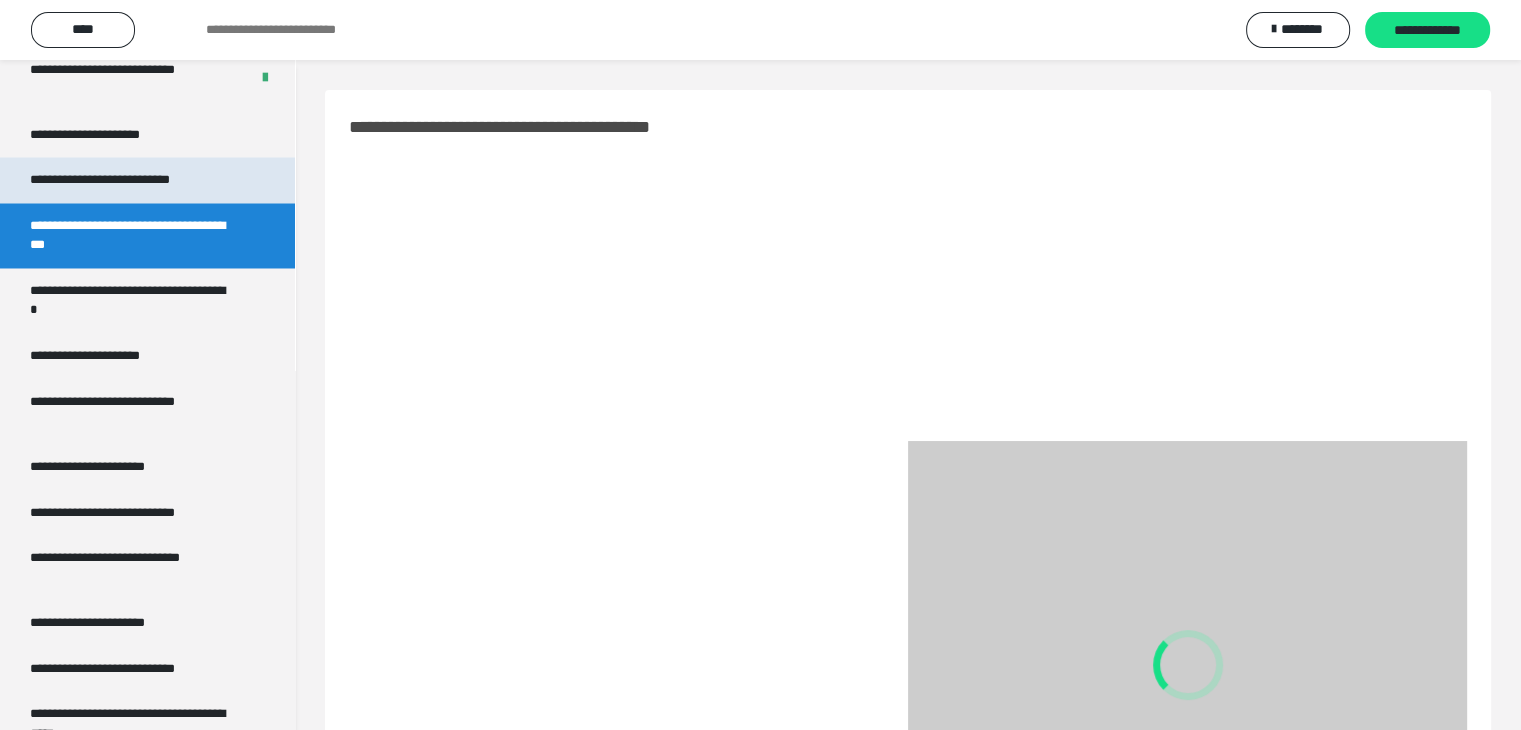 click on "**********" at bounding box center (129, 180) 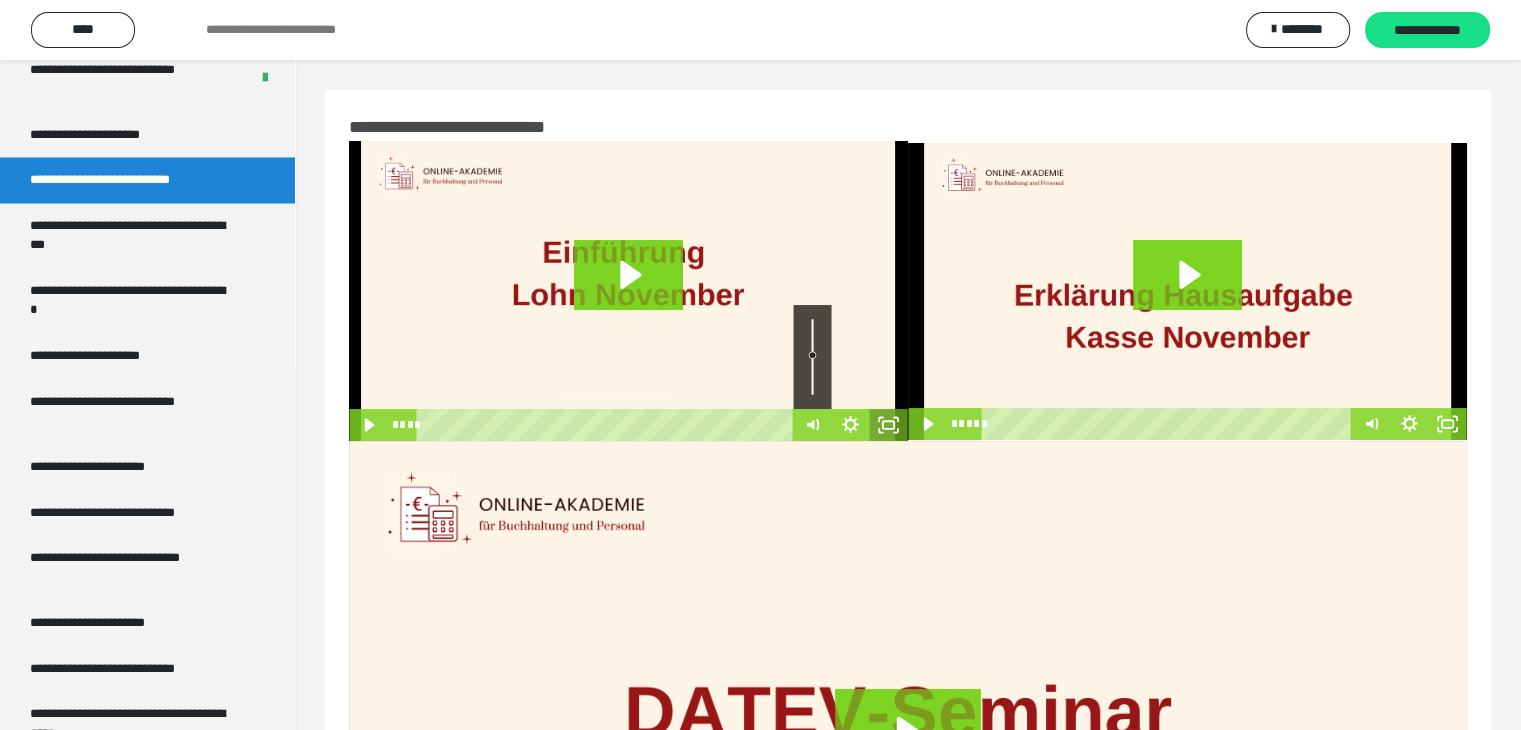 drag, startPoint x: 881, startPoint y: 422, endPoint x: 882, endPoint y: 509, distance: 87.005745 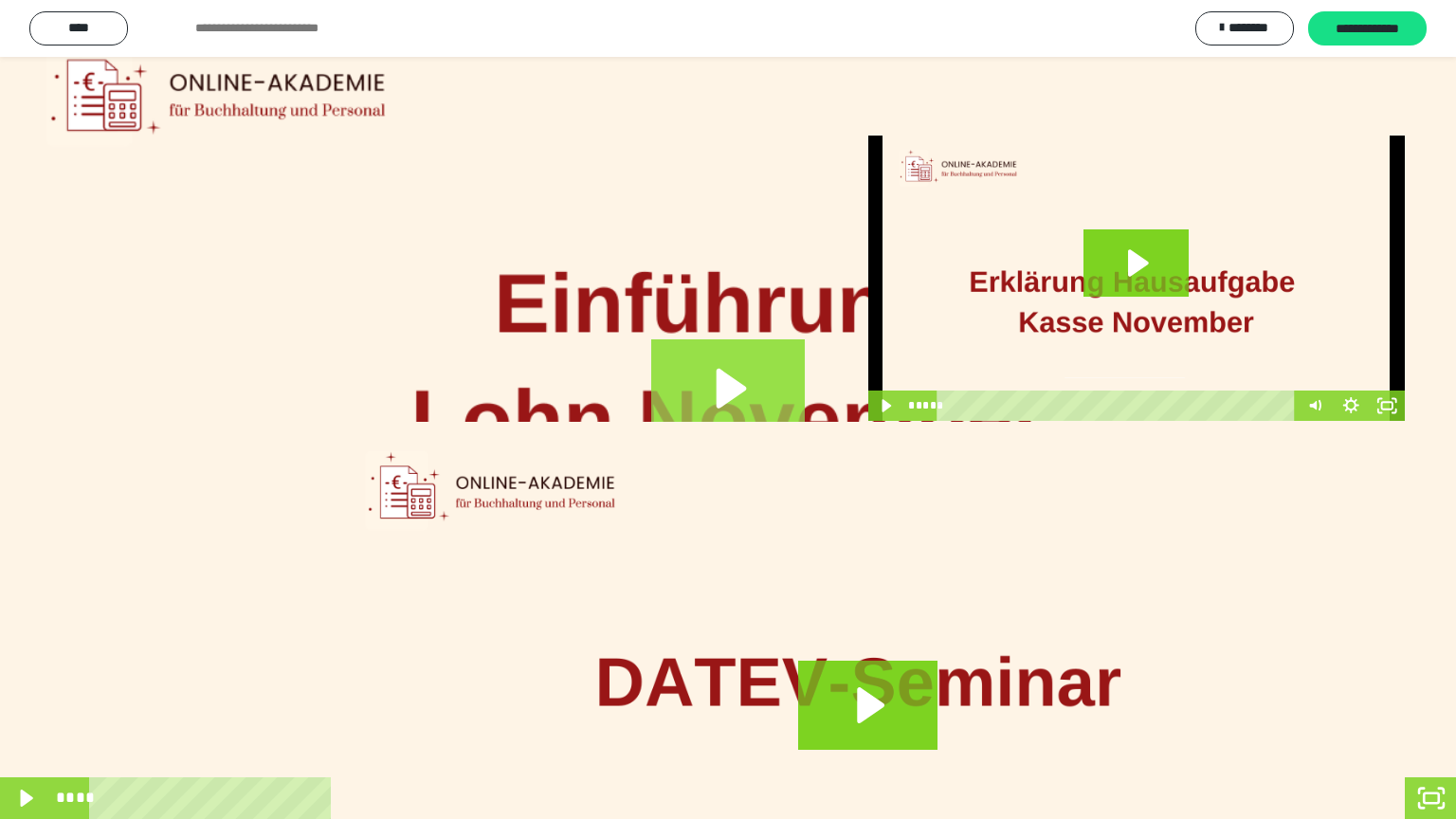 click 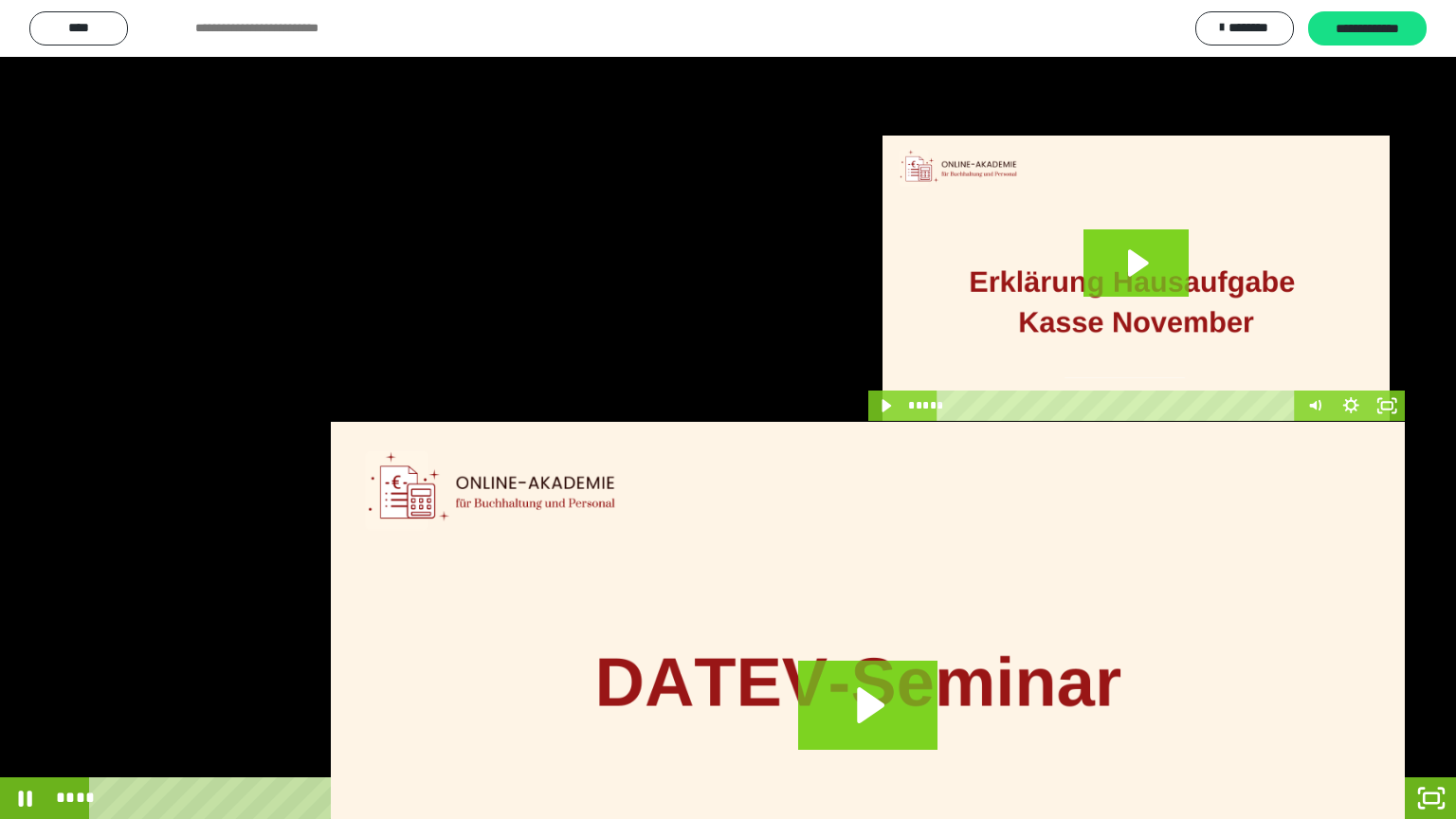 drag, startPoint x: 202, startPoint y: 803, endPoint x: 79, endPoint y: 805, distance: 123.01626 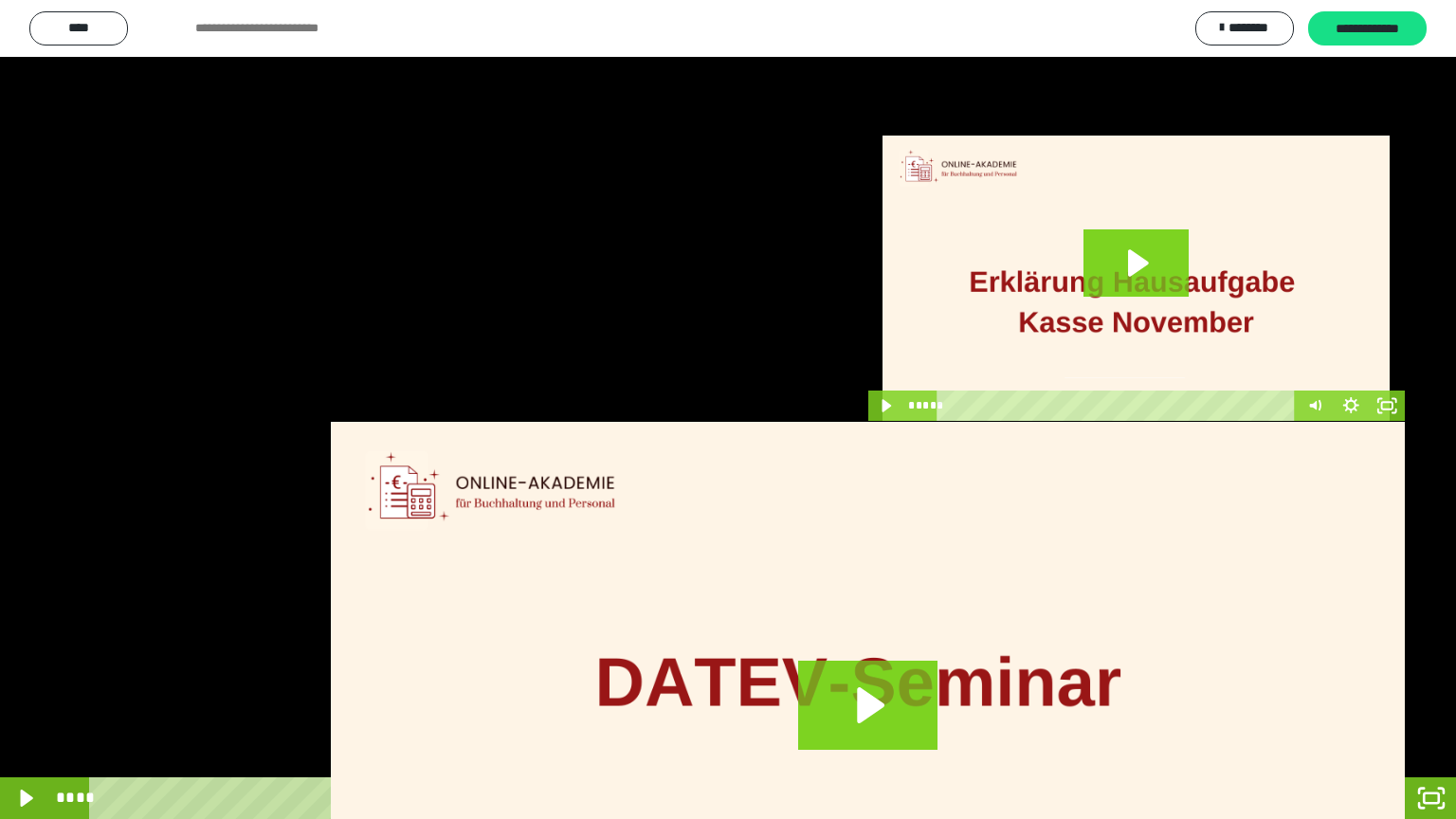click at bounding box center (728, 410) 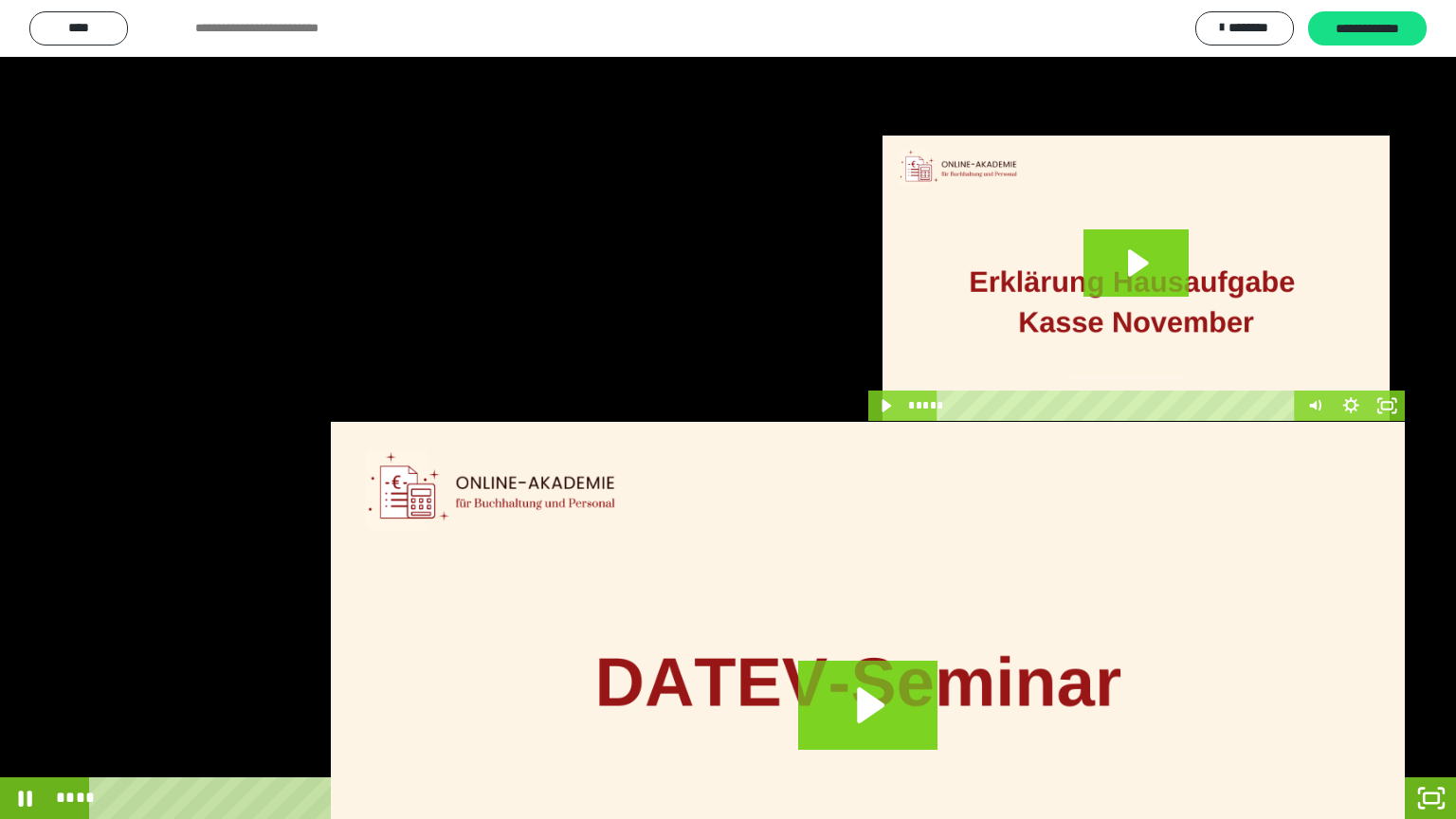 click at bounding box center [728, 410] 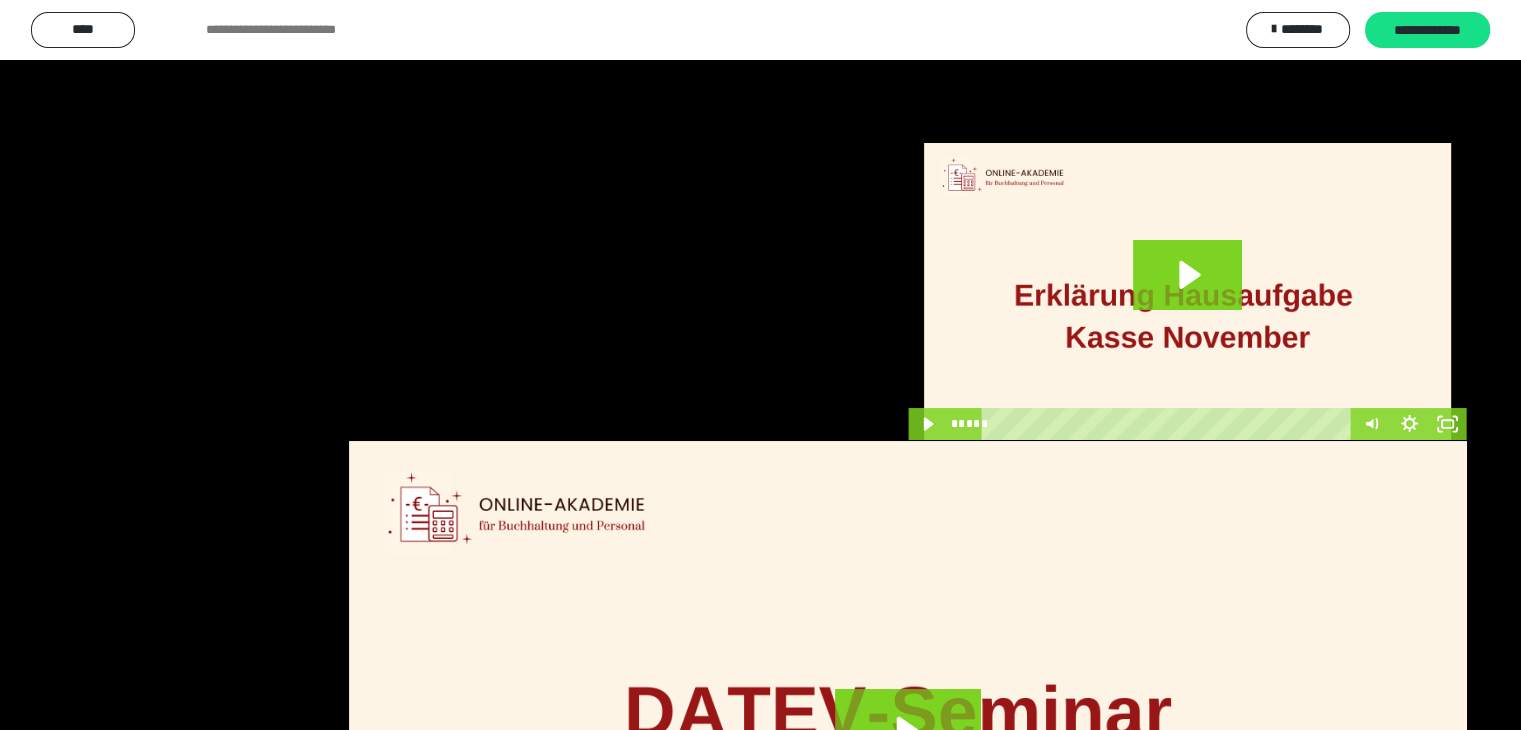 scroll, scrollTop: 3300, scrollLeft: 0, axis: vertical 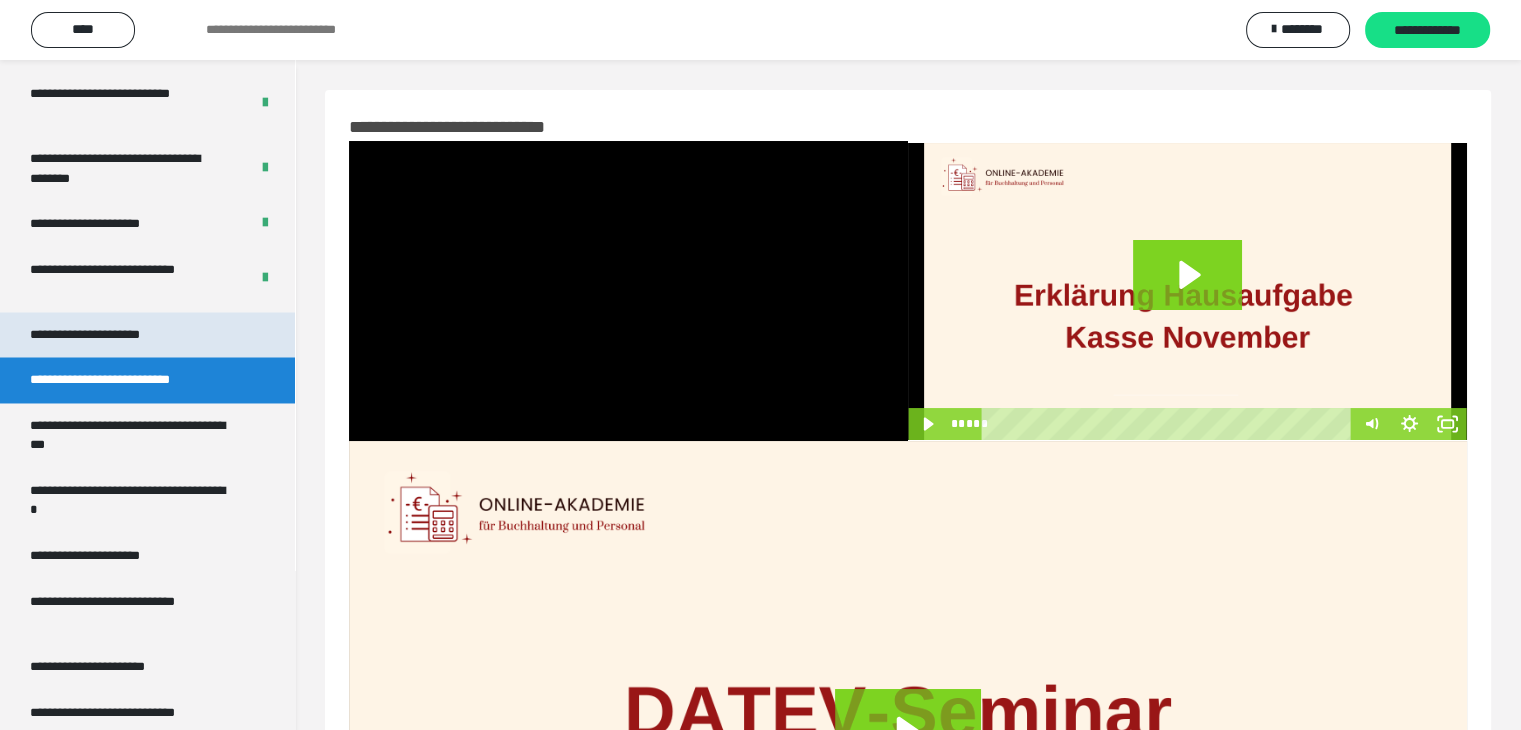 click on "**********" at bounding box center (108, 335) 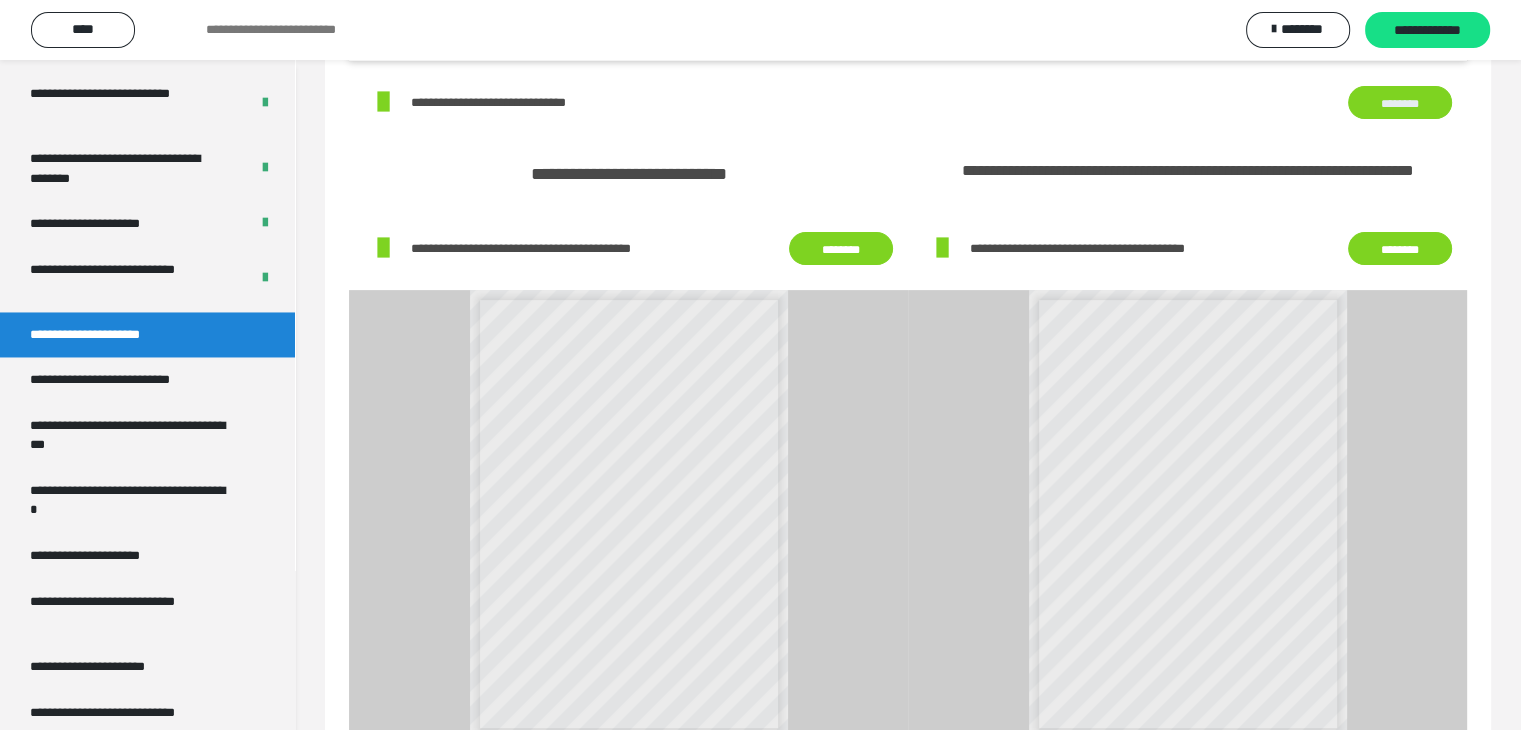 scroll, scrollTop: 600, scrollLeft: 0, axis: vertical 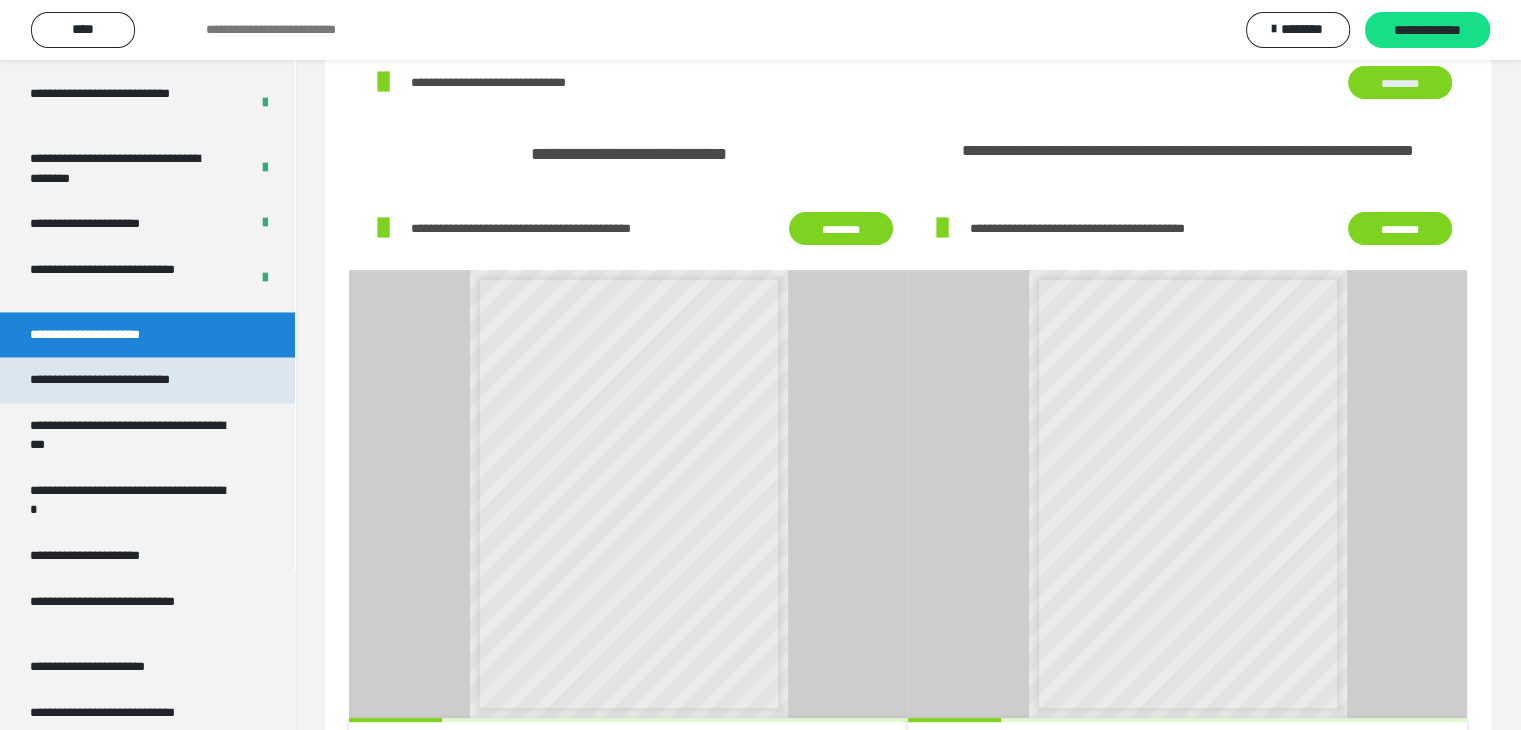 click on "**********" at bounding box center (129, 380) 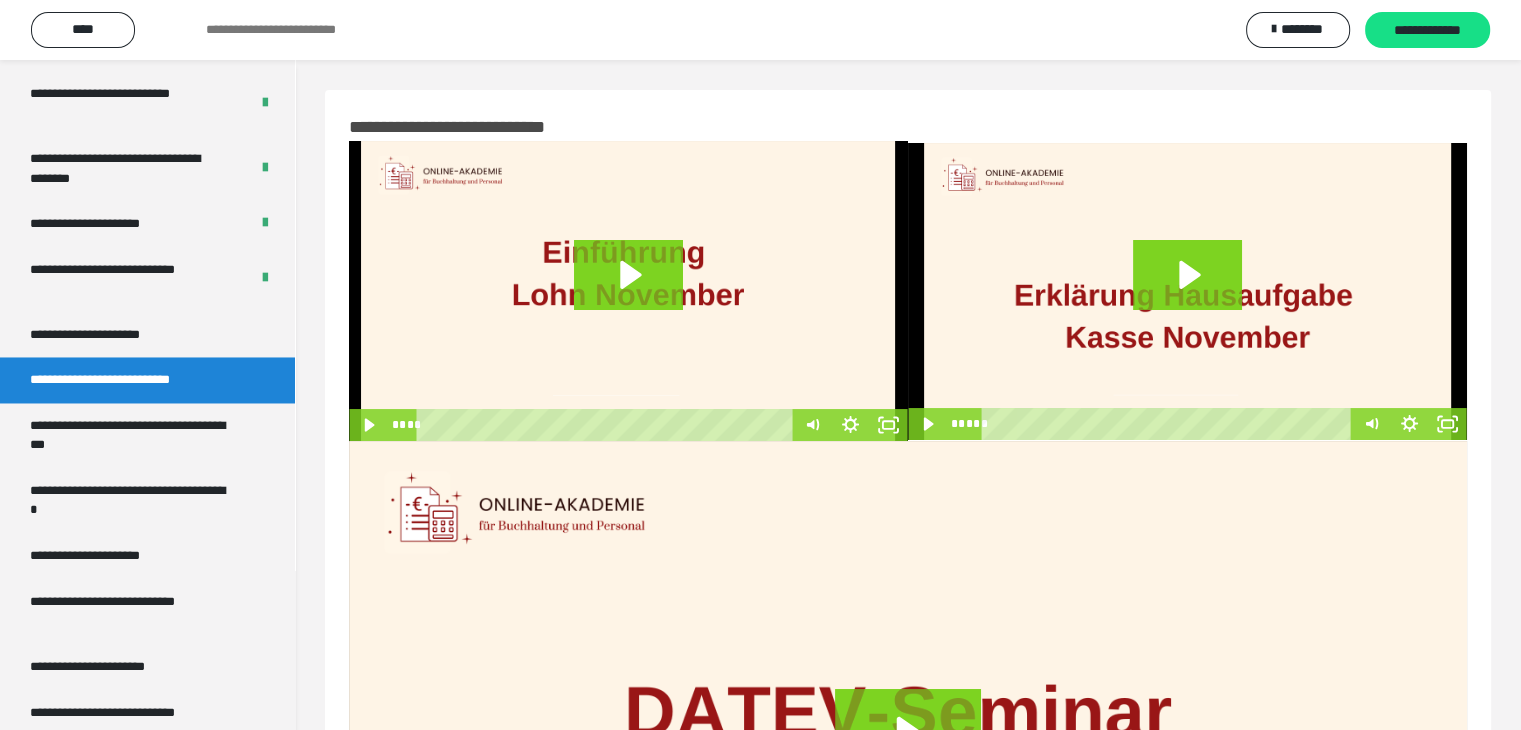 scroll, scrollTop: 0, scrollLeft: 0, axis: both 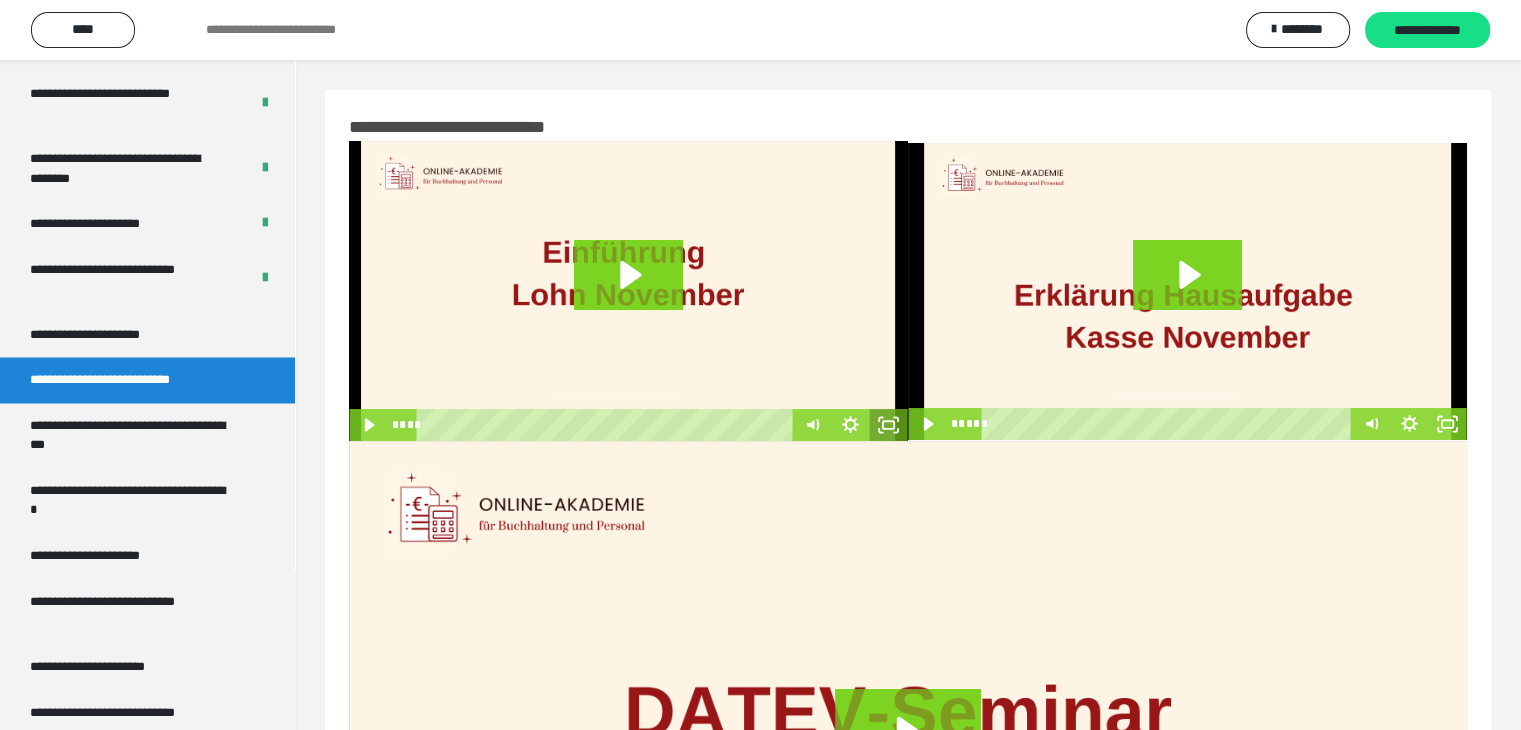 click 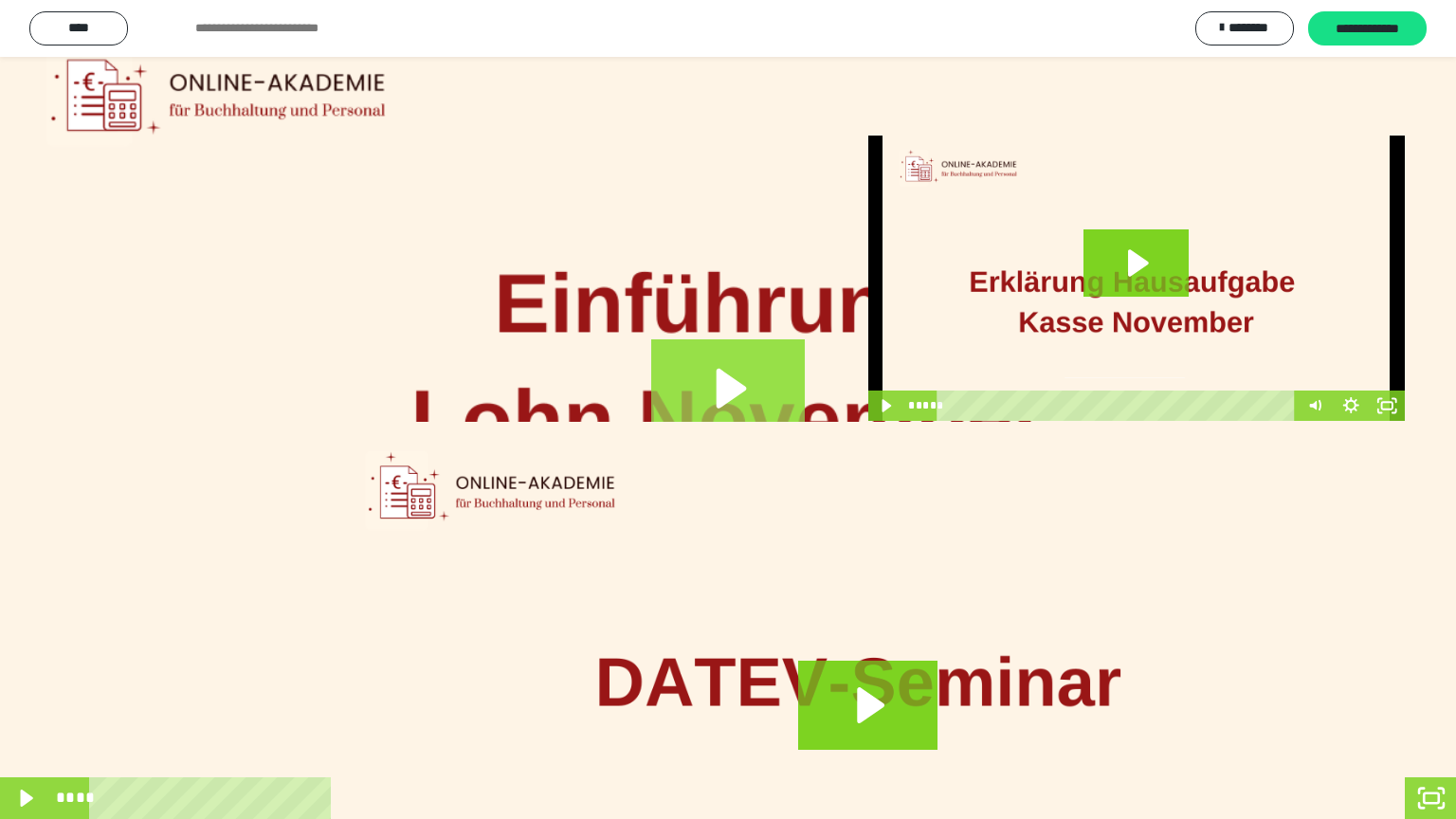click 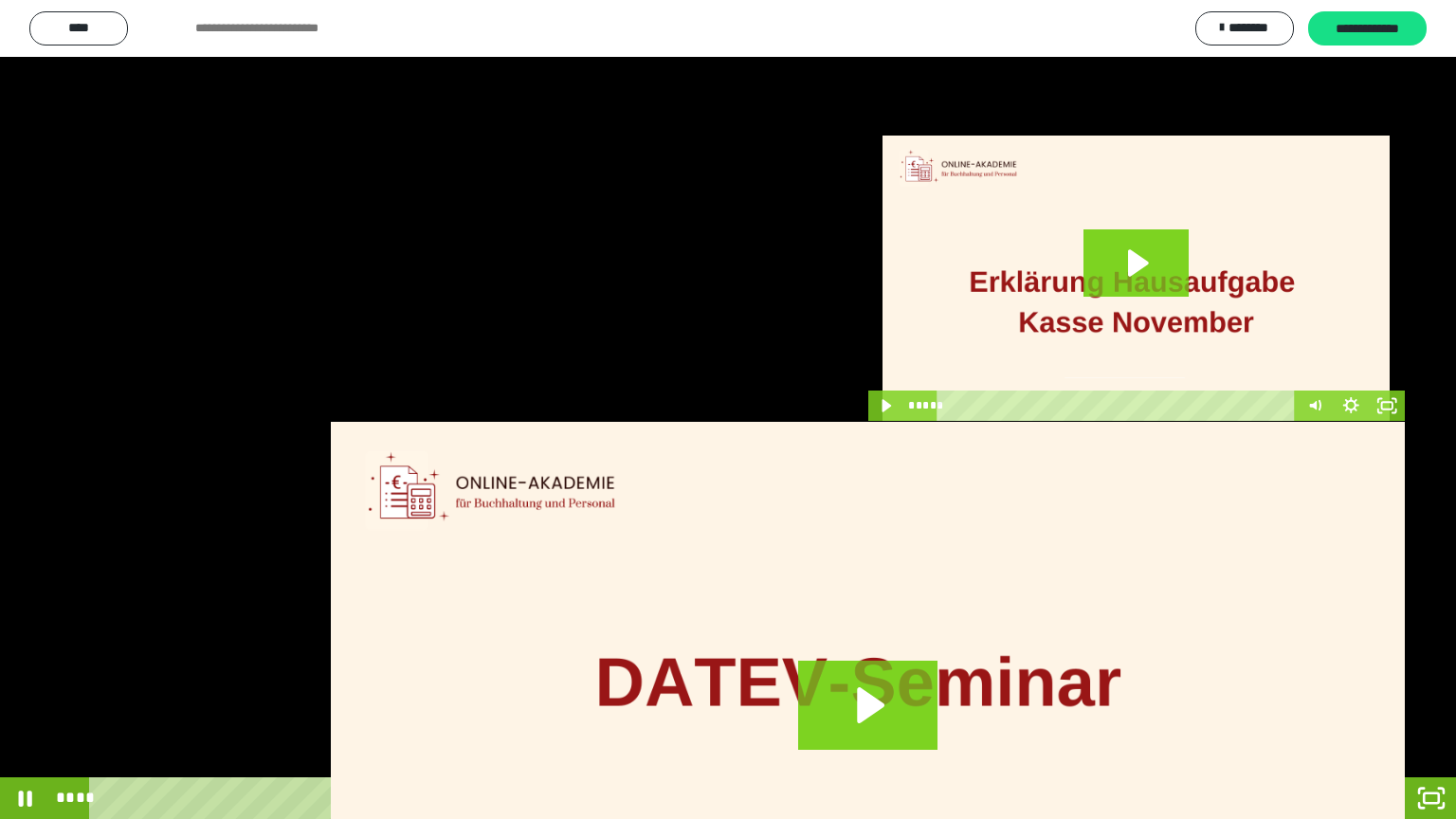 click at bounding box center [728, 410] 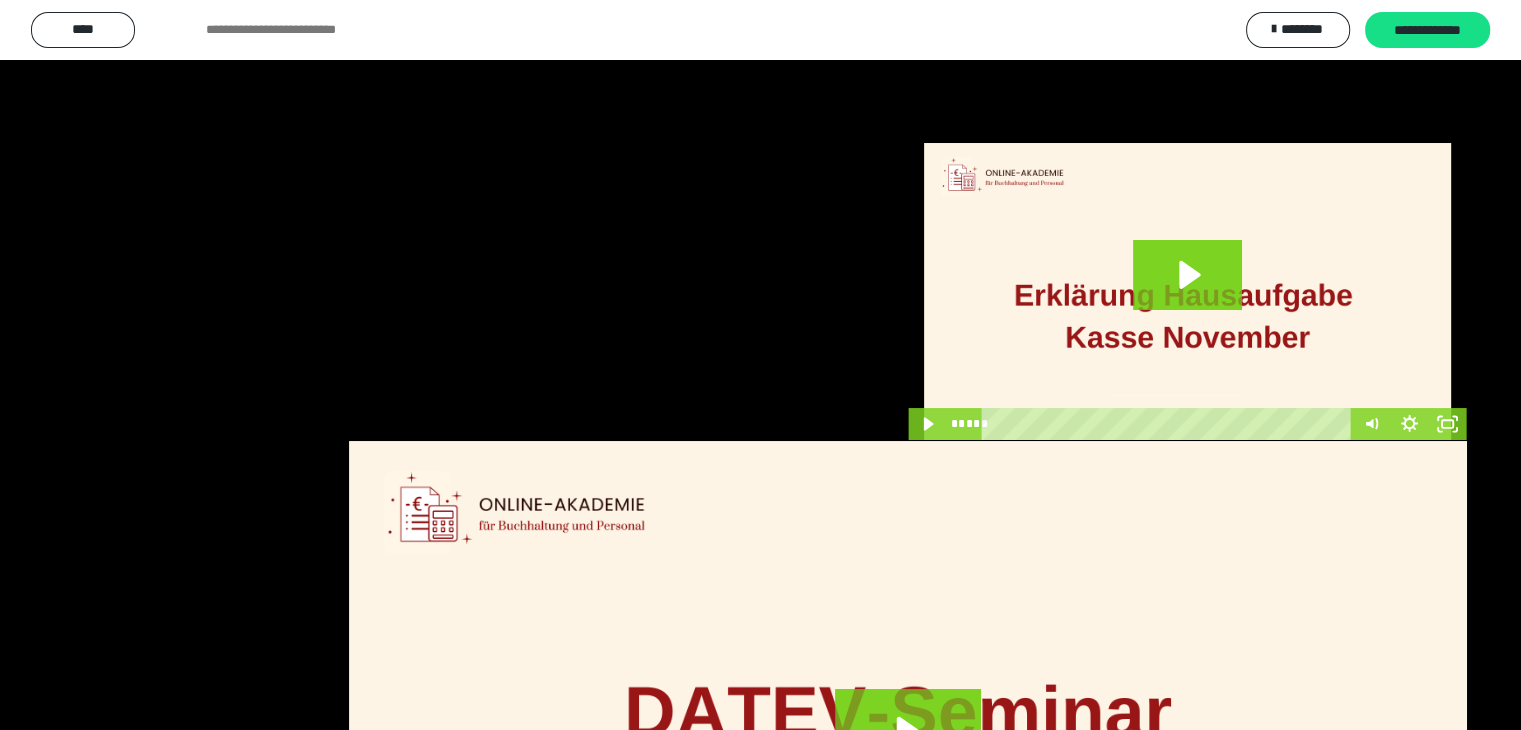 scroll, scrollTop: 3200, scrollLeft: 0, axis: vertical 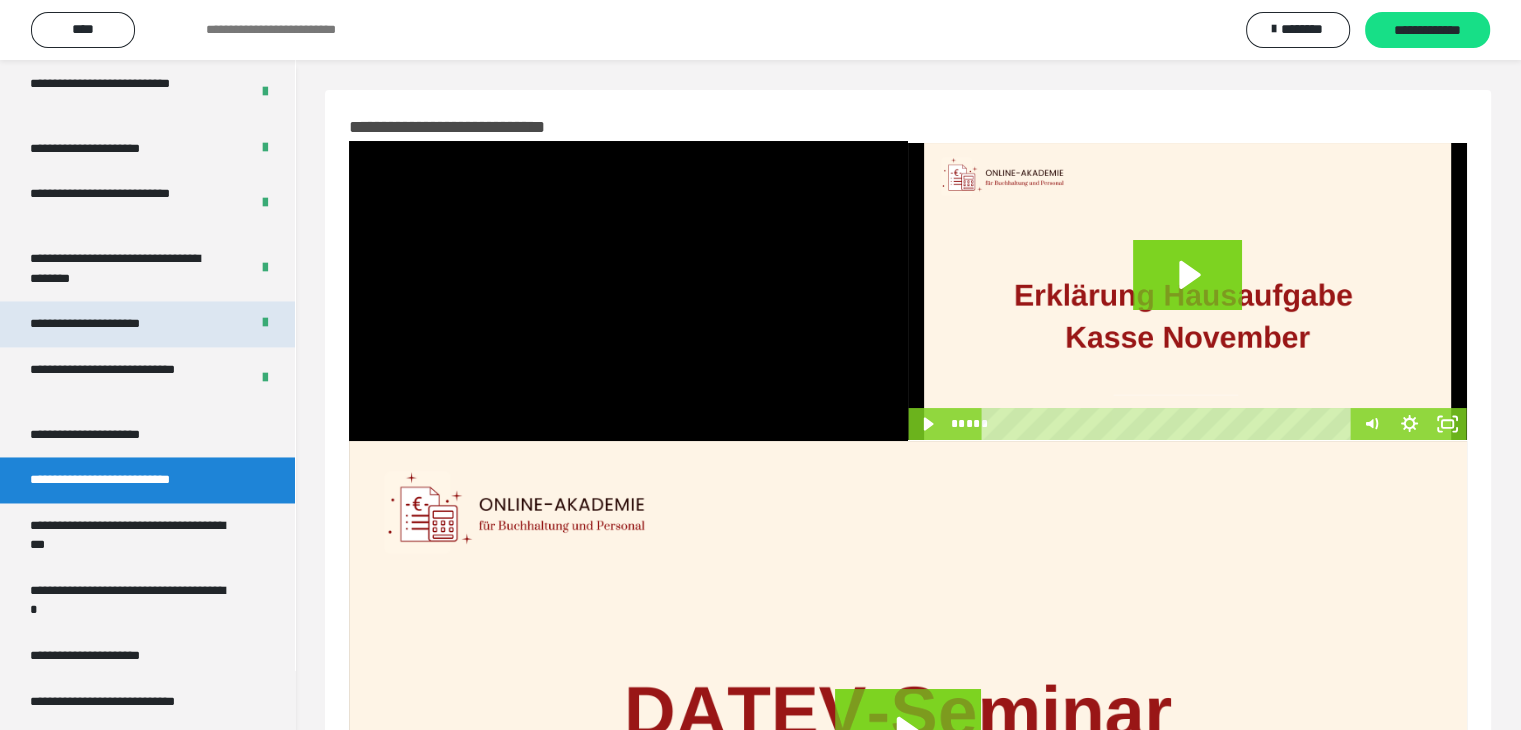 click on "**********" at bounding box center (108, 324) 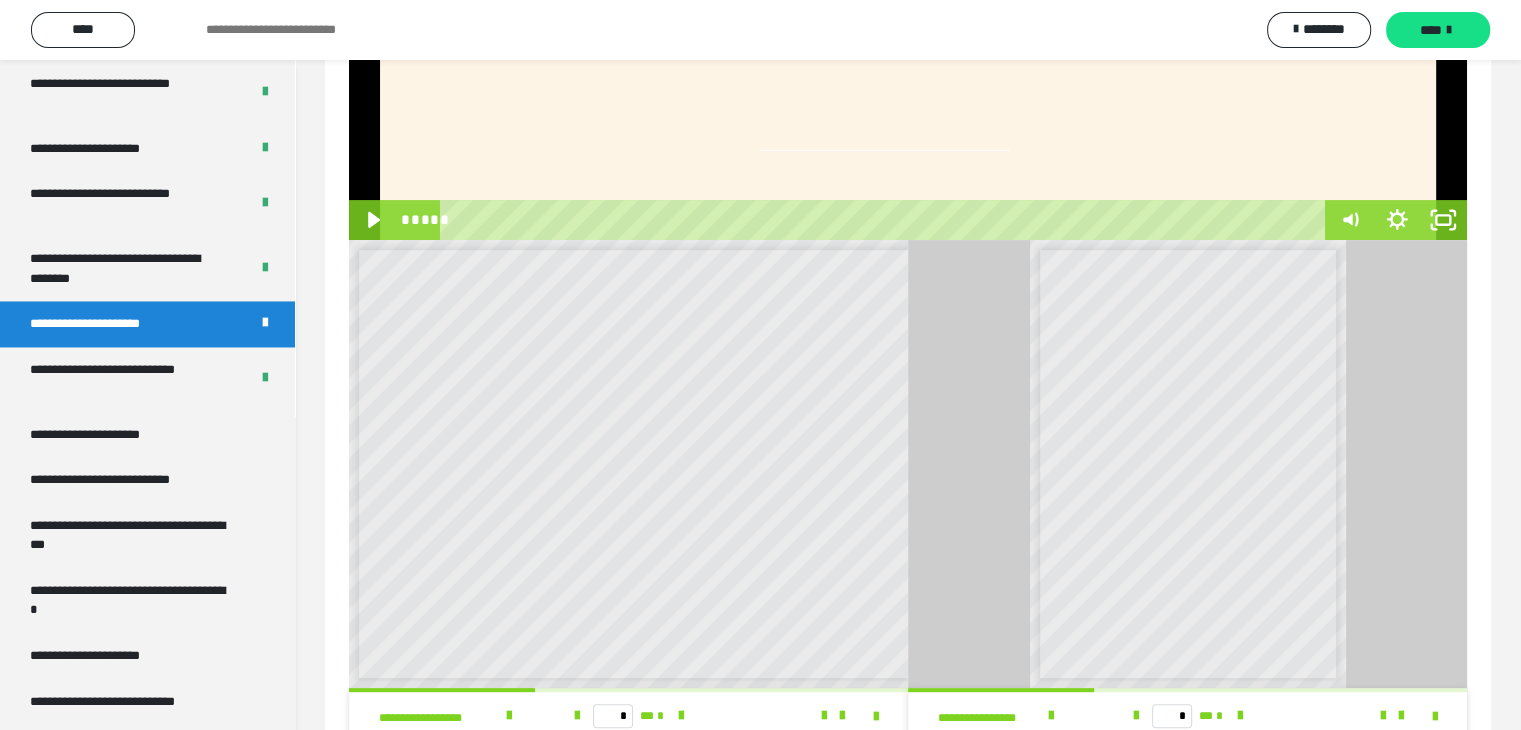 scroll, scrollTop: 500, scrollLeft: 0, axis: vertical 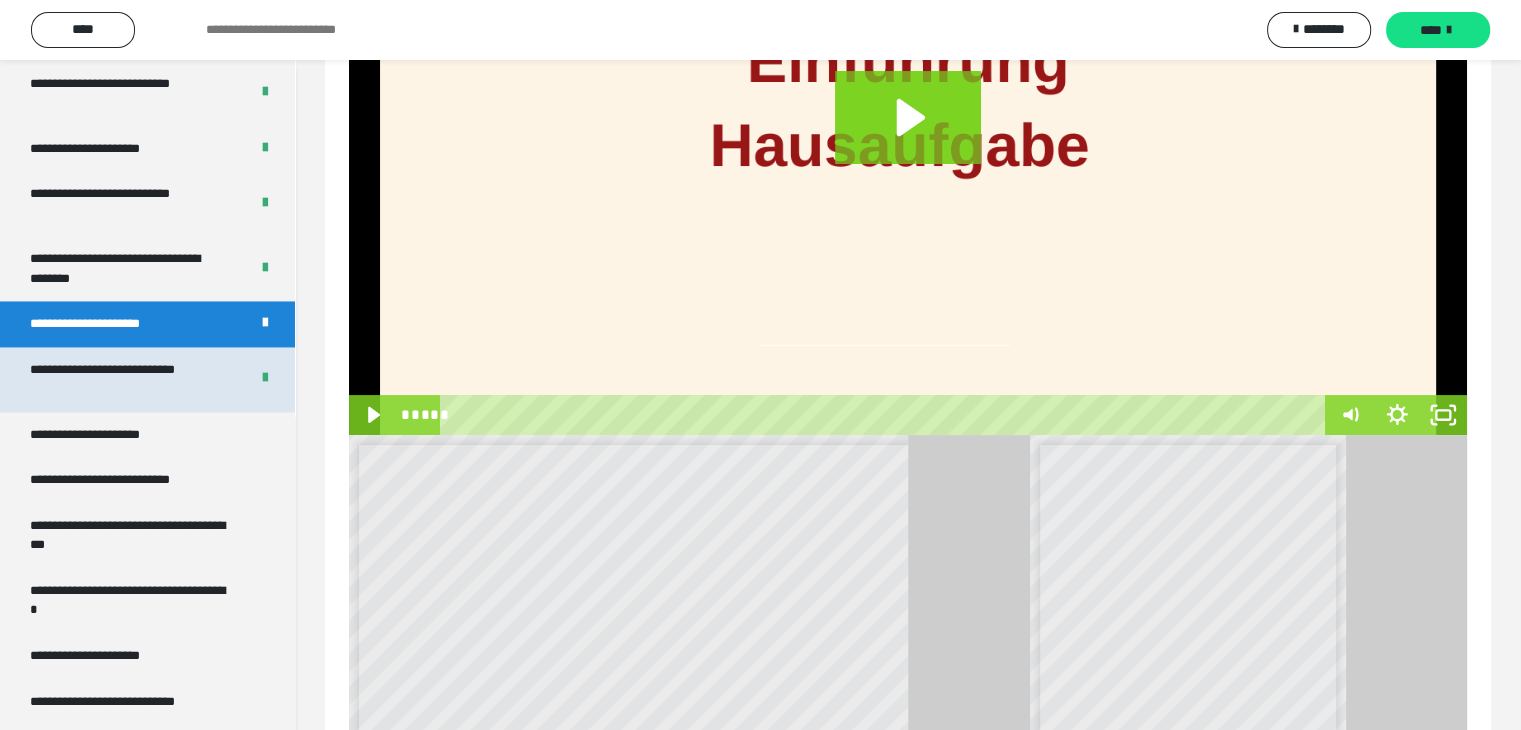 click on "**********" at bounding box center (124, 379) 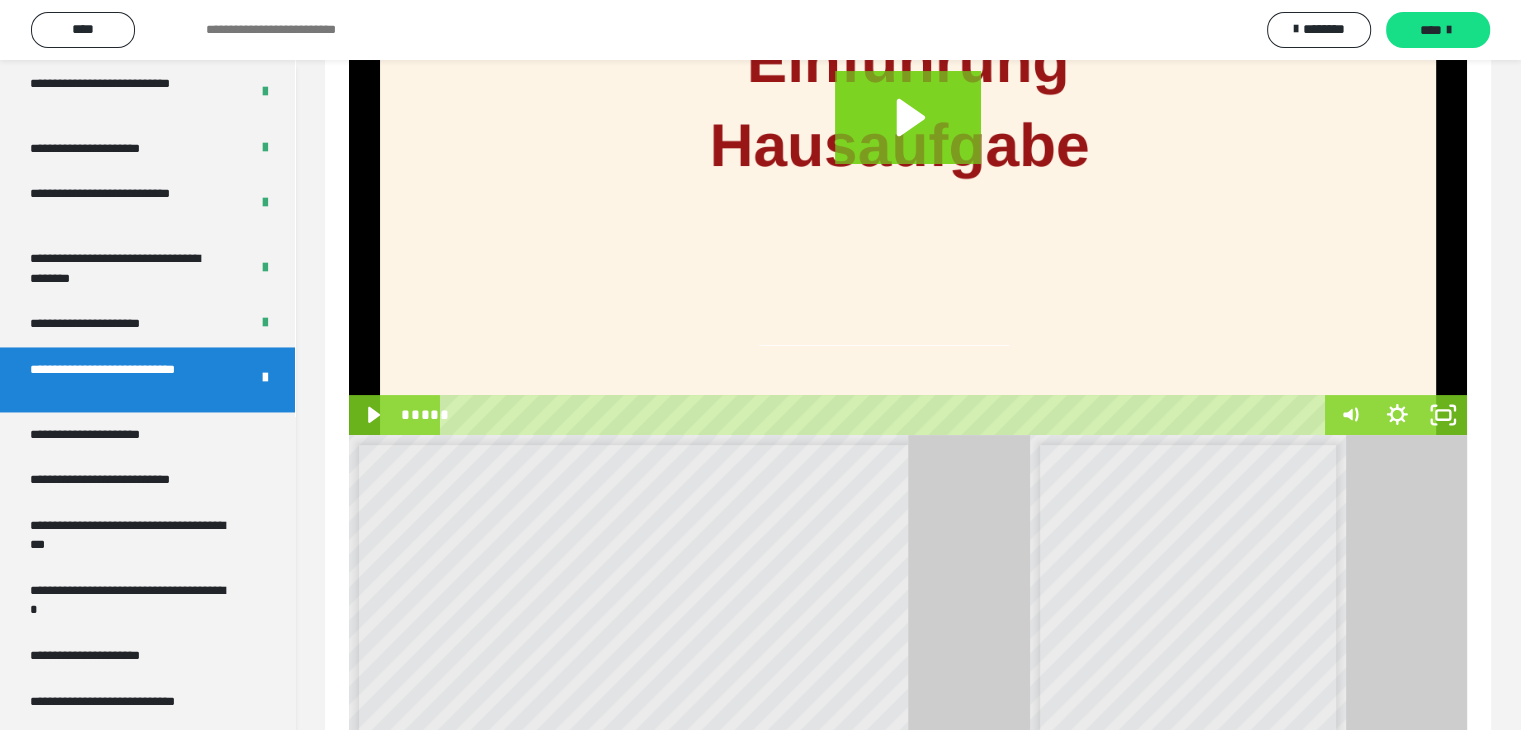 scroll, scrollTop: 60, scrollLeft: 0, axis: vertical 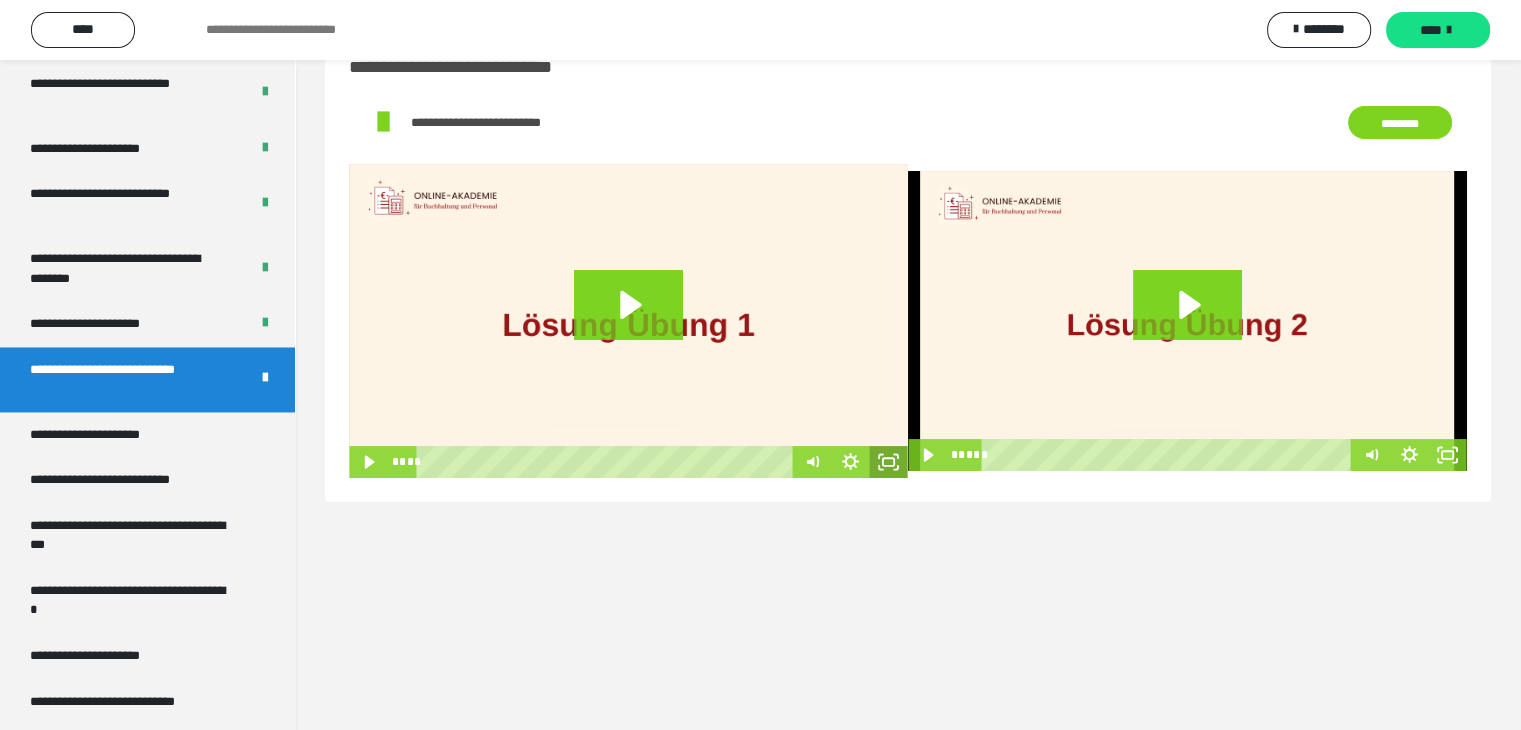 click 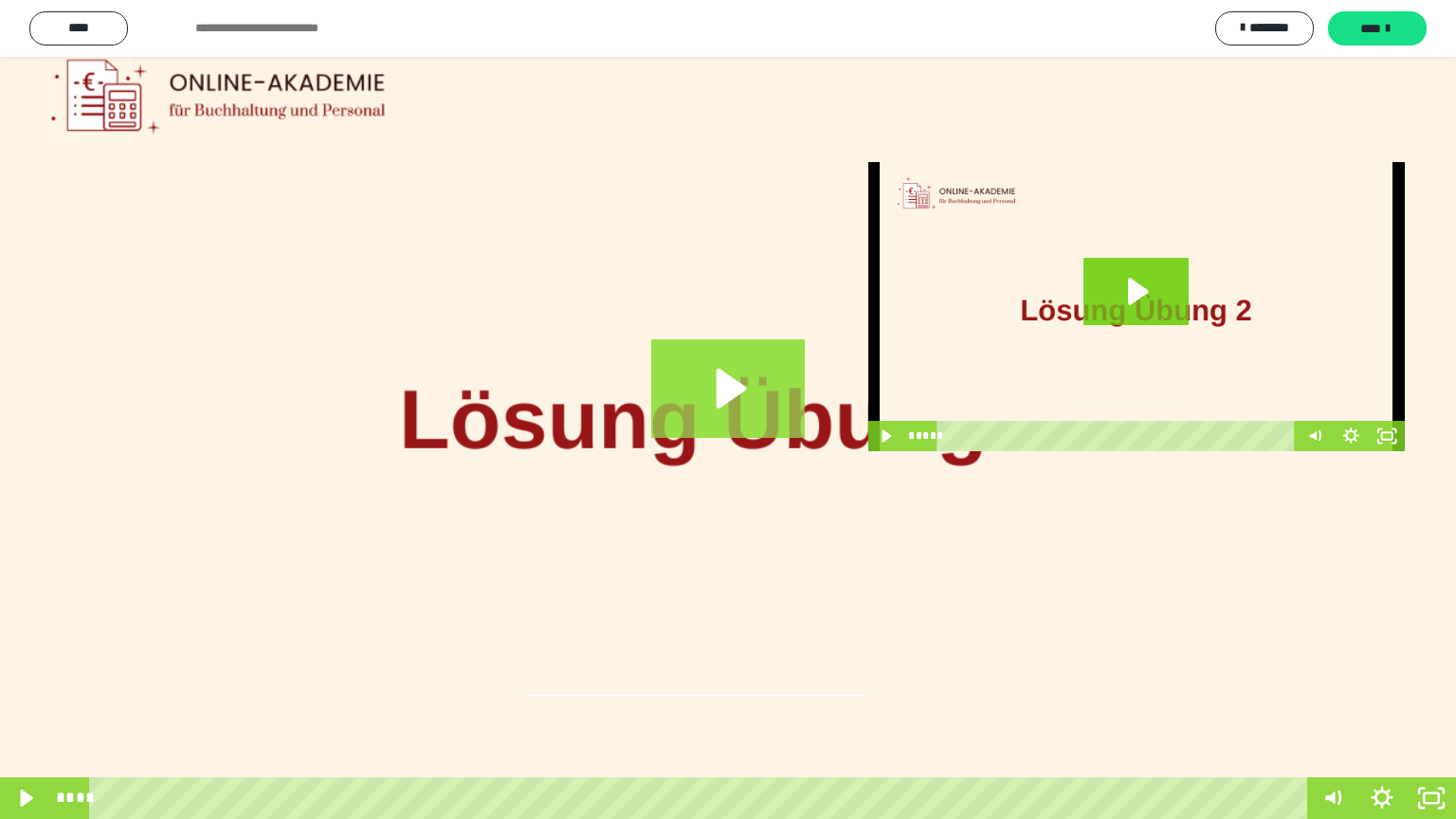 click 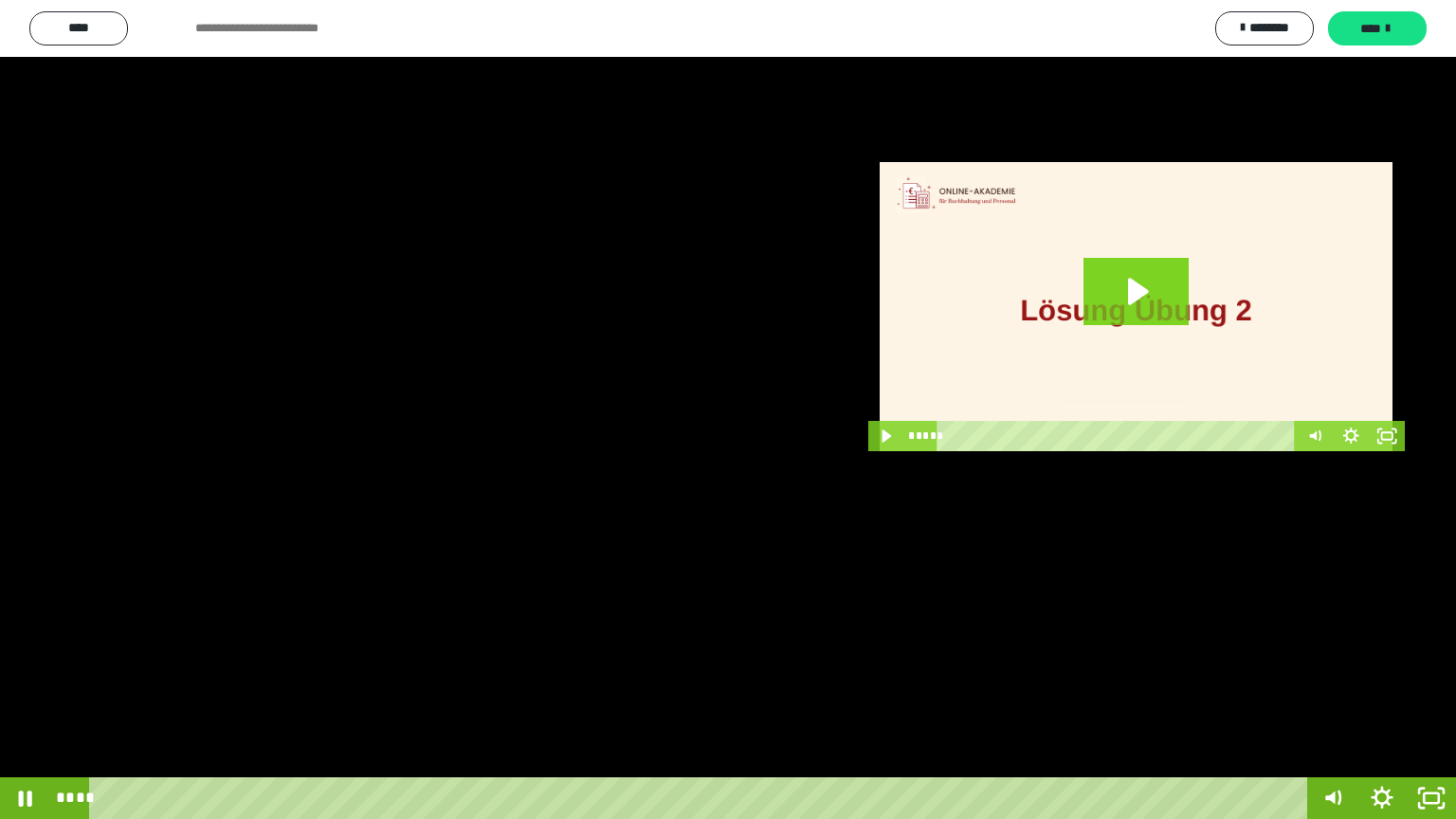 click at bounding box center [728, 410] 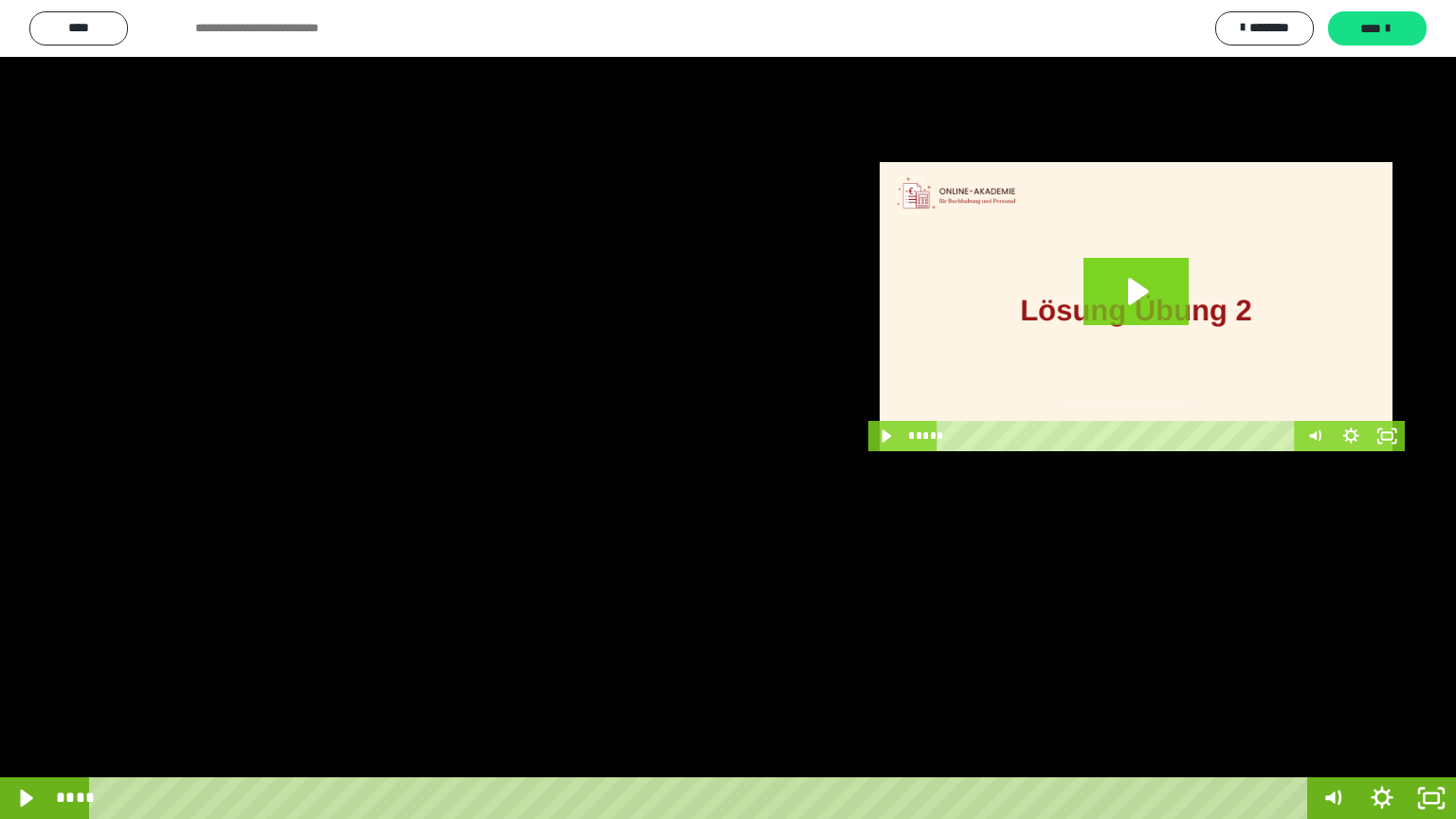 click at bounding box center (728, 410) 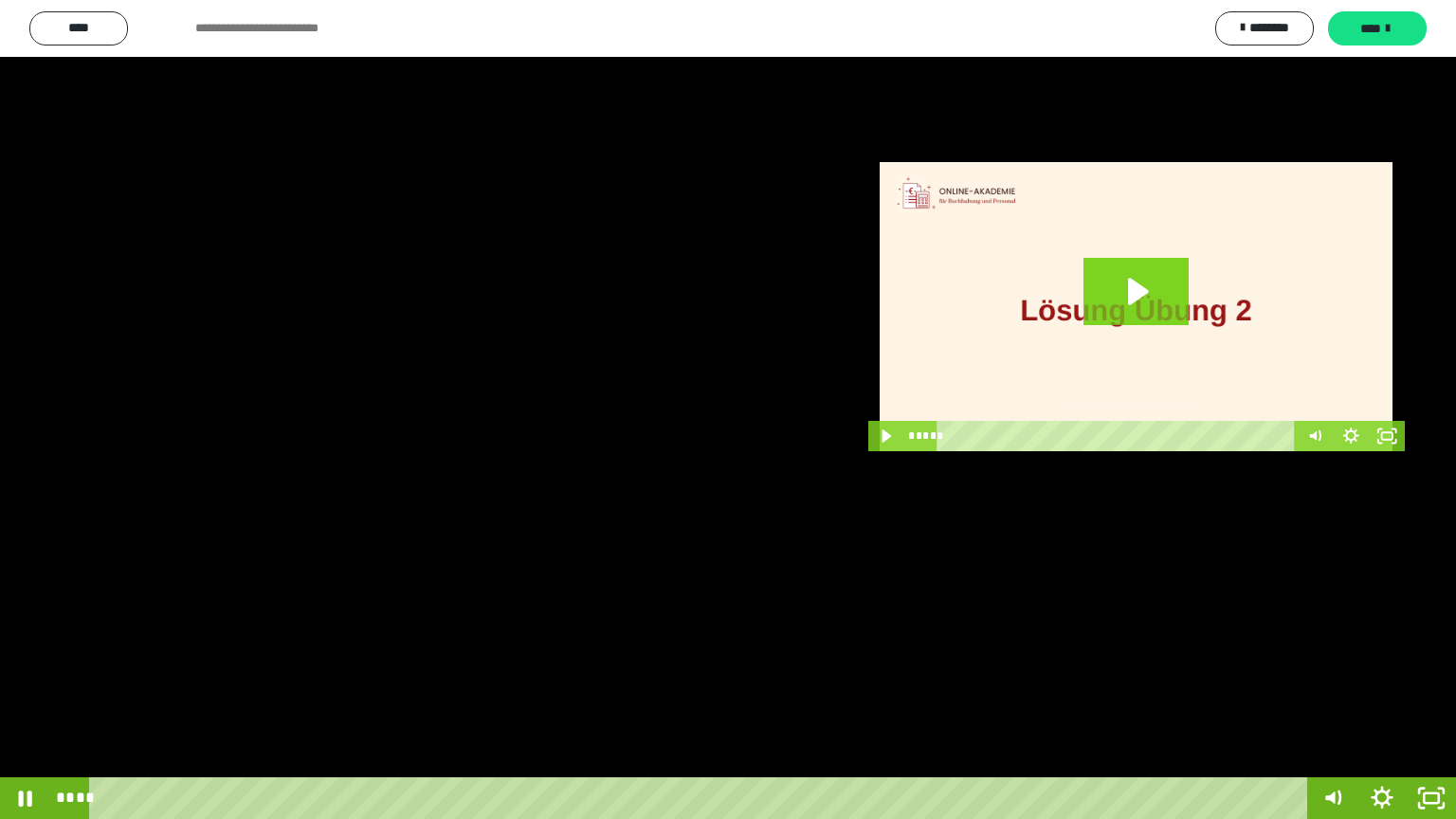 click at bounding box center (728, 410) 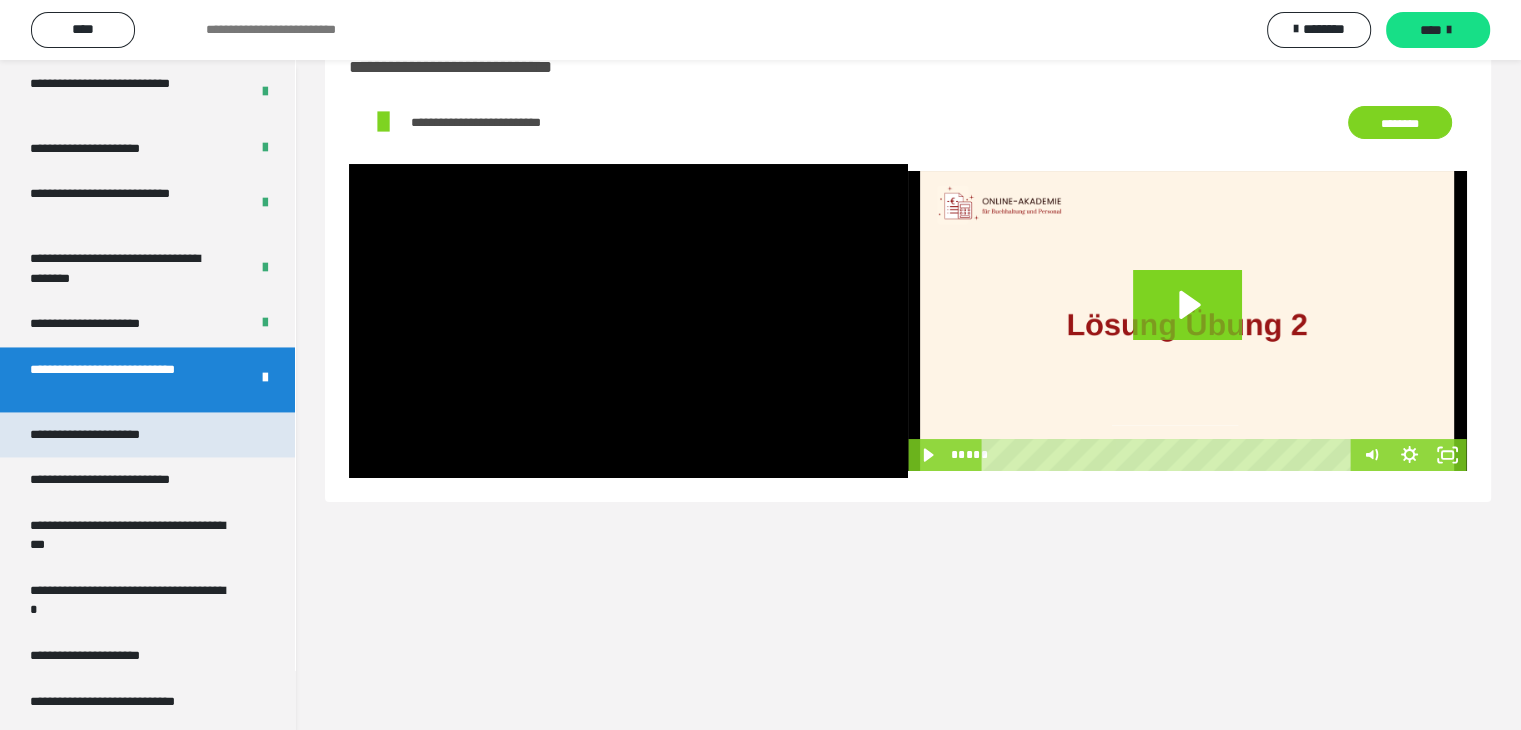 click on "**********" at bounding box center [108, 435] 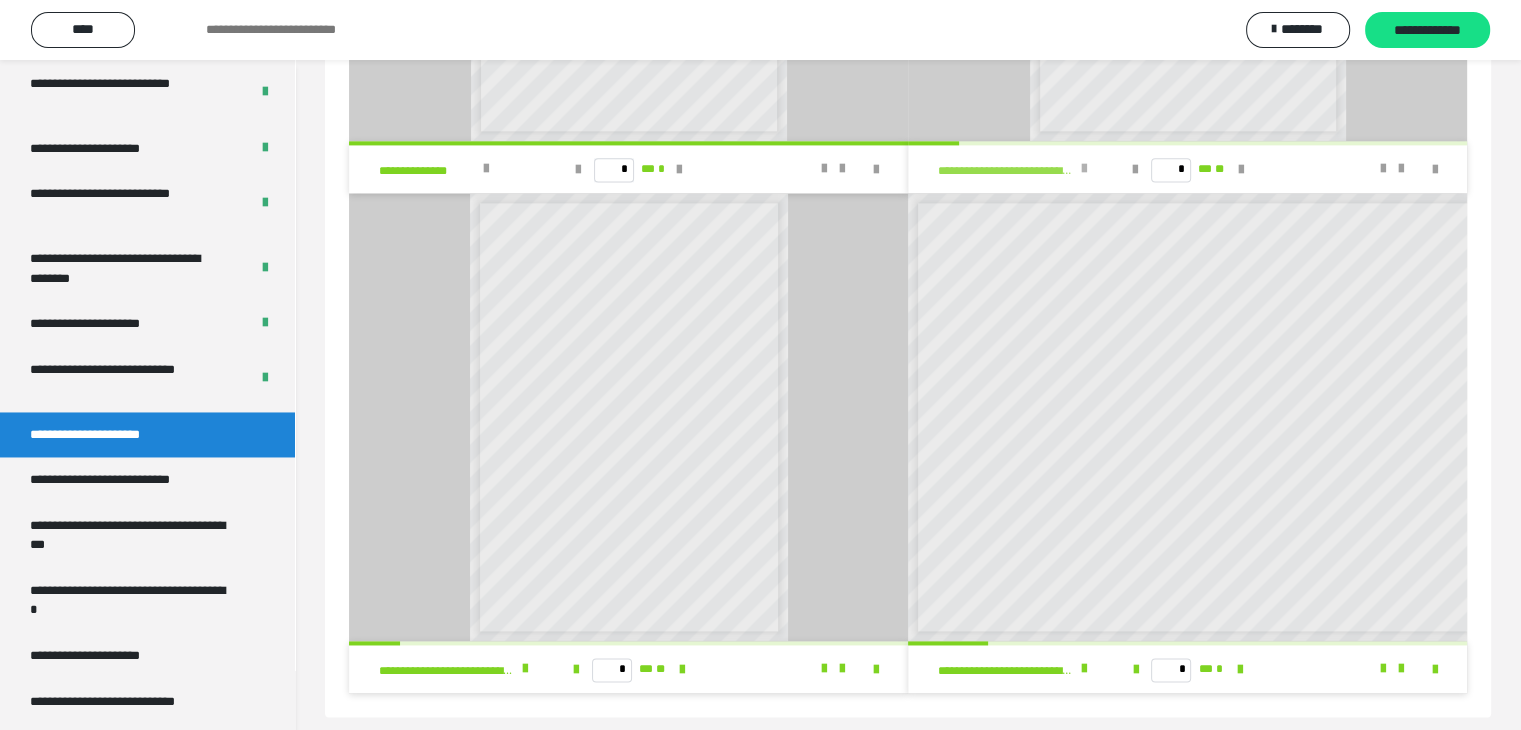 scroll, scrollTop: 2730, scrollLeft: 0, axis: vertical 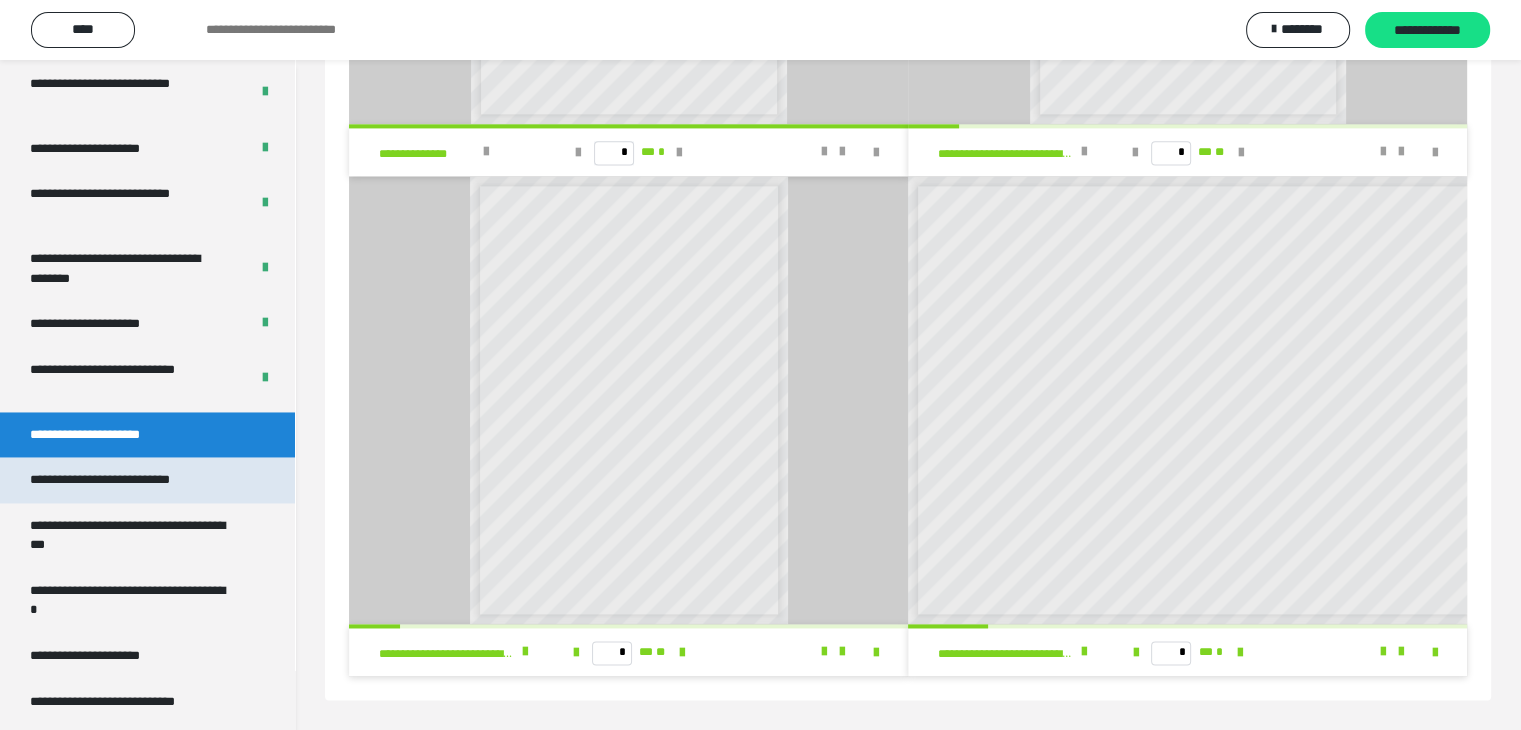 click on "**********" at bounding box center (129, 480) 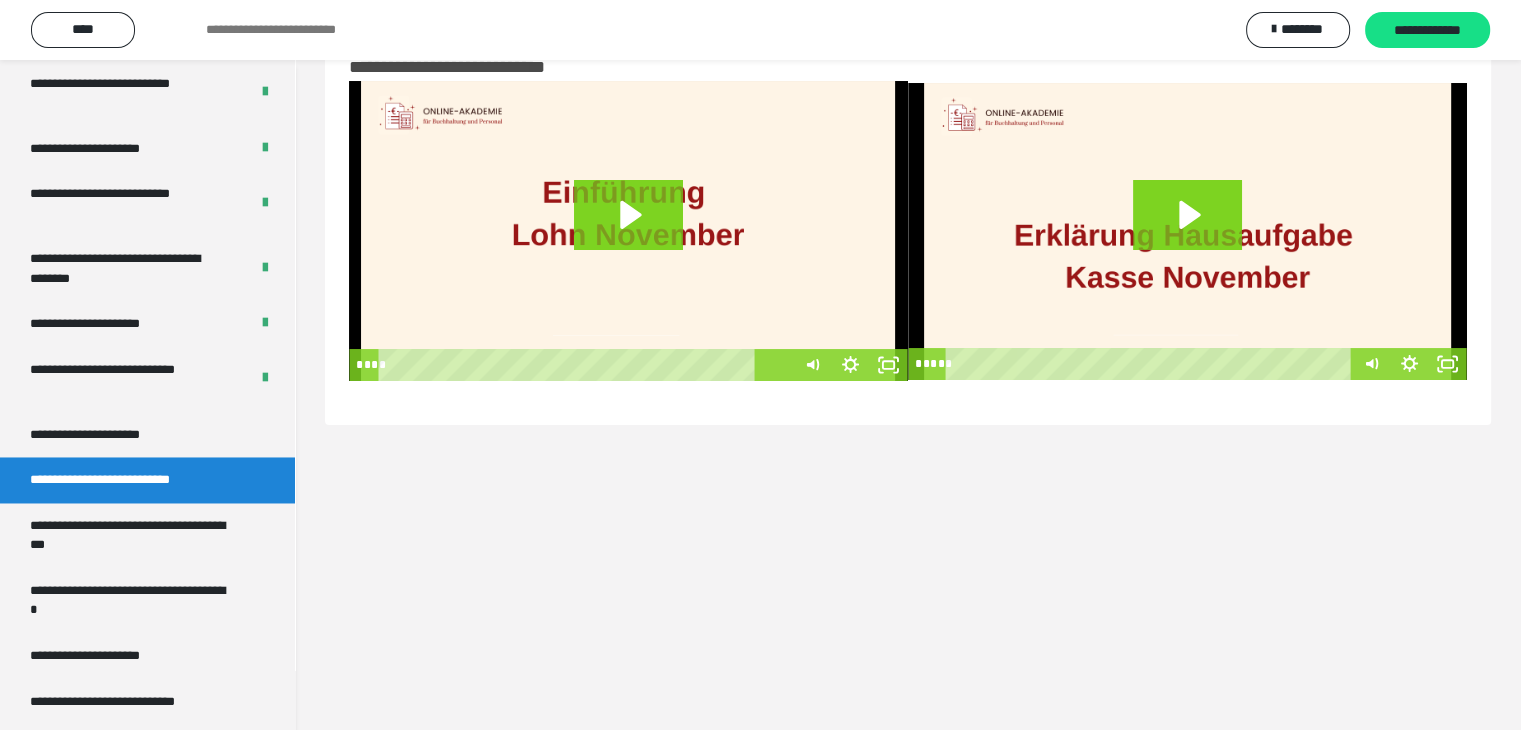 scroll, scrollTop: 60, scrollLeft: 0, axis: vertical 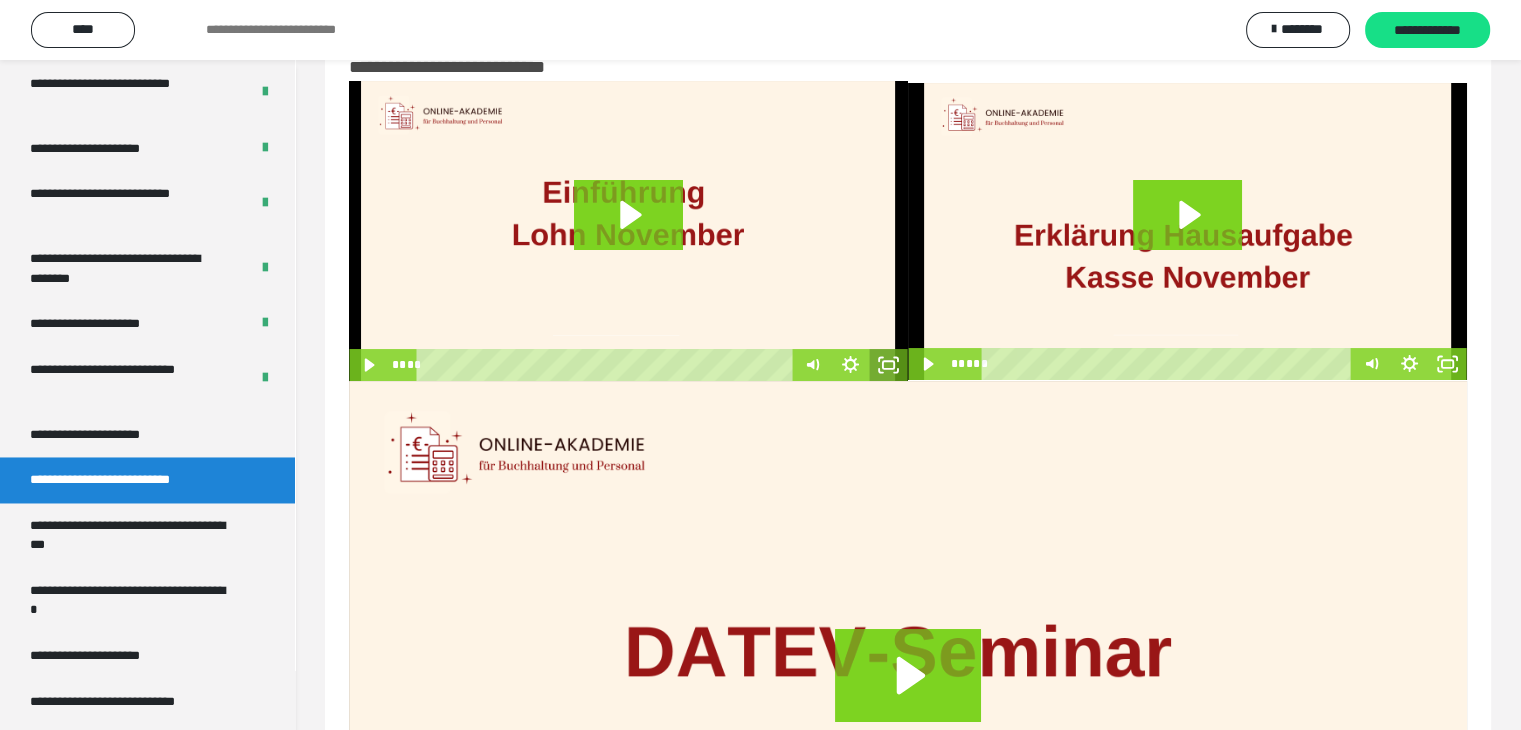 click 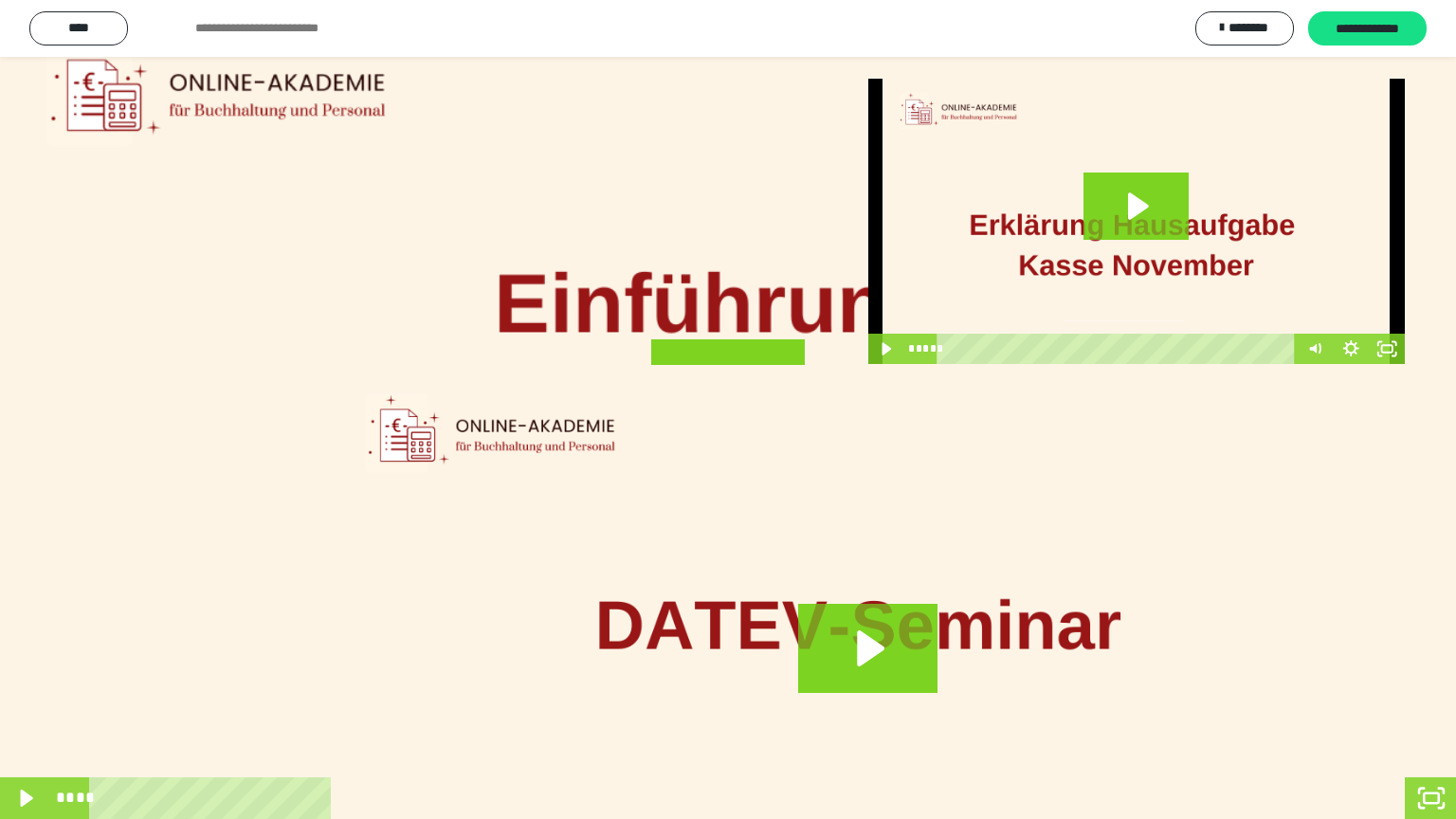 click at bounding box center (728, 410) 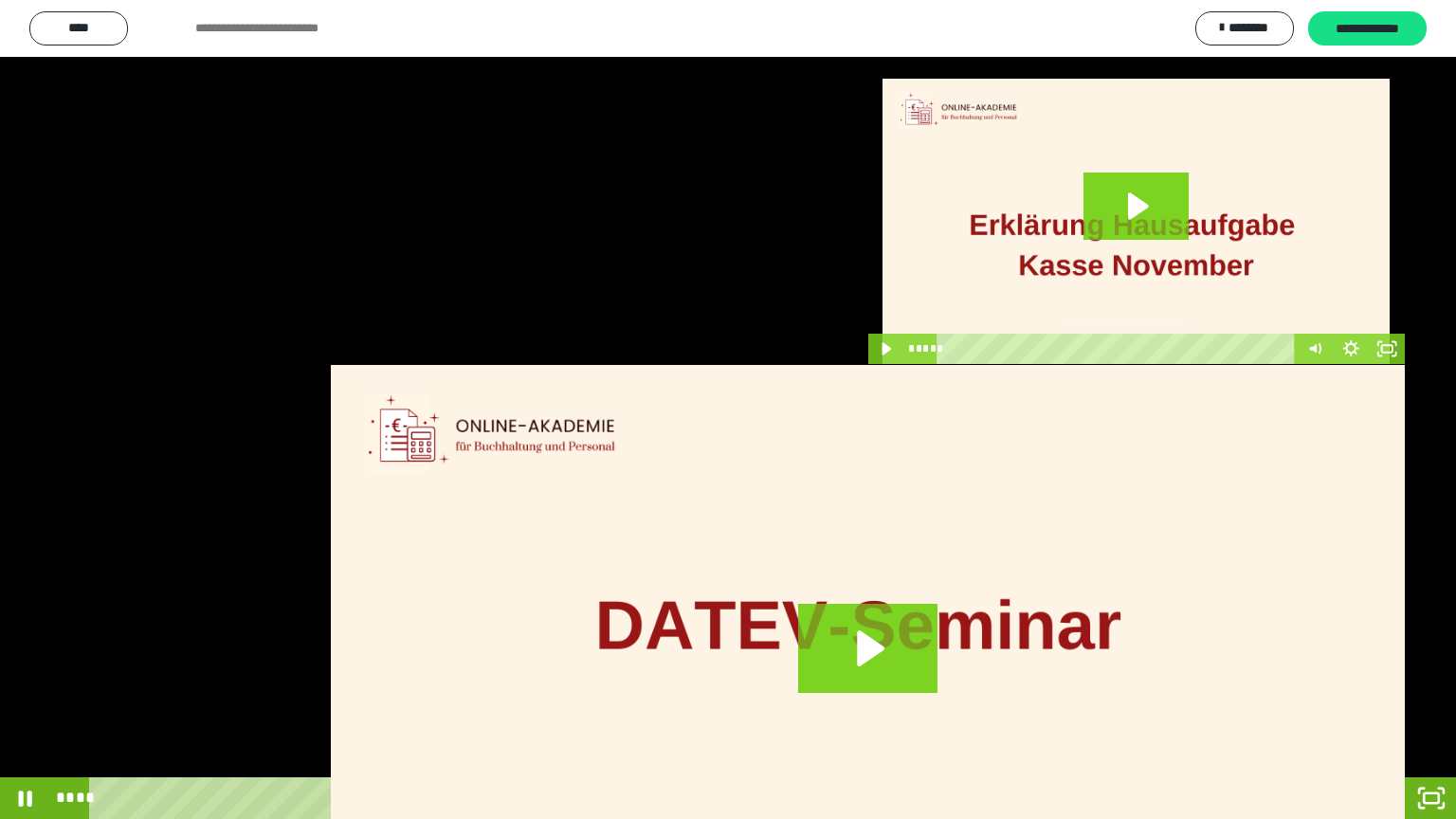 click at bounding box center [728, 410] 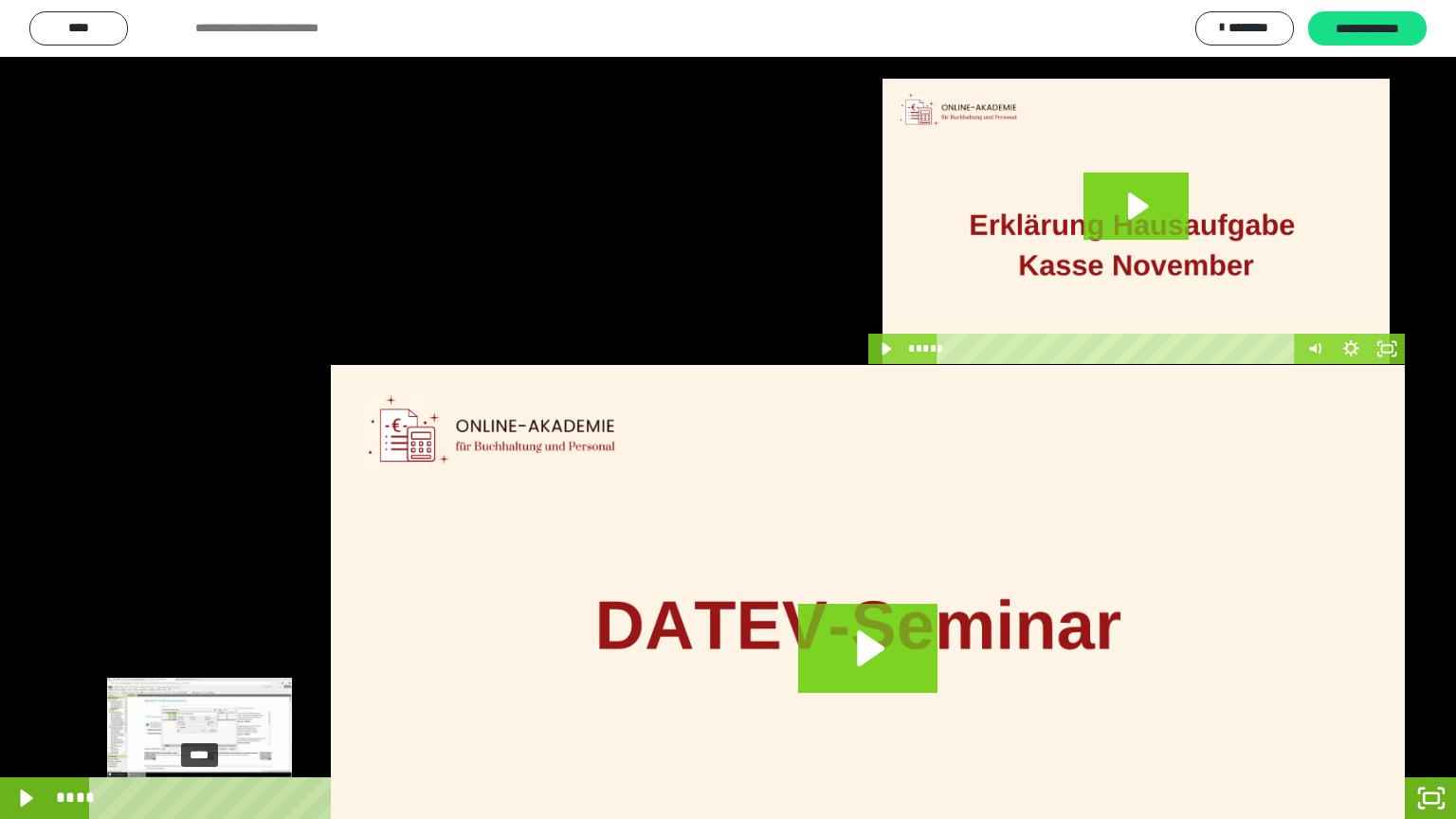 click on "****" at bounding box center [701, 798] 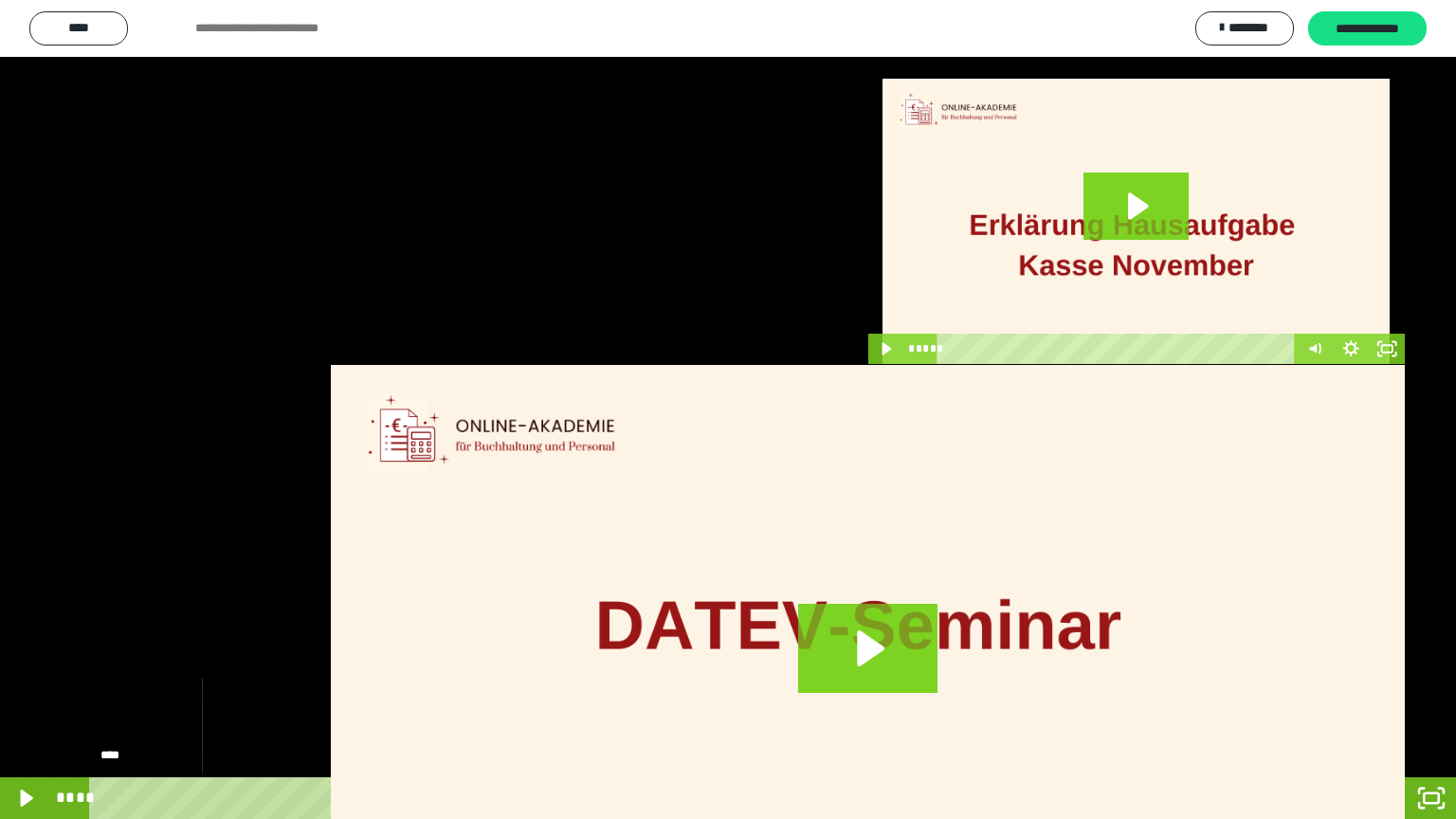 drag, startPoint x: 197, startPoint y: 796, endPoint x: 100, endPoint y: 797, distance: 97.0052 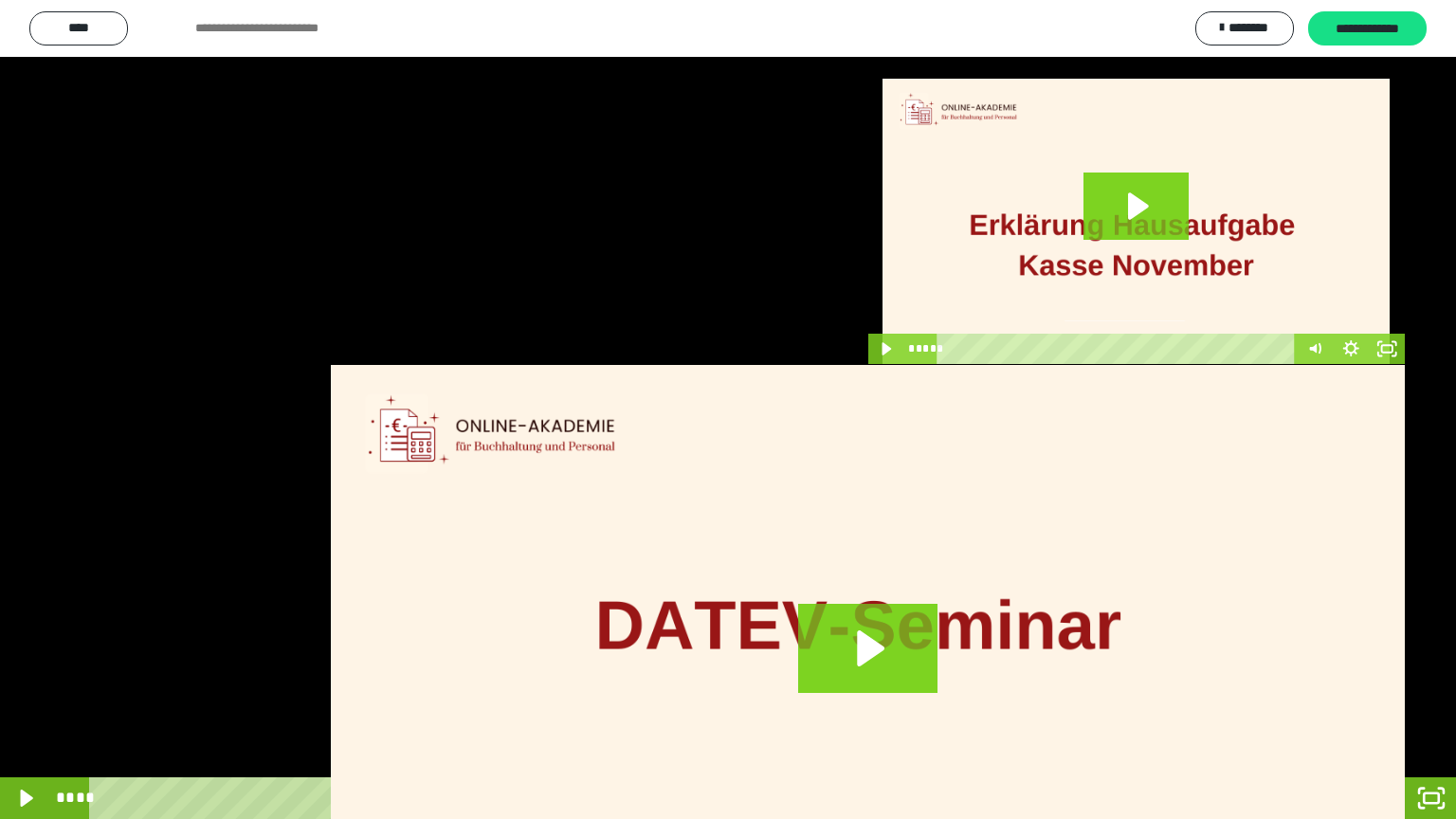 click at bounding box center (728, 410) 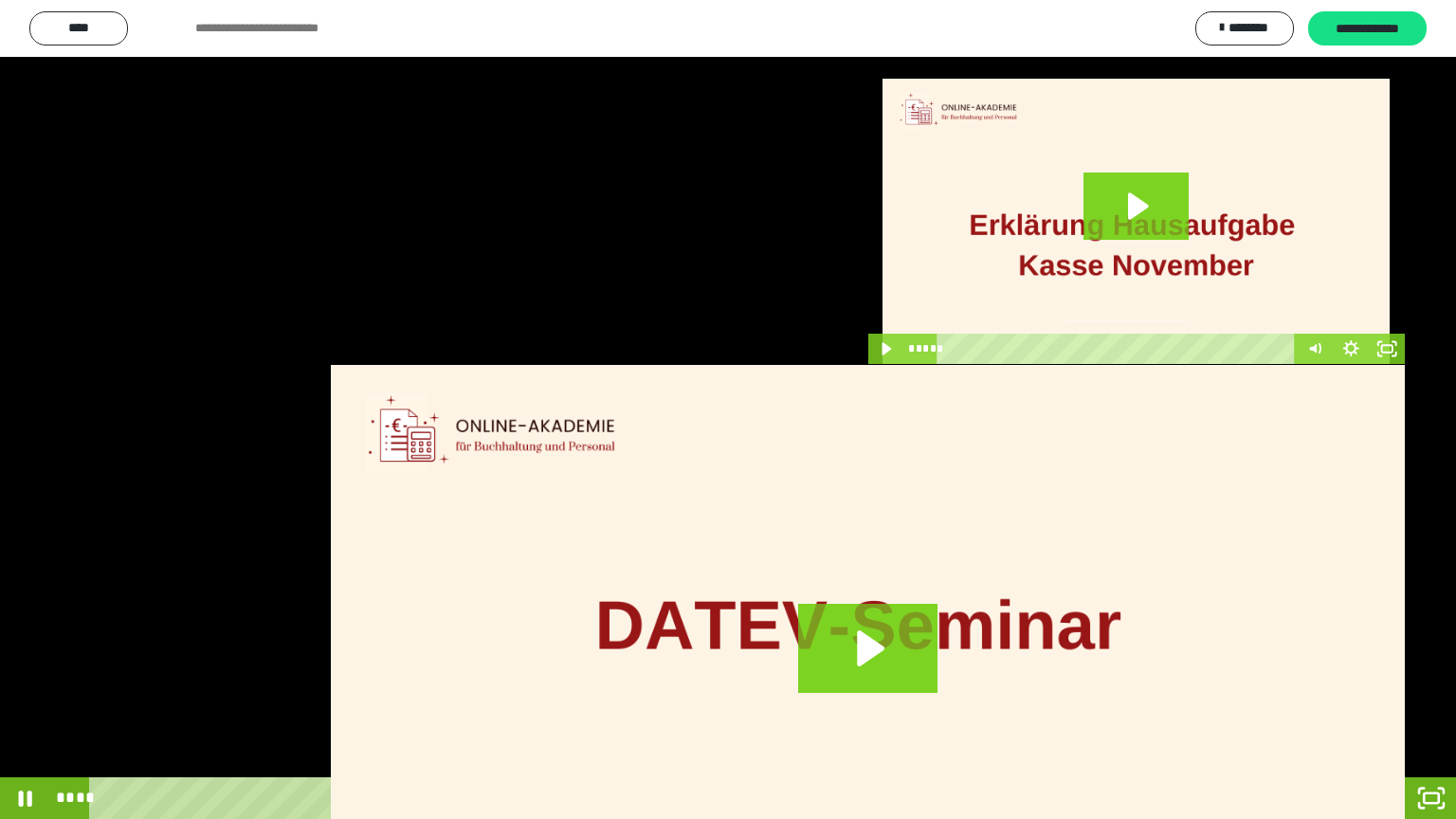 click at bounding box center (728, 410) 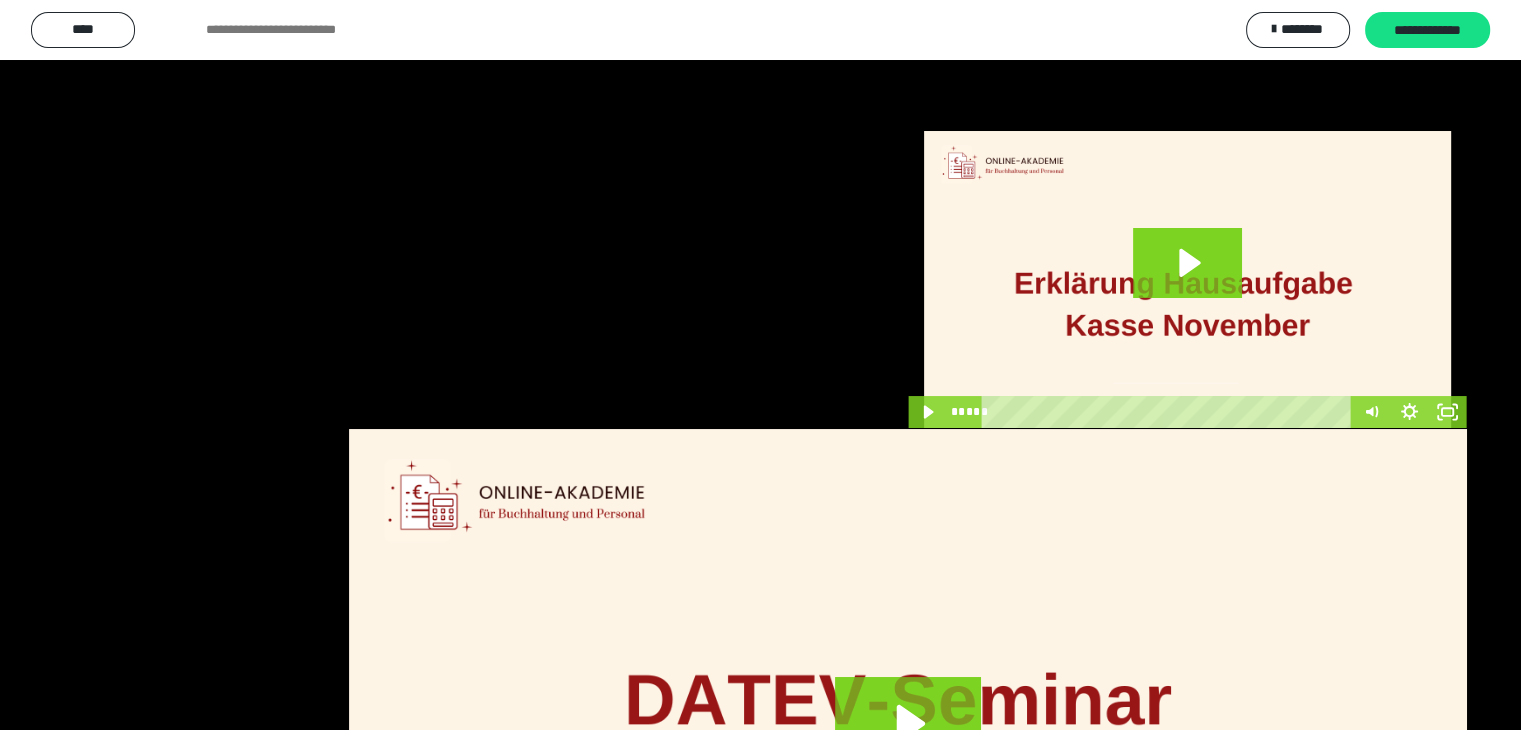 scroll, scrollTop: 0, scrollLeft: 0, axis: both 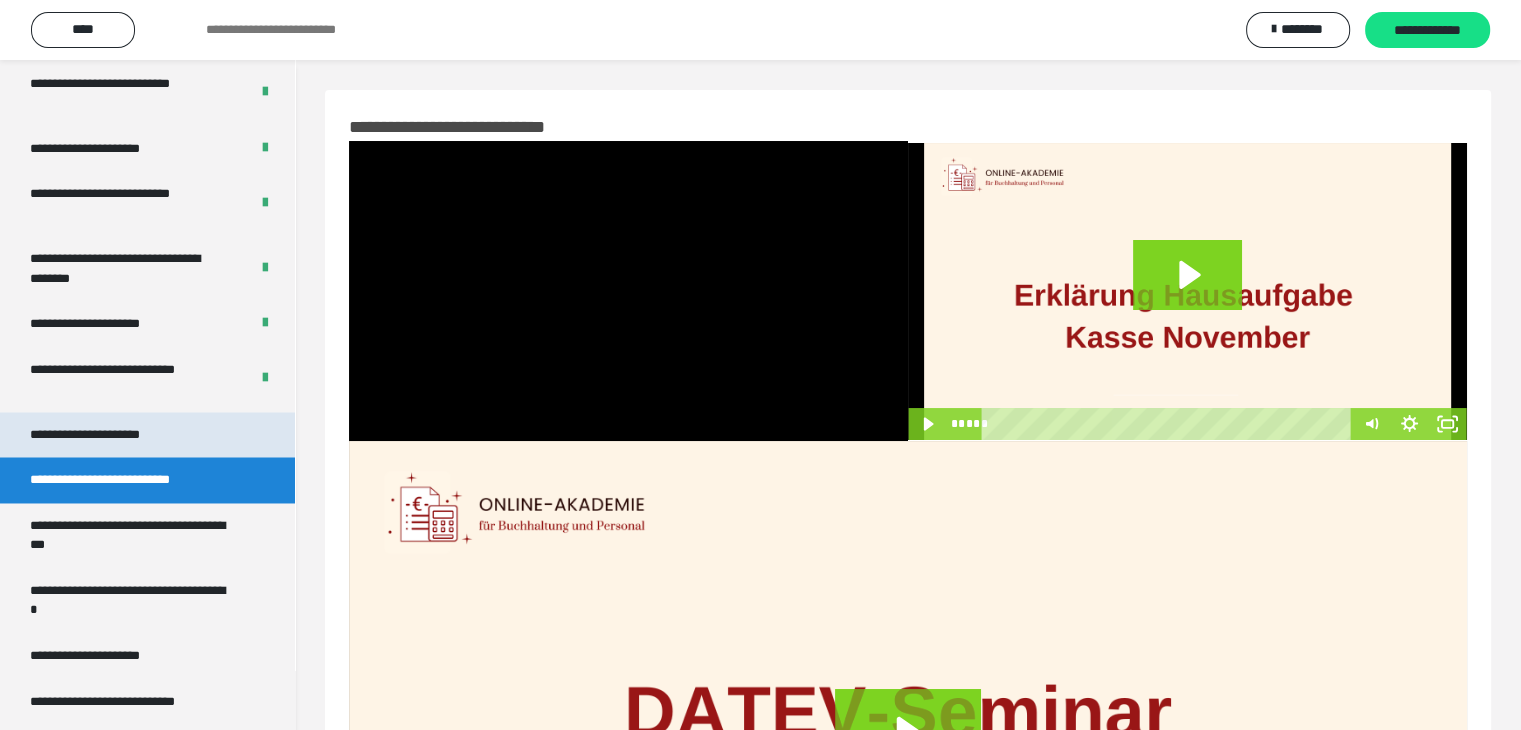 click on "**********" at bounding box center [108, 435] 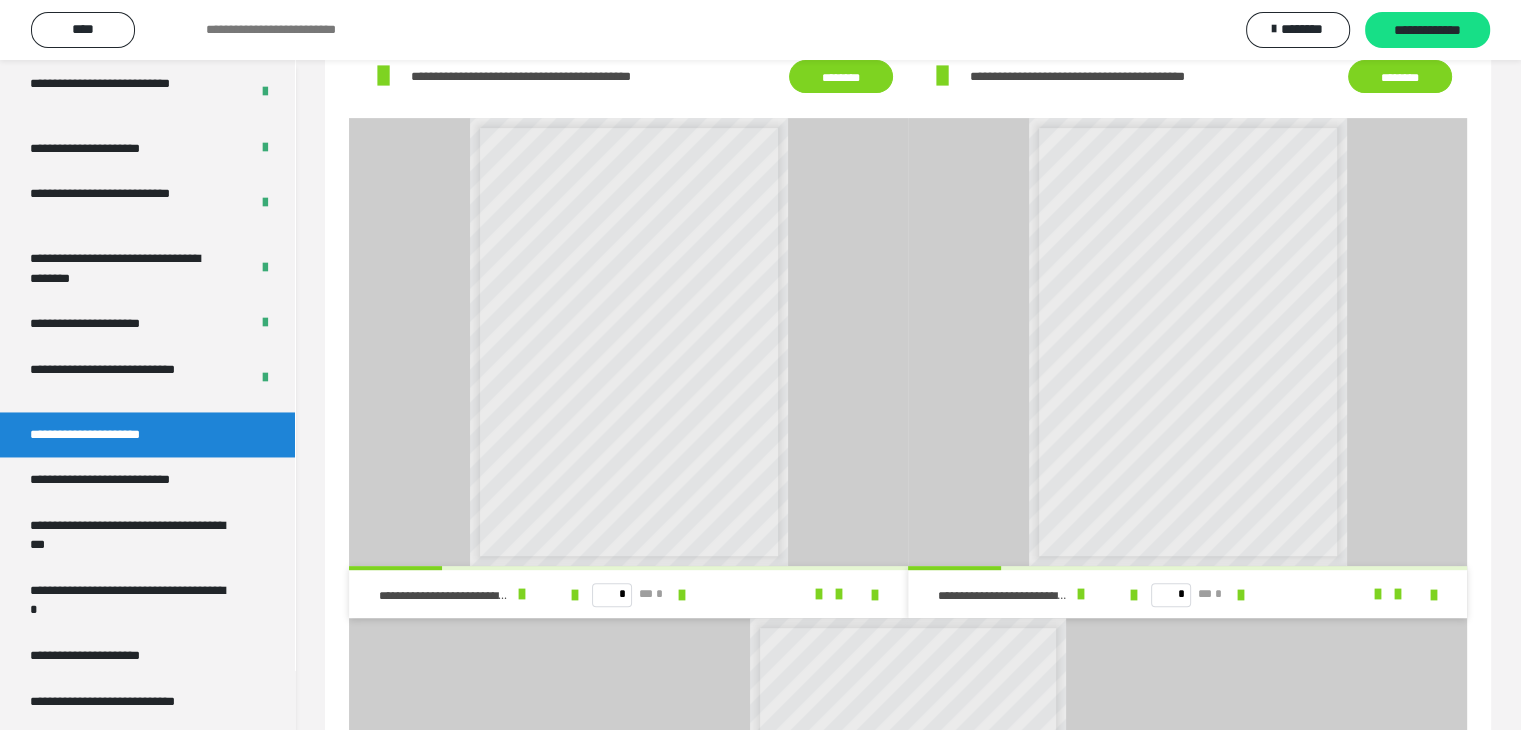 scroll, scrollTop: 800, scrollLeft: 0, axis: vertical 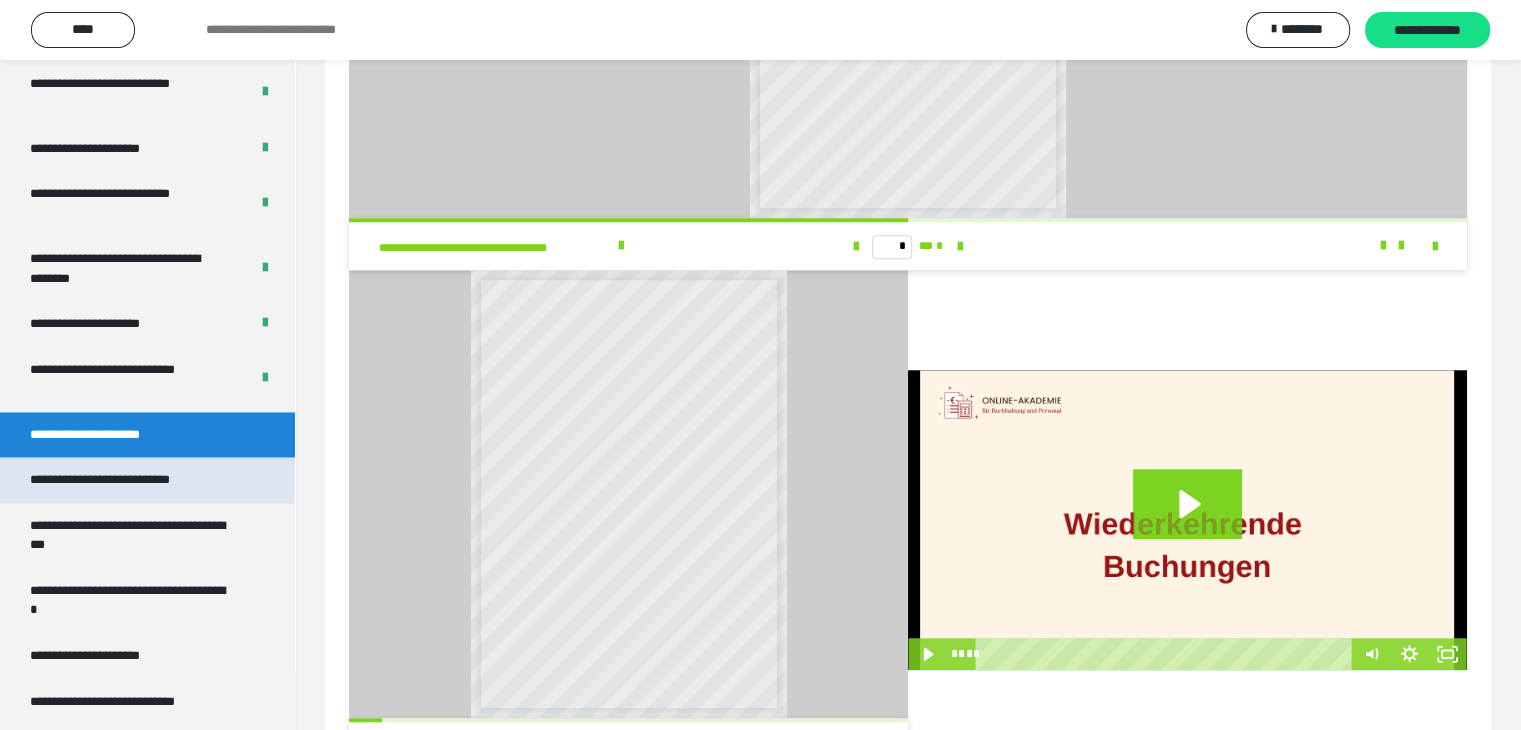 click on "**********" at bounding box center (129, 480) 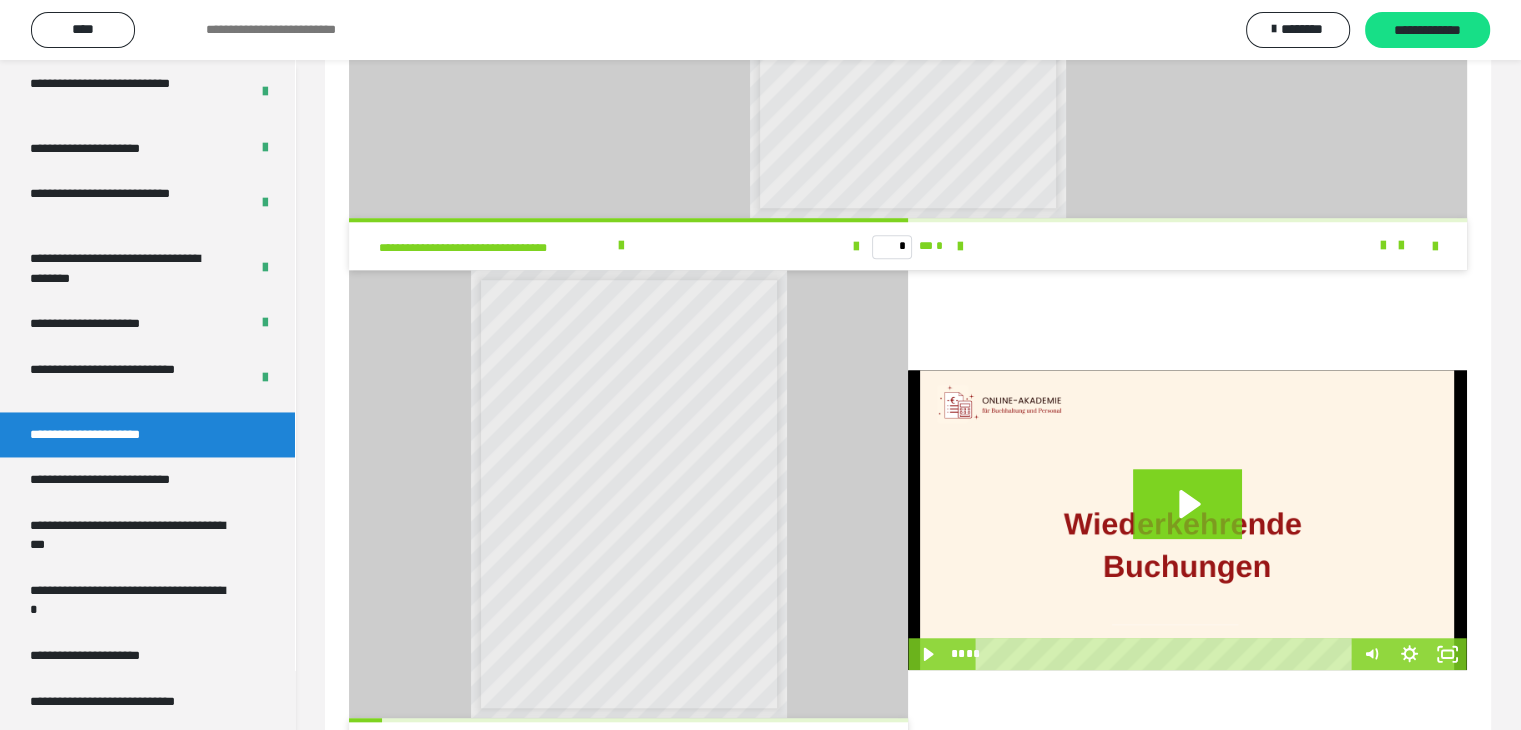 scroll, scrollTop: 0, scrollLeft: 0, axis: both 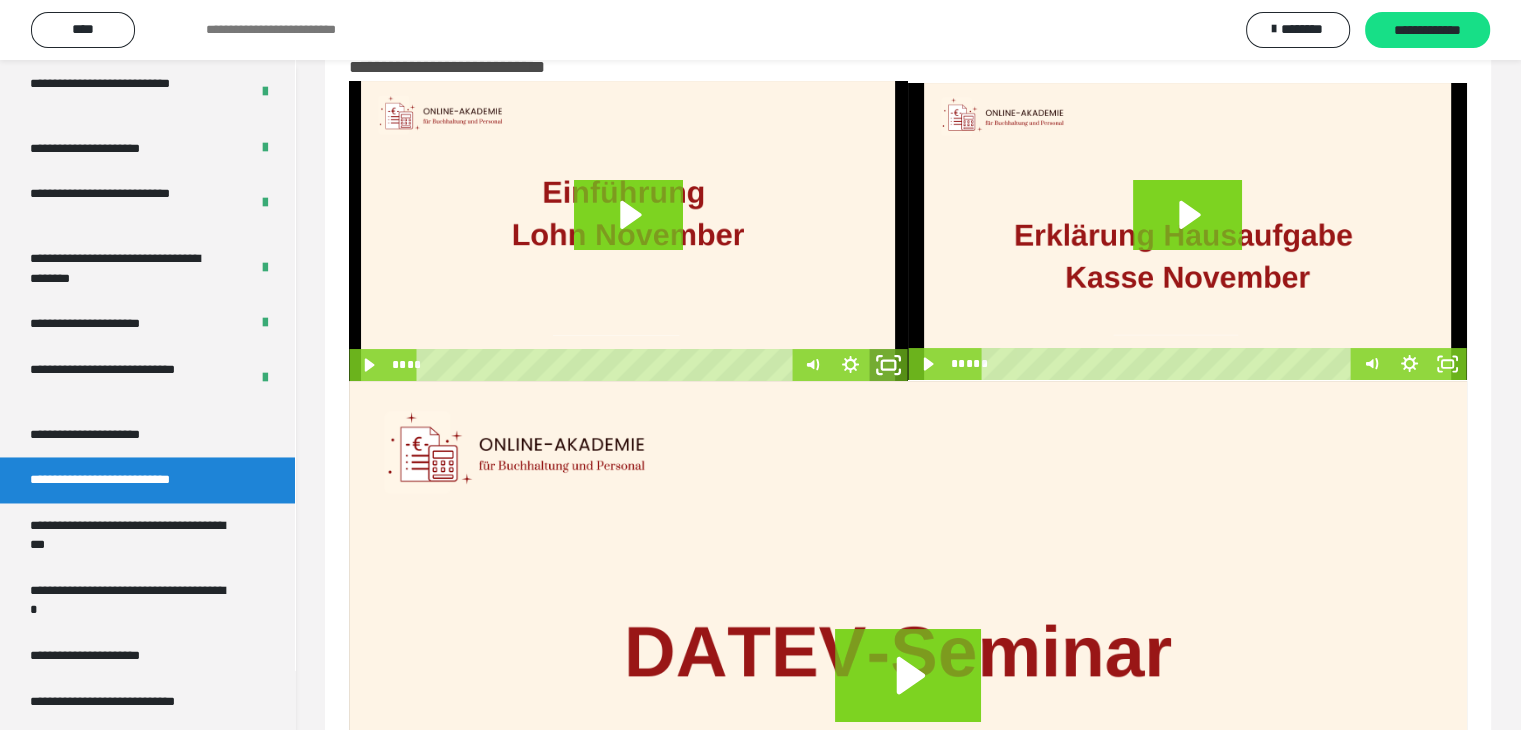 click 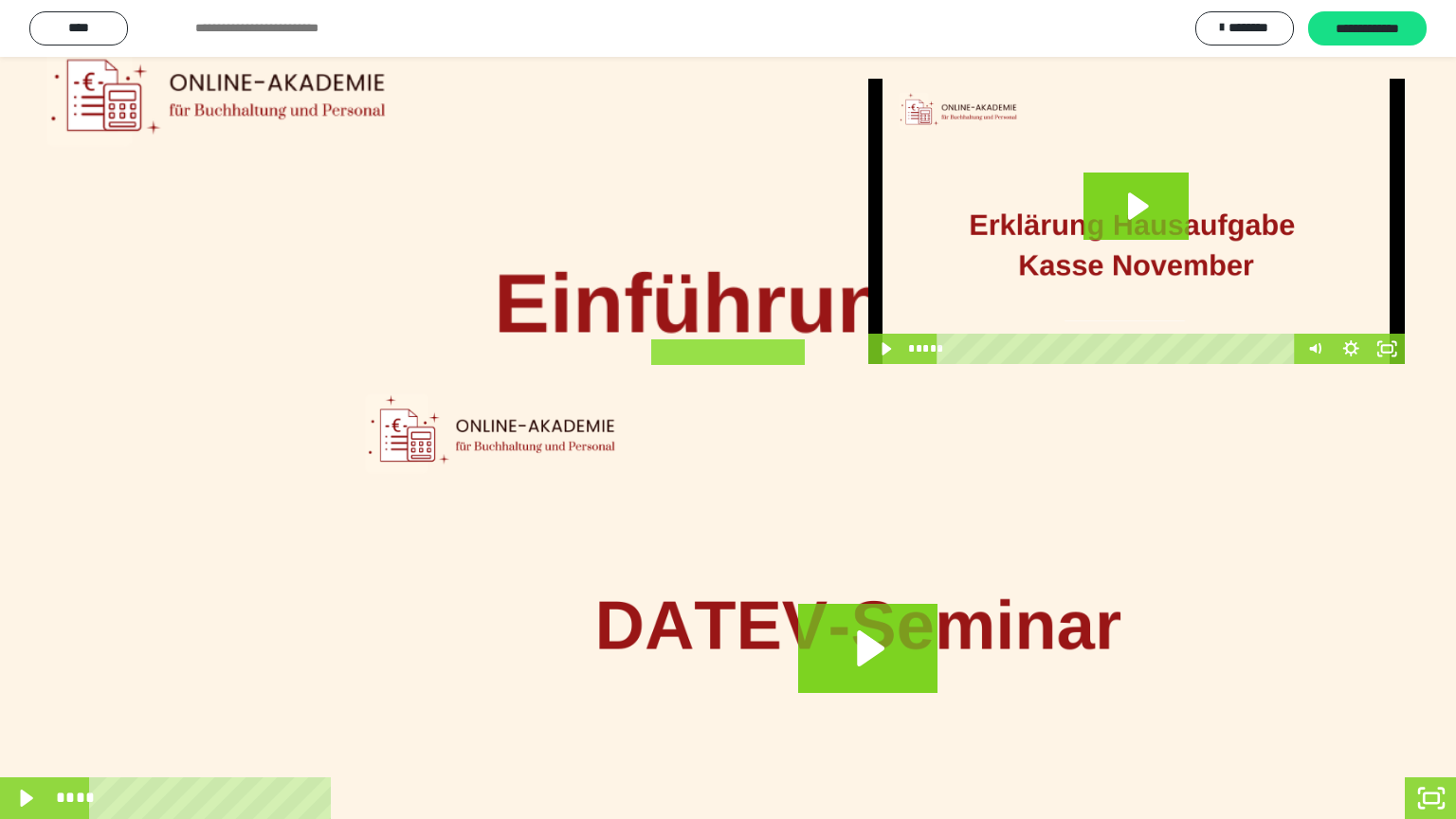 click 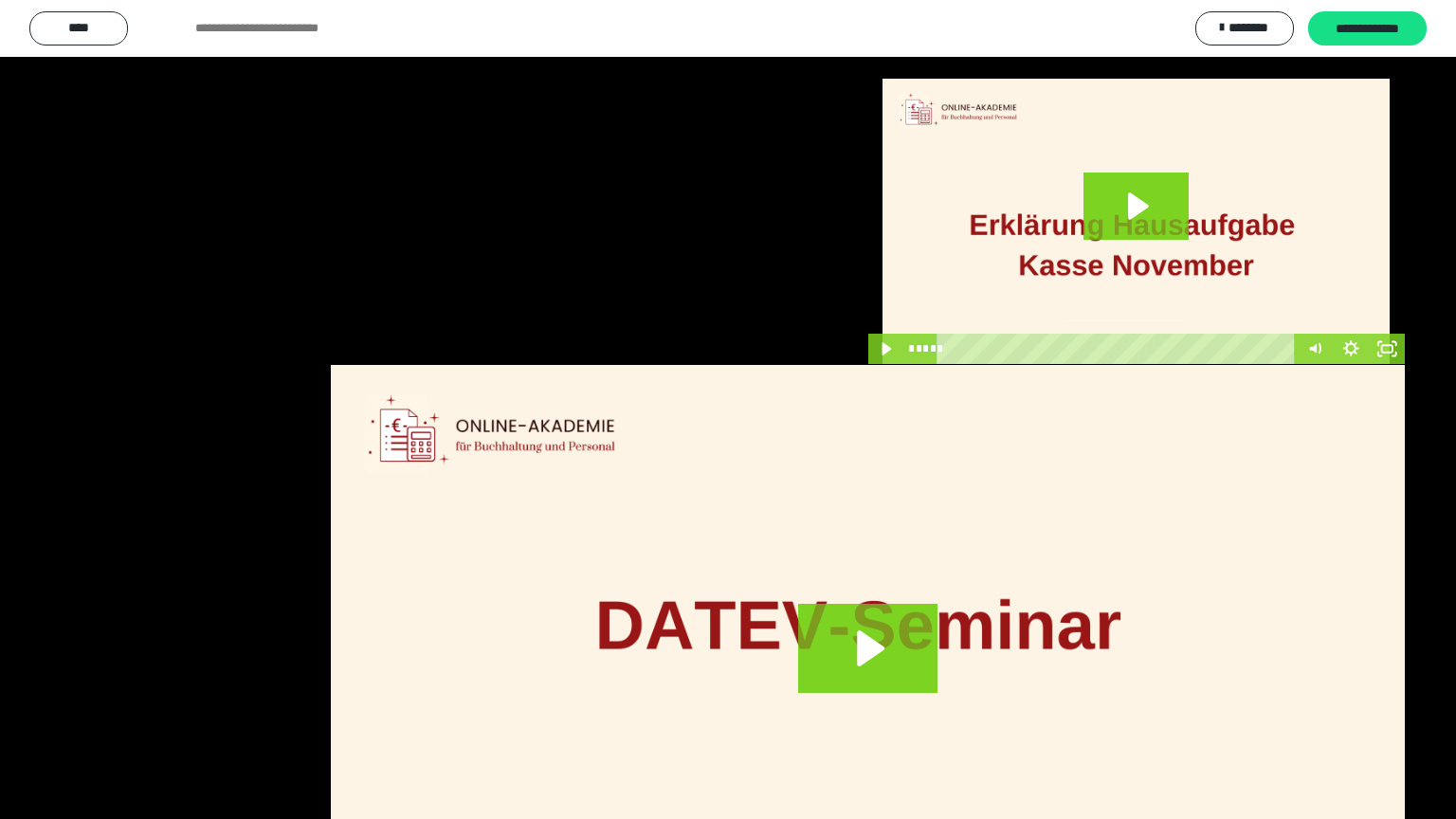 click at bounding box center (728, 410) 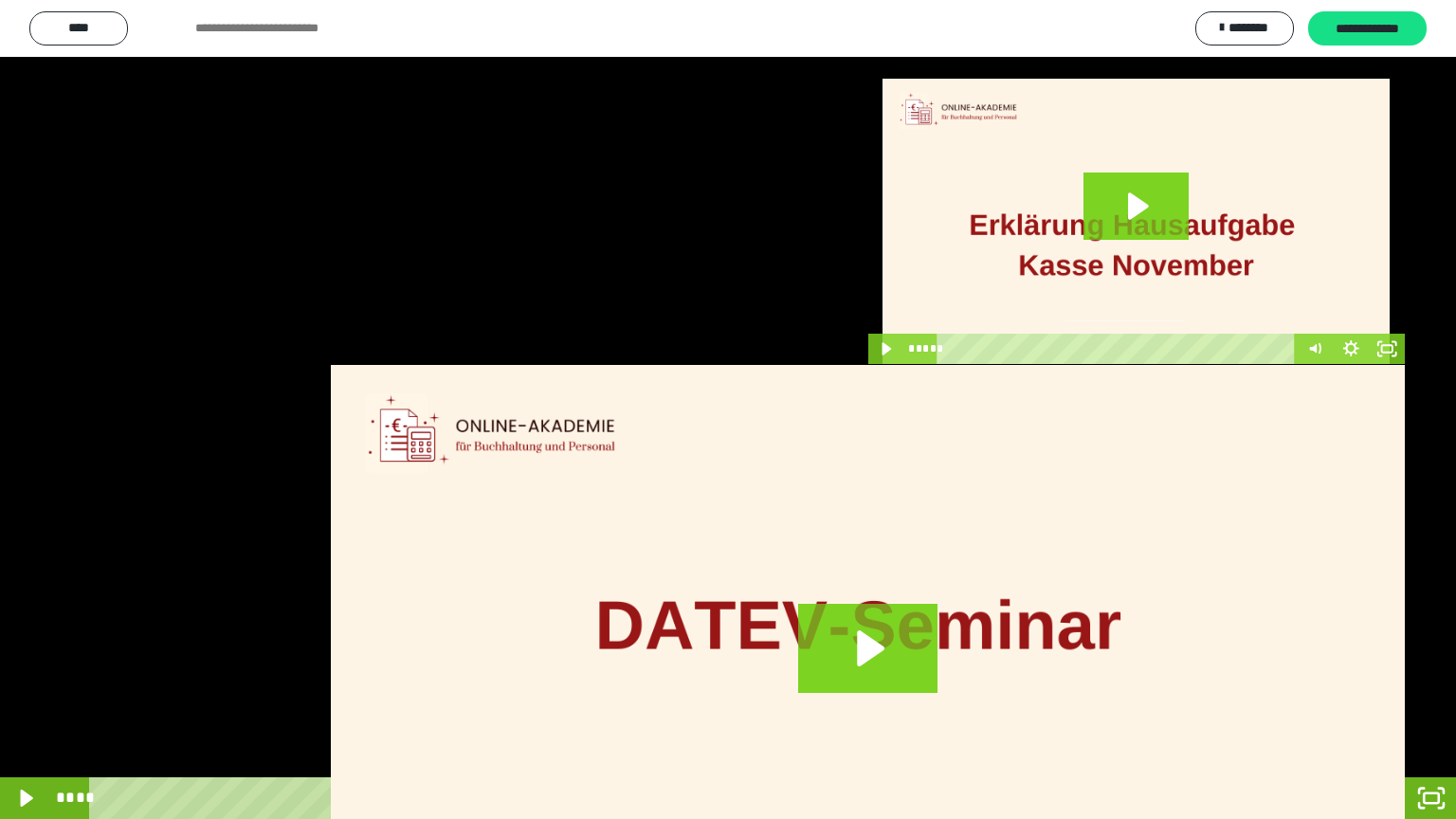 click at bounding box center [728, 410] 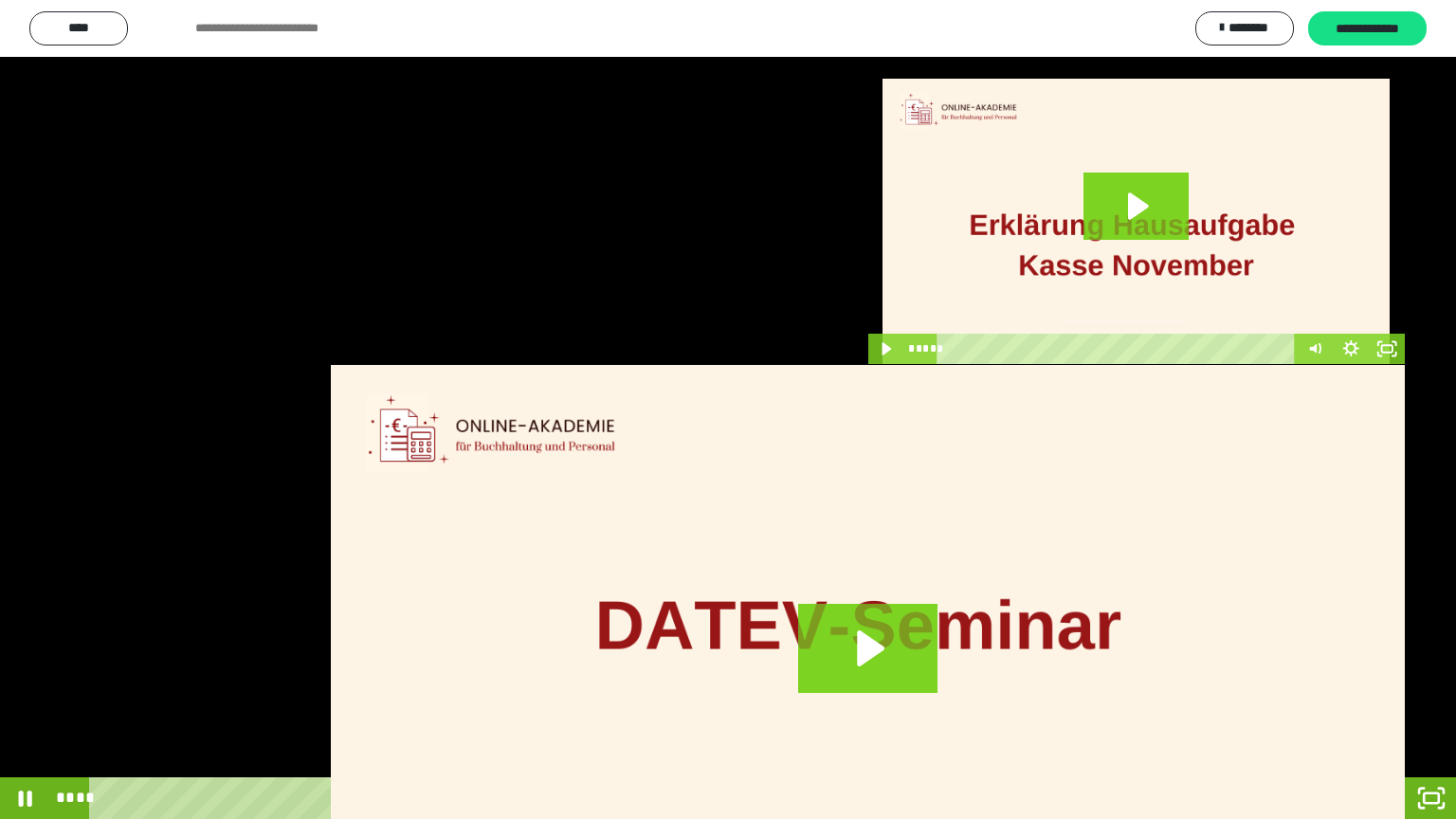 click at bounding box center [728, 410] 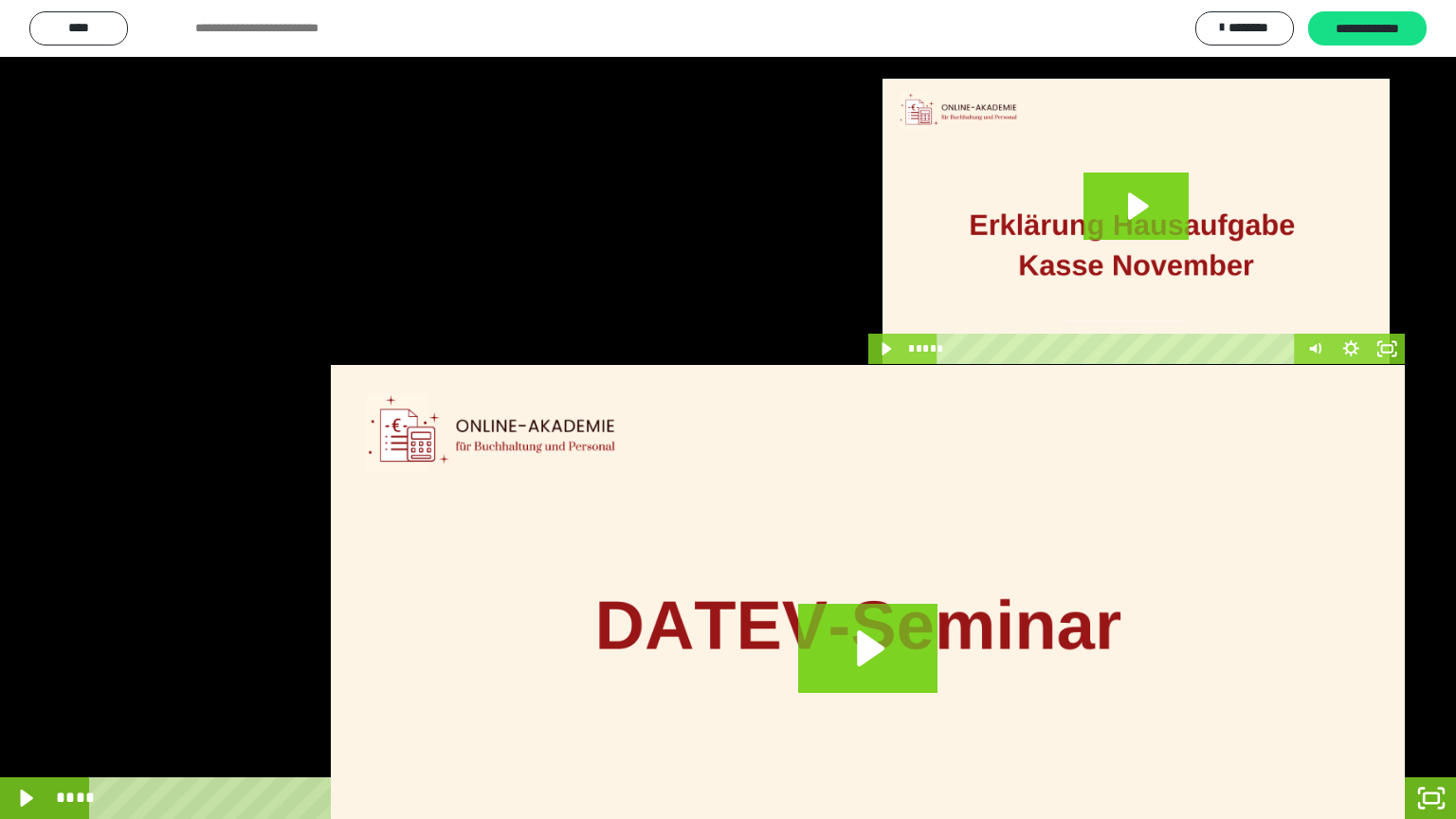 click at bounding box center [728, 410] 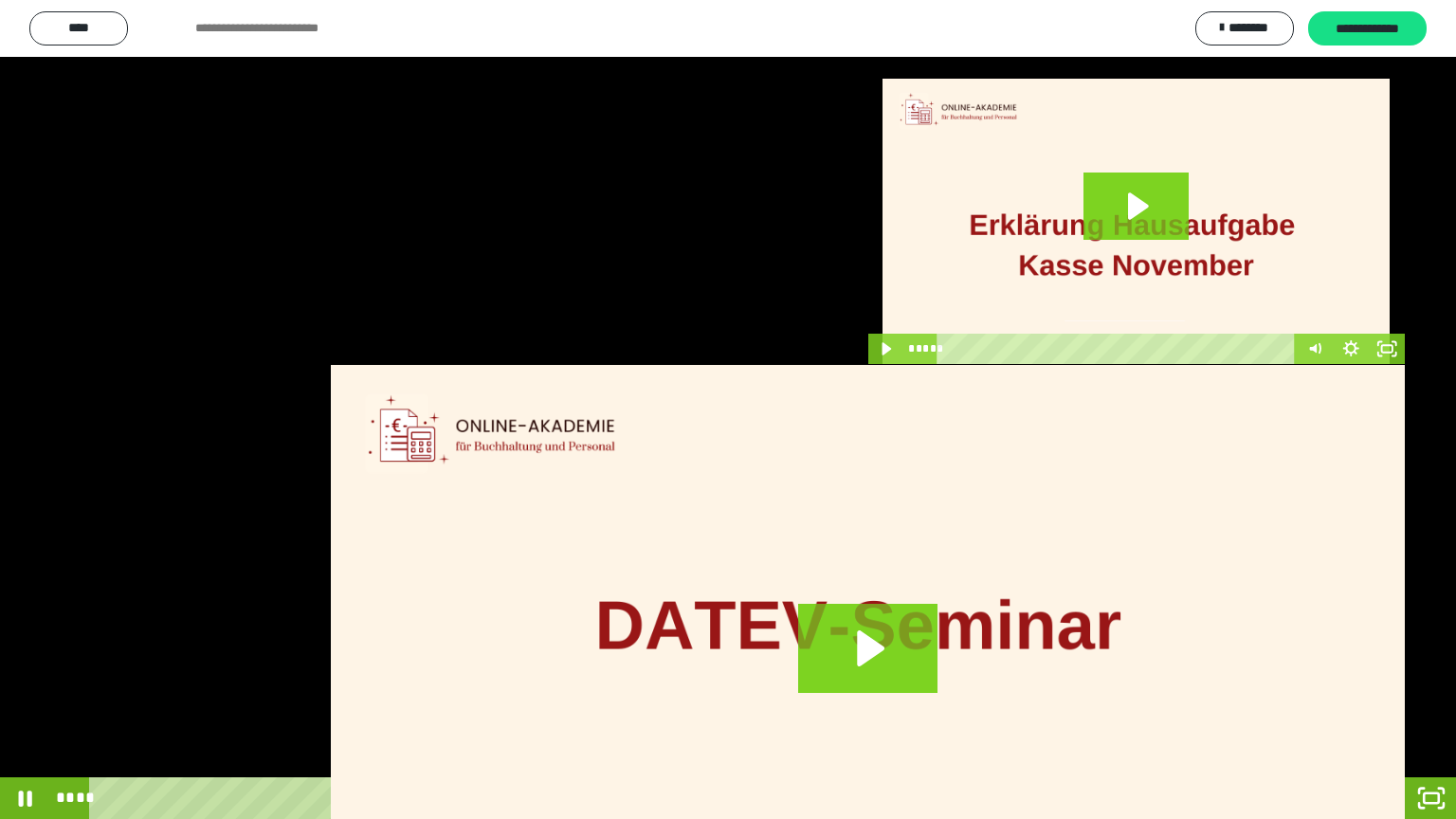 click on "****" at bounding box center (701, 798) 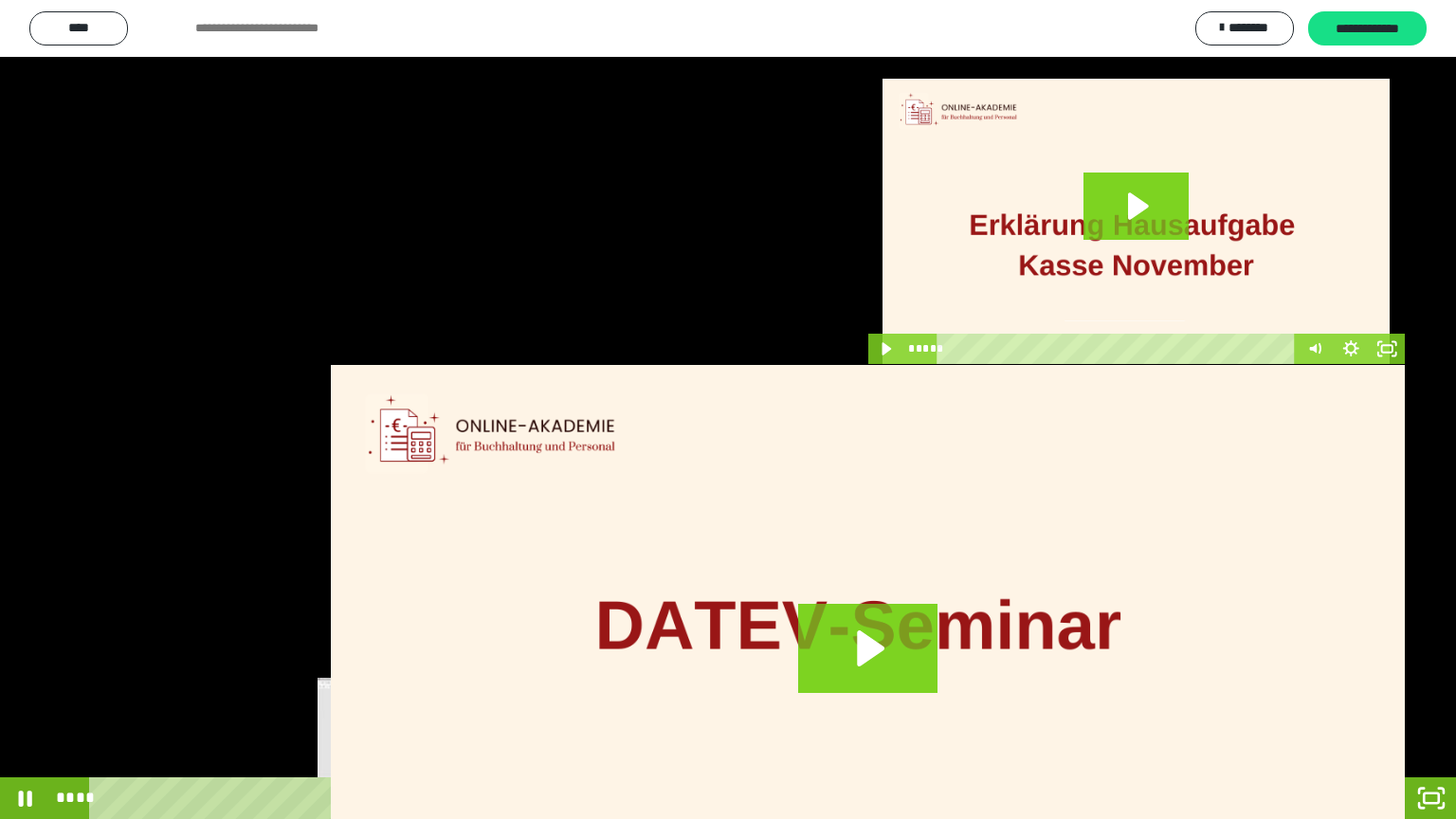 click on "****" at bounding box center [701, 798] 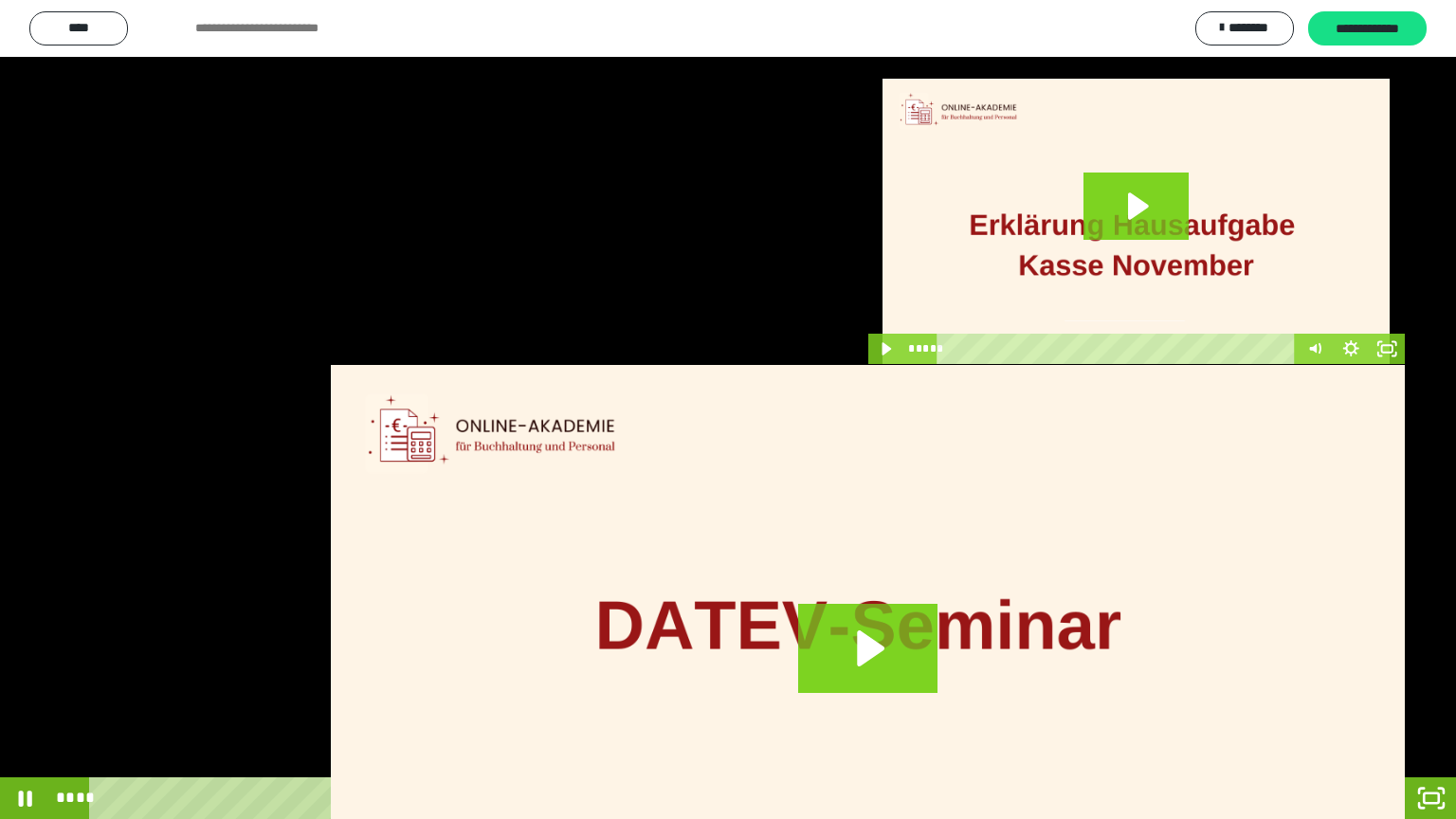 click at bounding box center (728, 410) 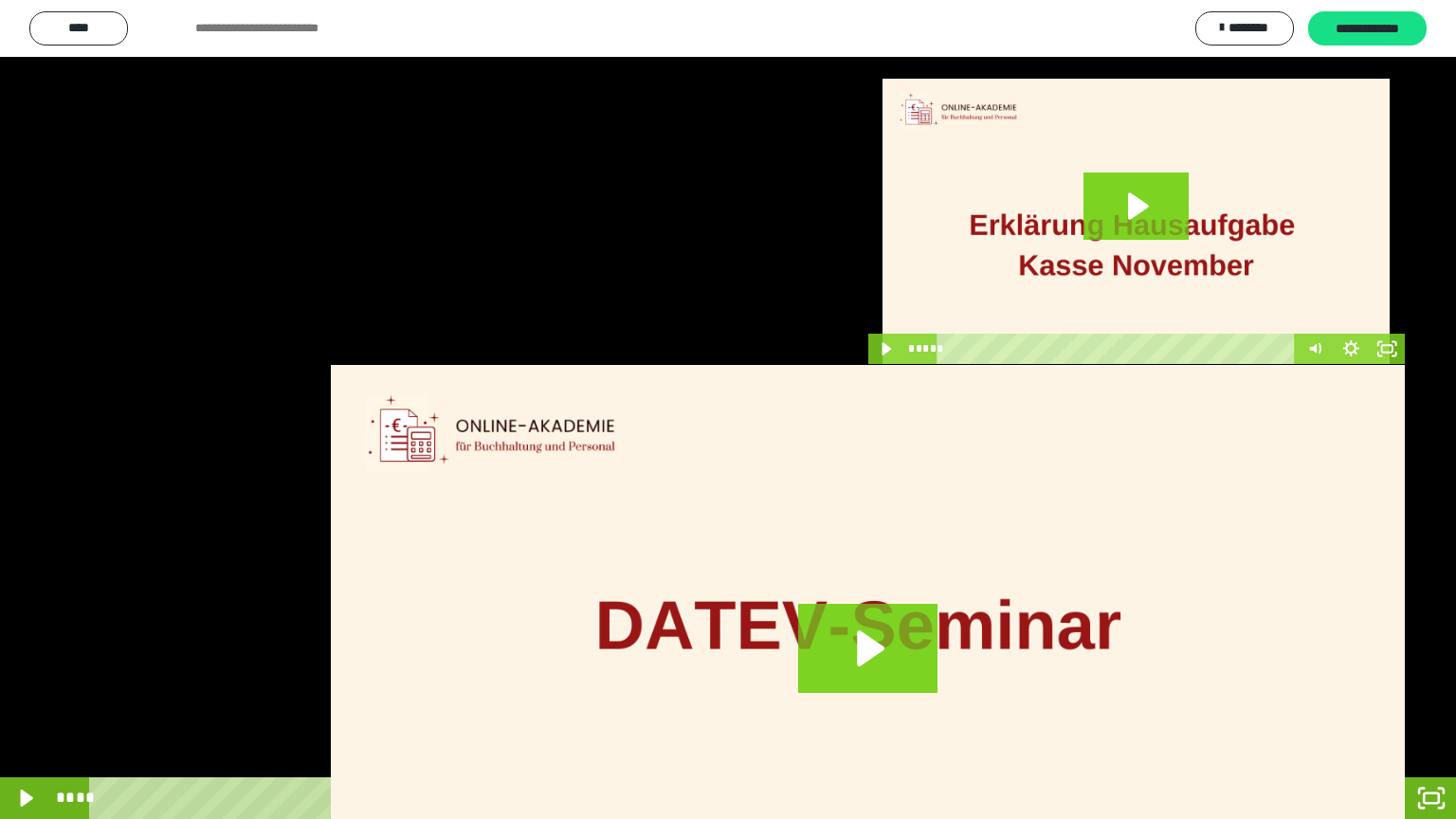 click at bounding box center [728, 410] 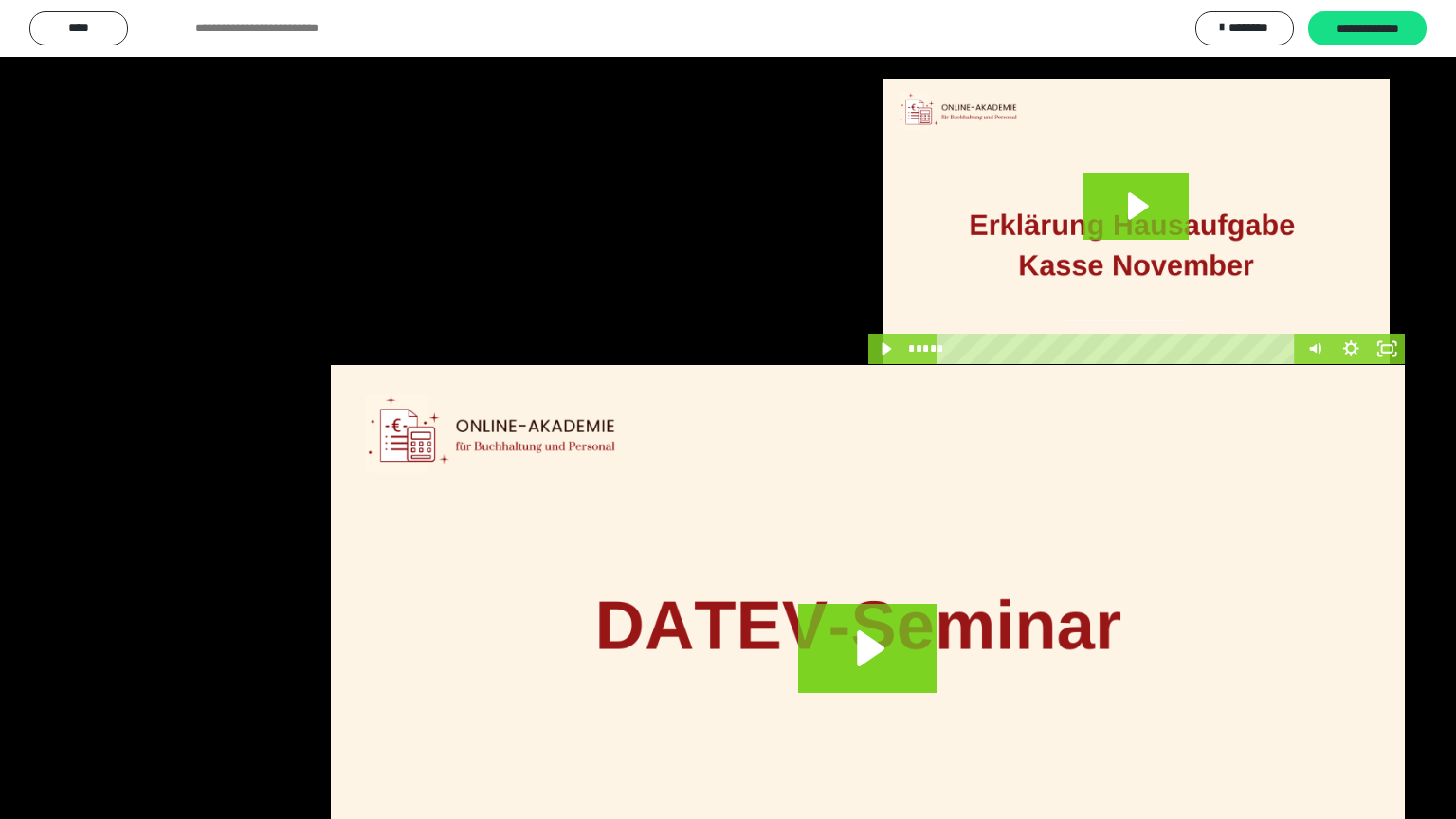 click at bounding box center (728, 410) 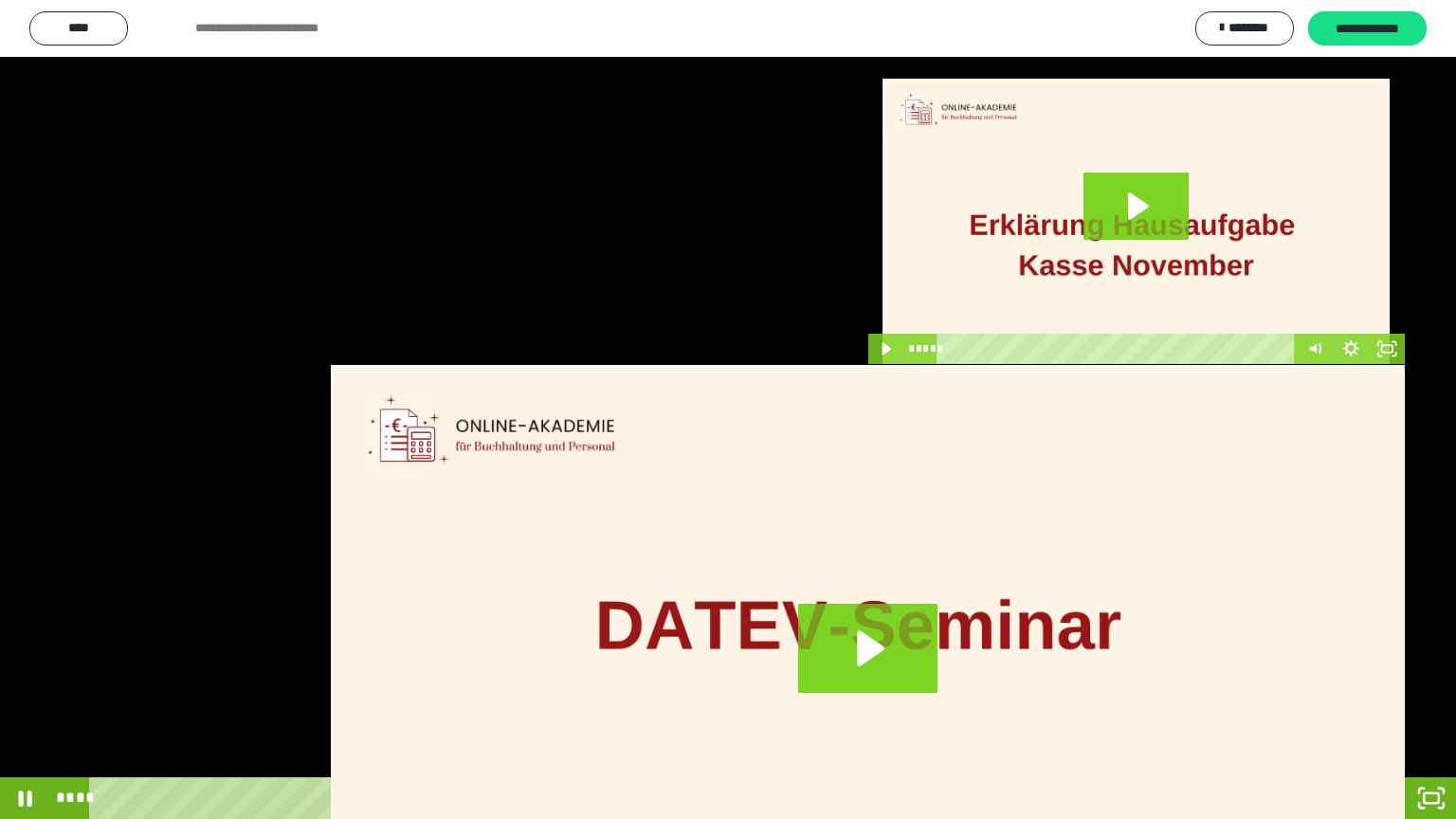 click at bounding box center (728, 410) 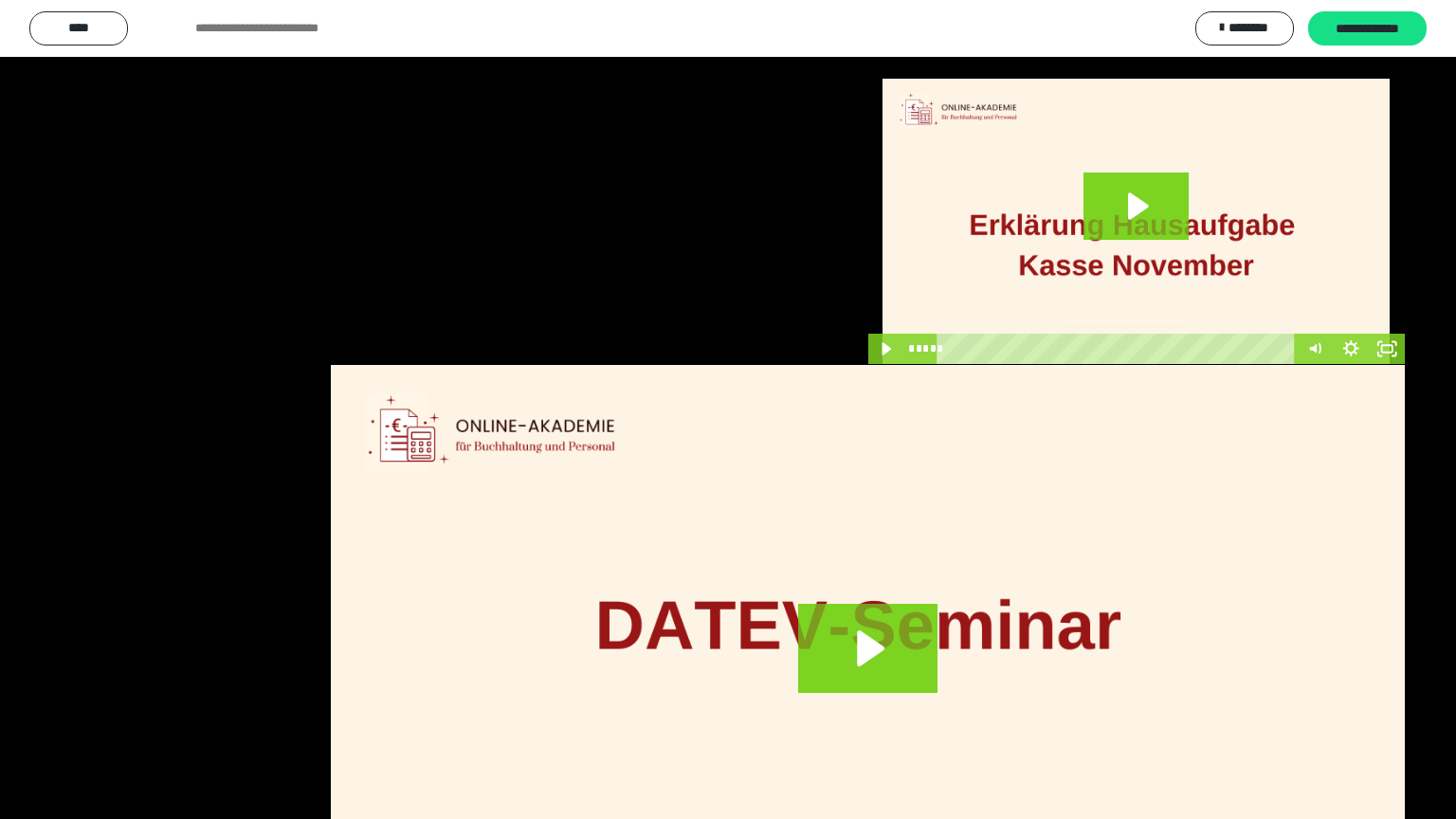 click at bounding box center [728, 410] 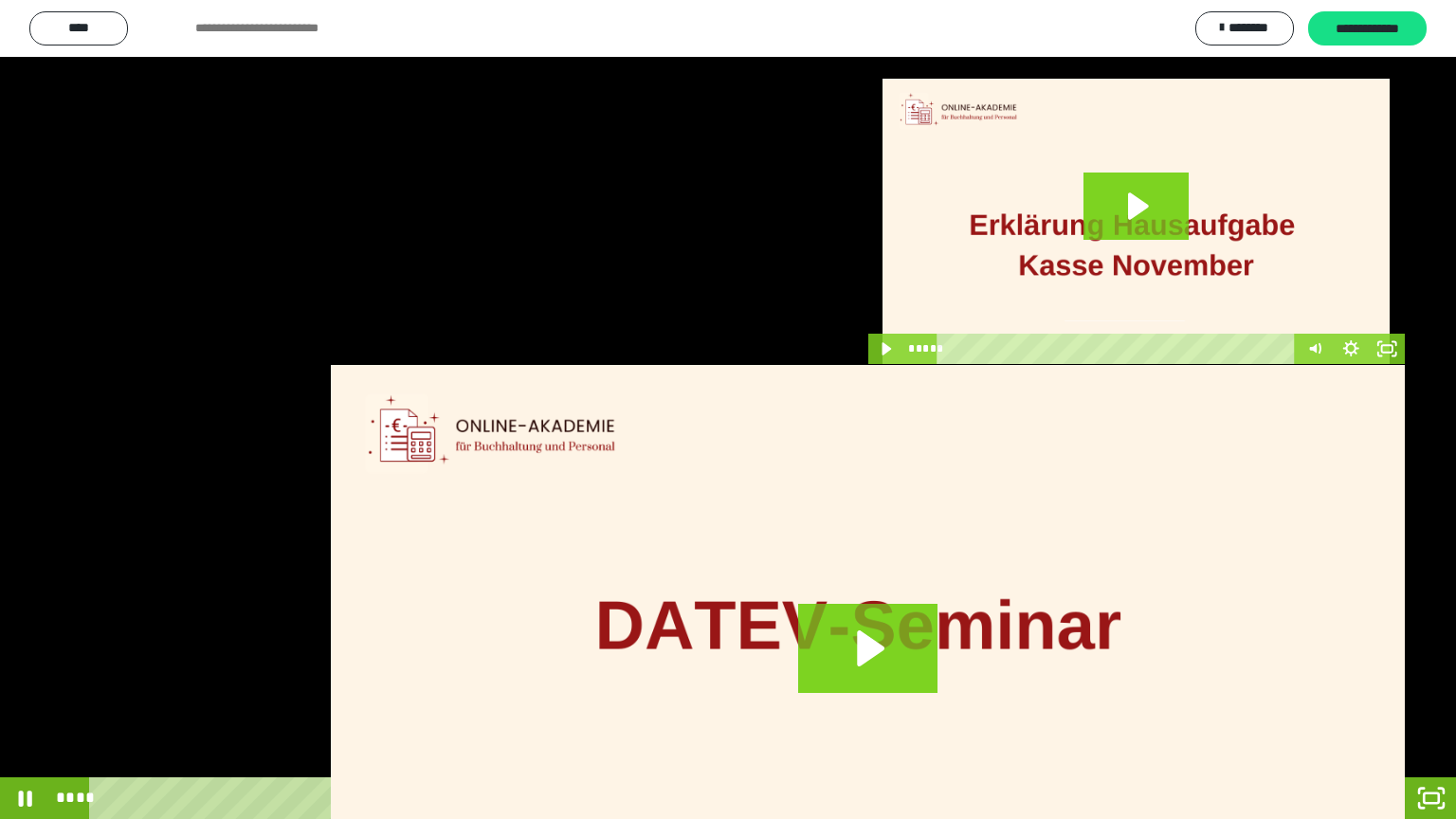 click at bounding box center [728, 410] 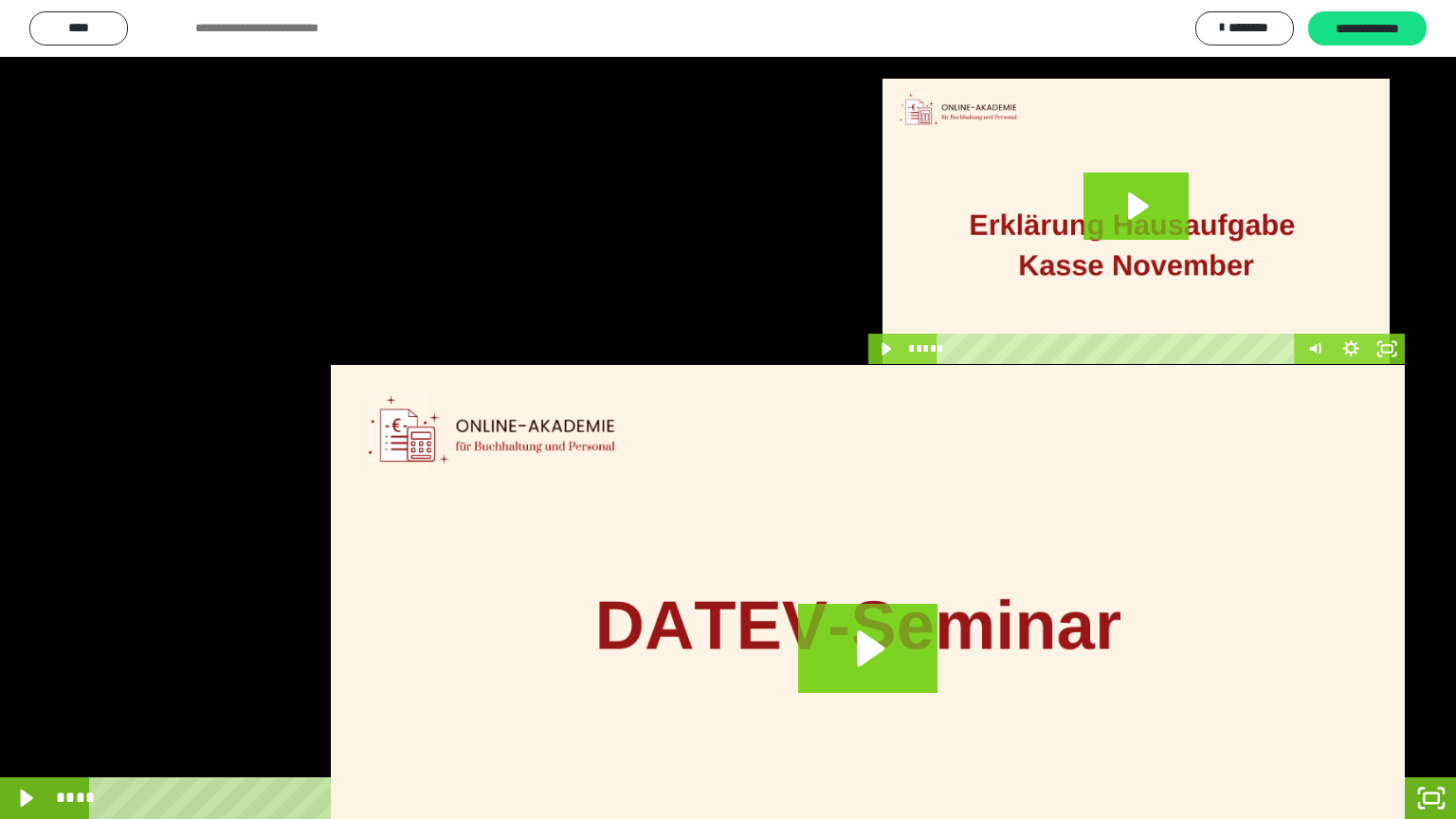 click at bounding box center [728, 410] 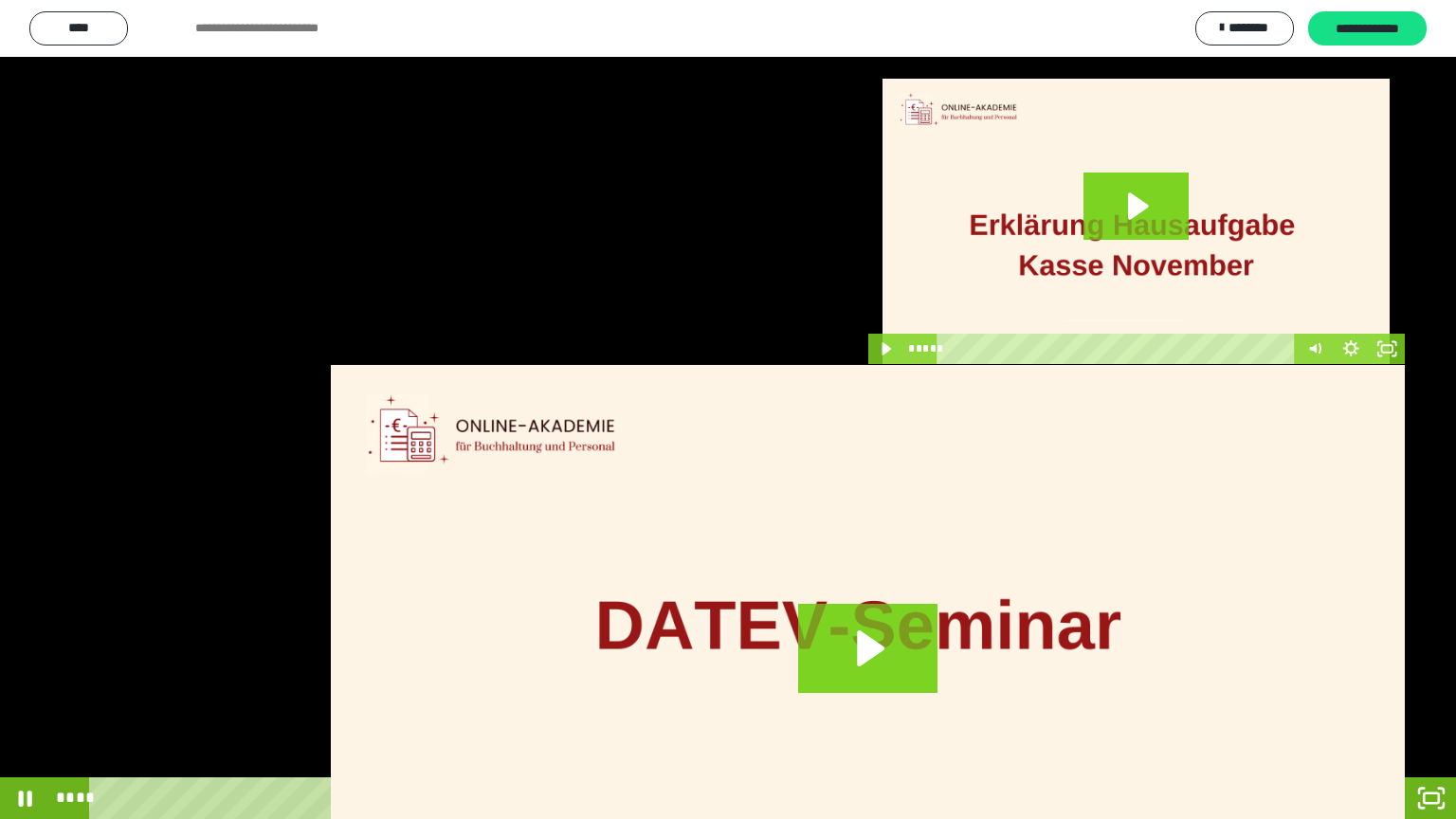 click at bounding box center (728, 410) 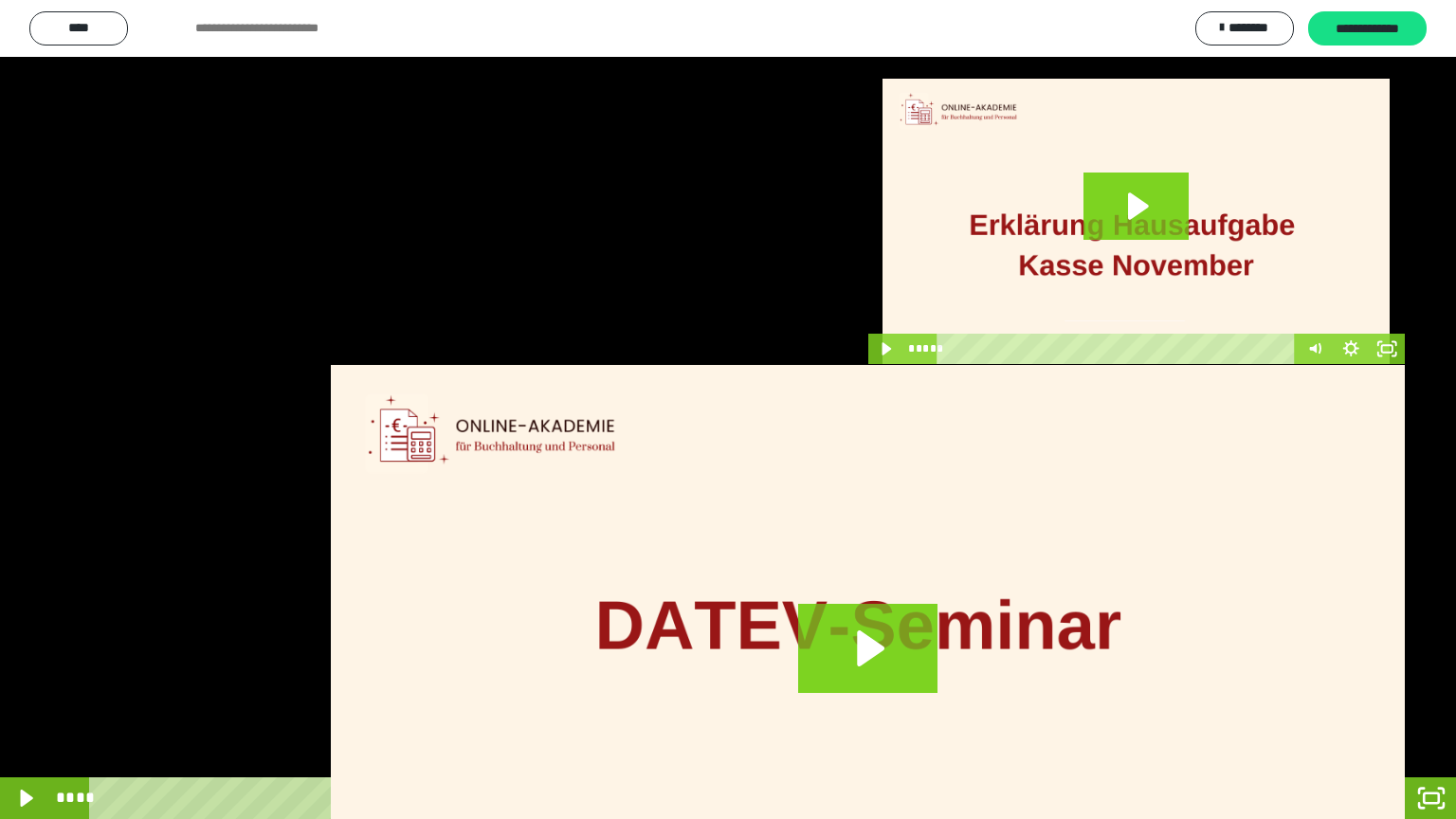 click at bounding box center (728, 410) 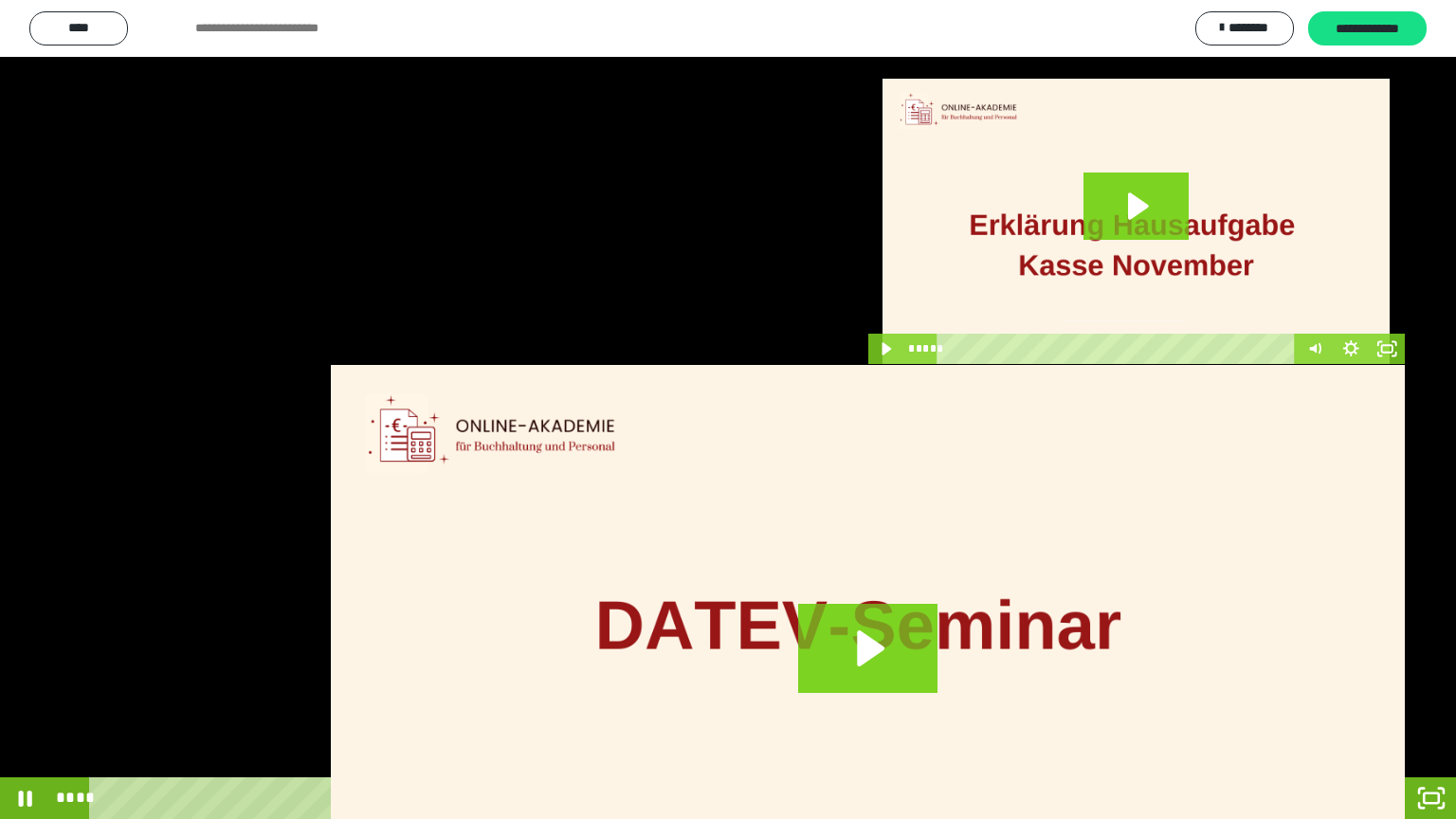 click at bounding box center (728, 410) 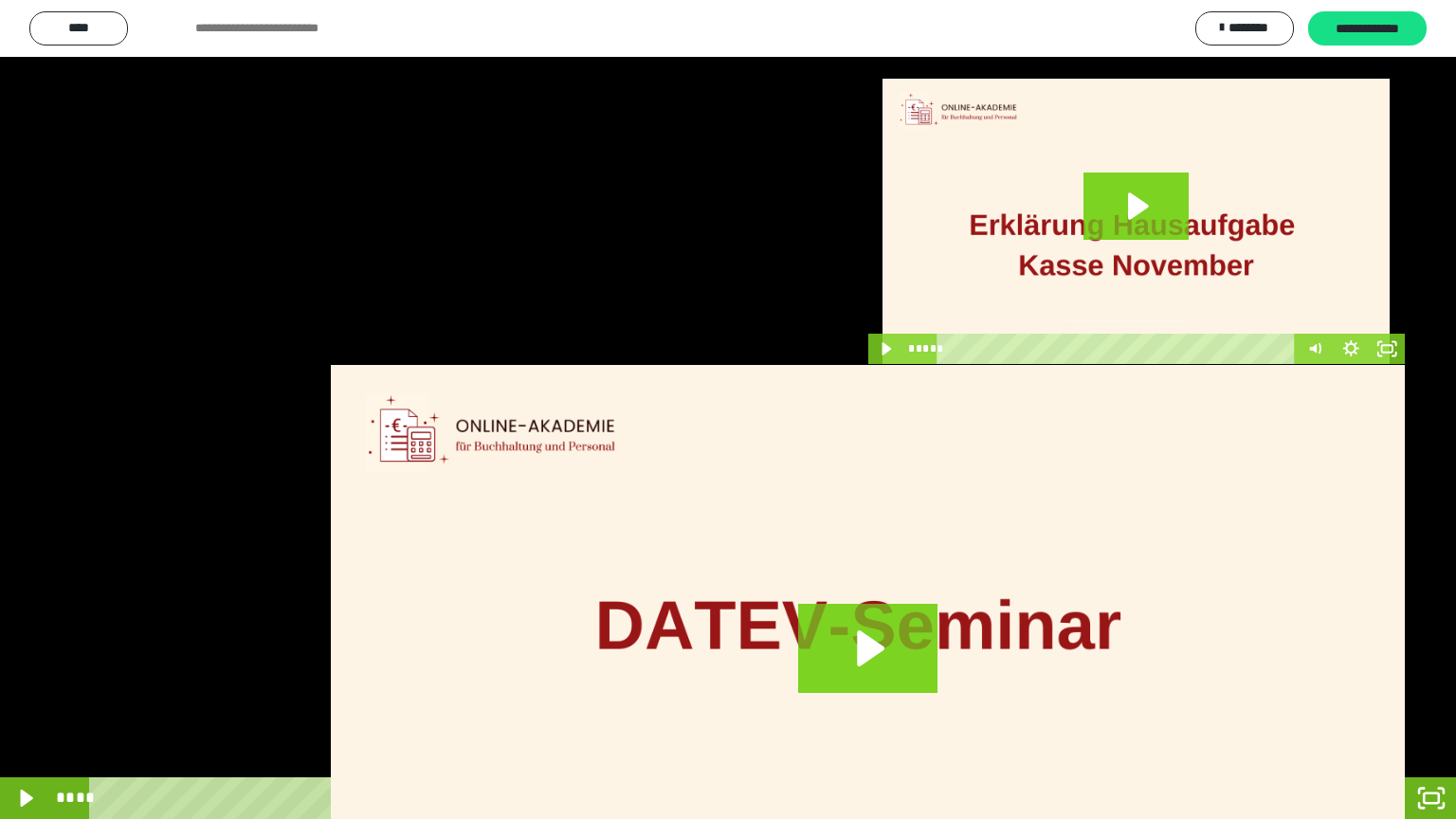 click at bounding box center [728, 410] 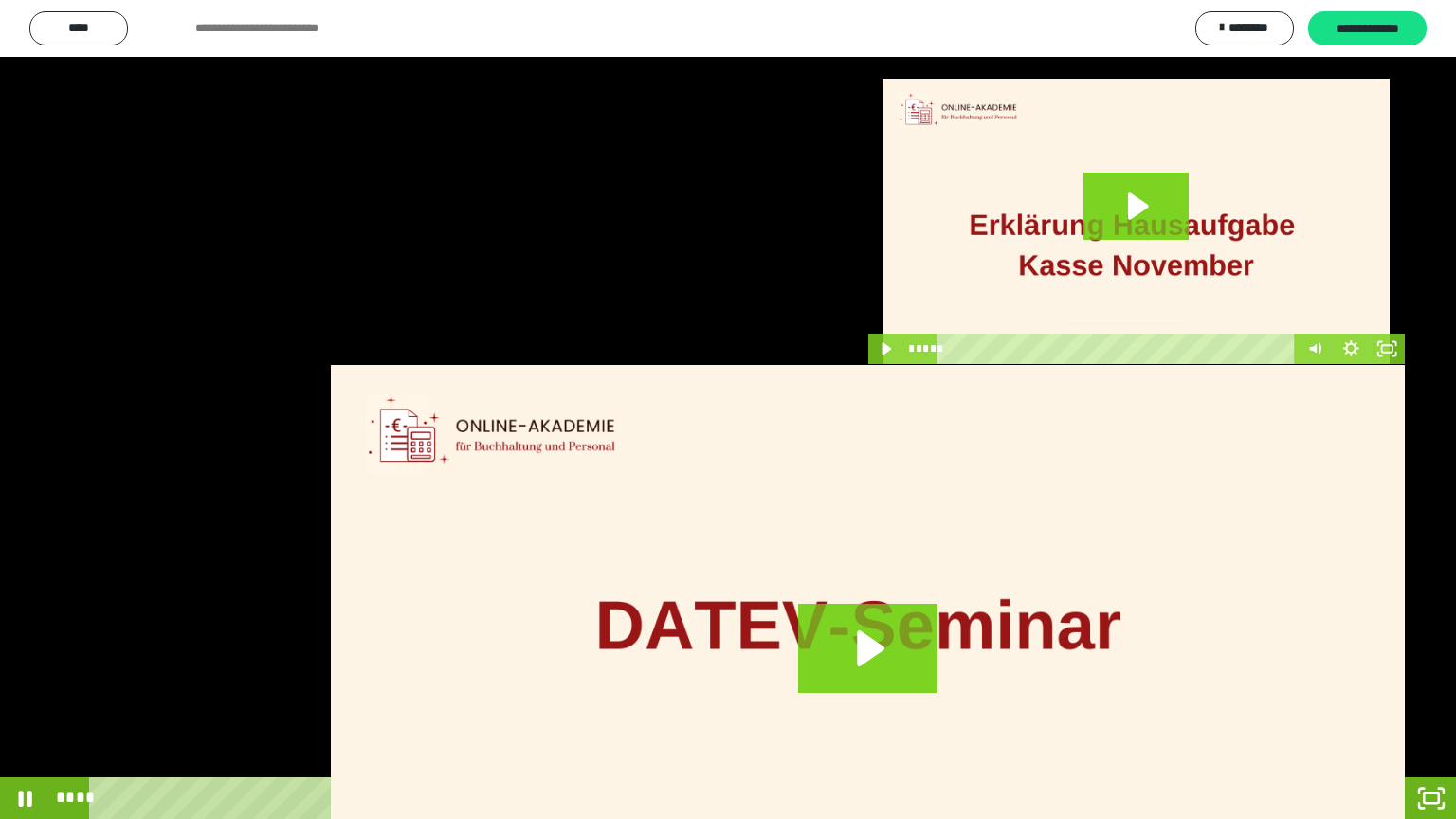 click at bounding box center (728, 410) 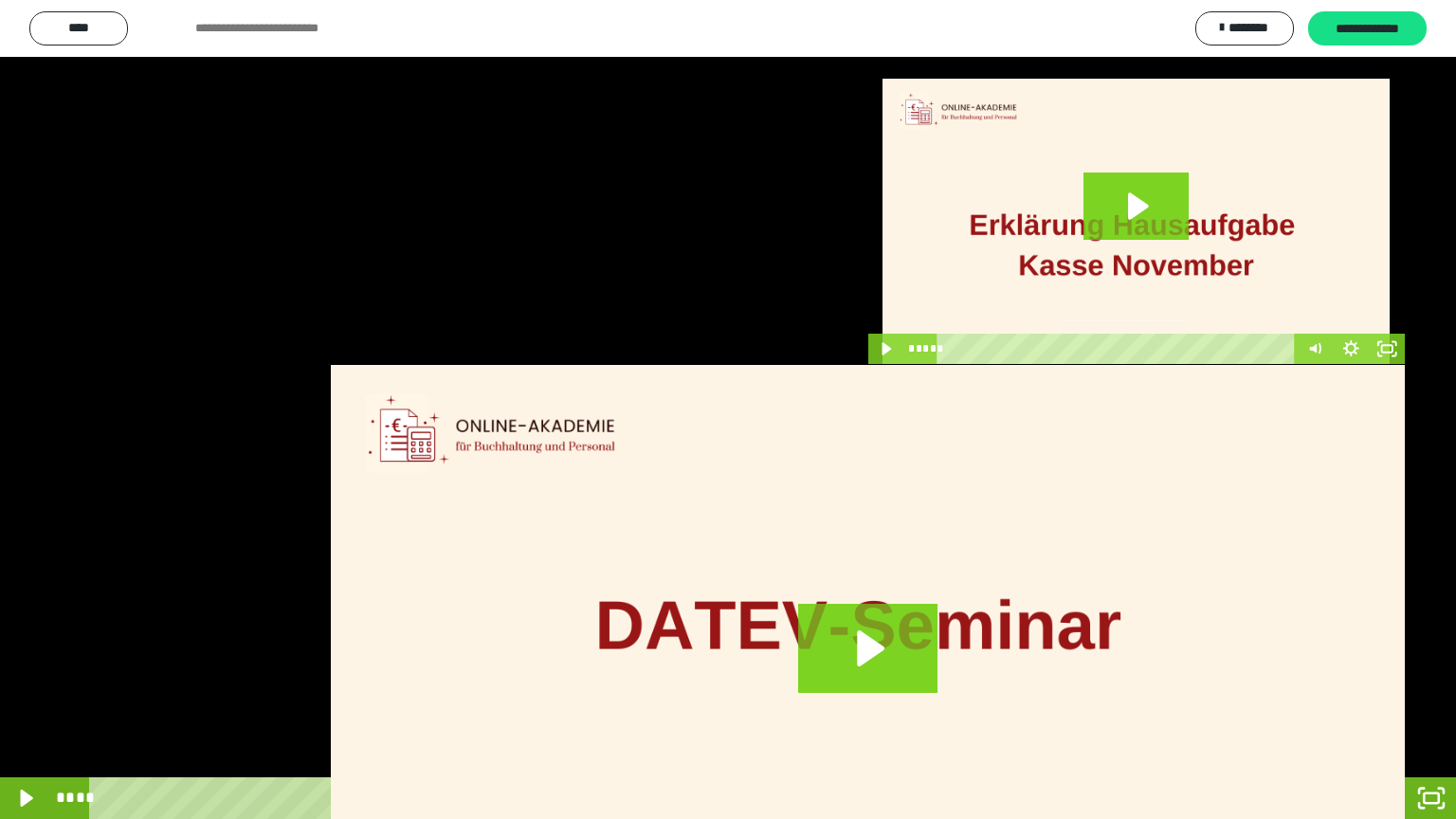 click at bounding box center (728, 410) 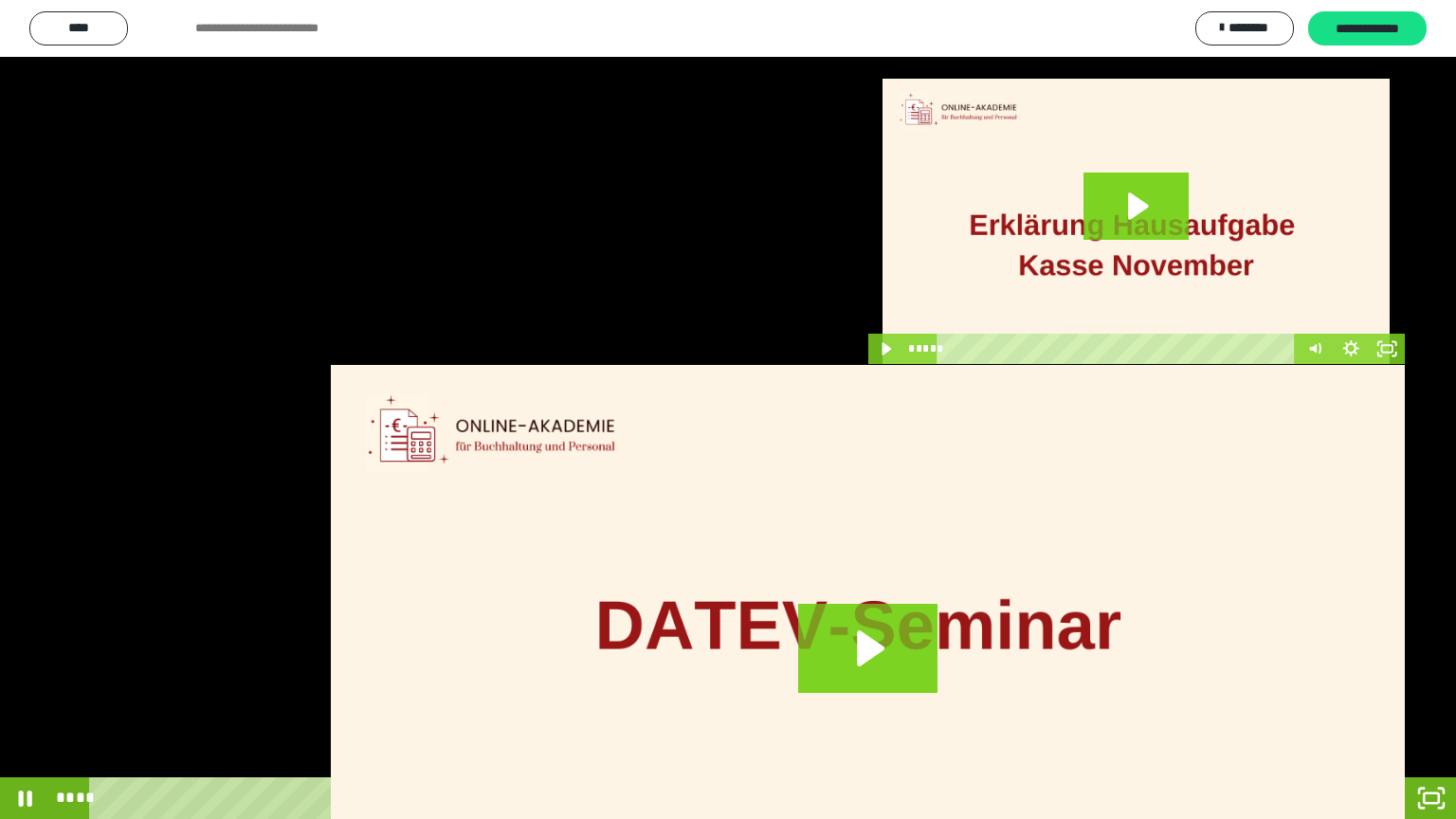 click at bounding box center [728, 410] 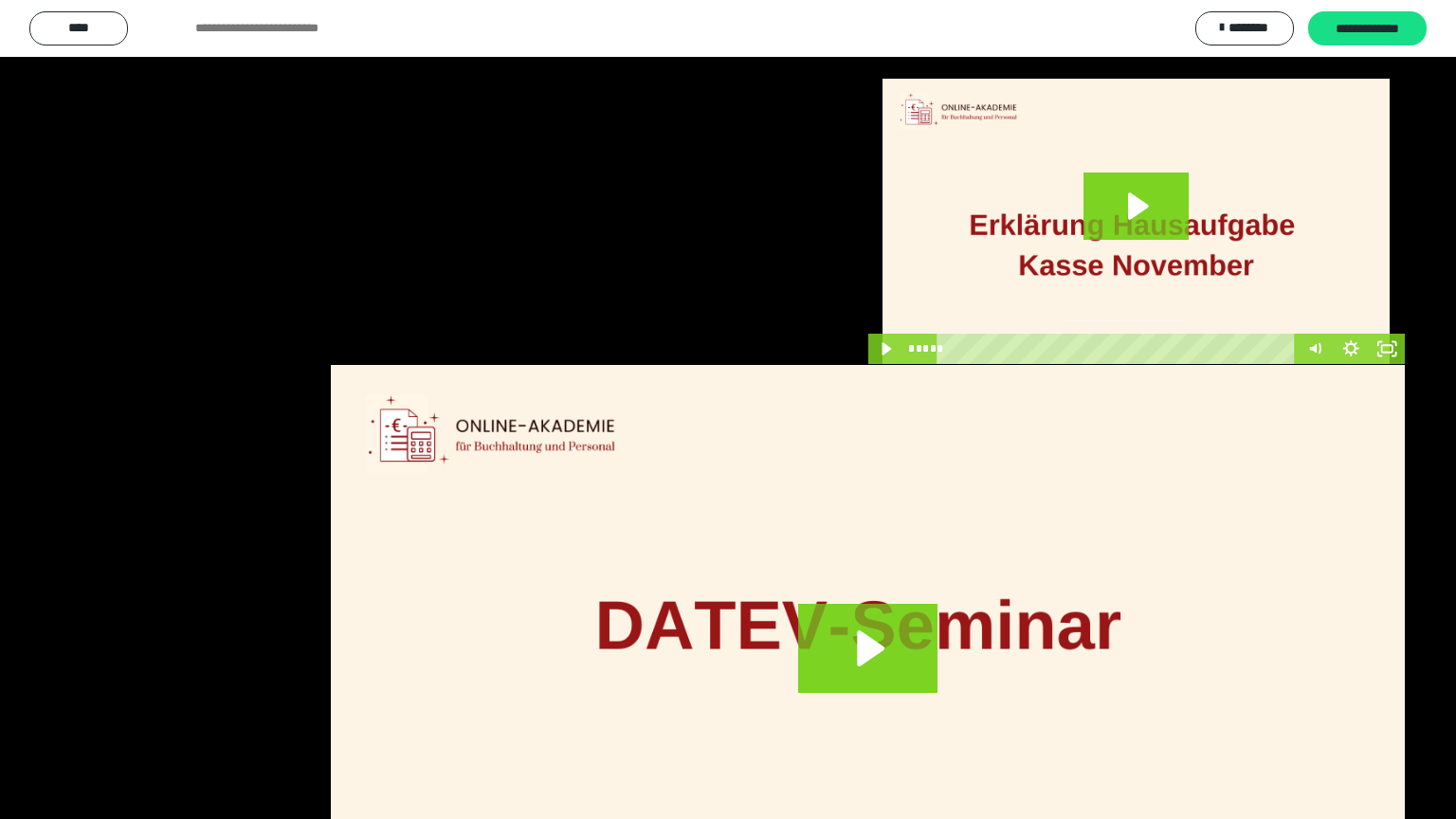 click at bounding box center [728, 410] 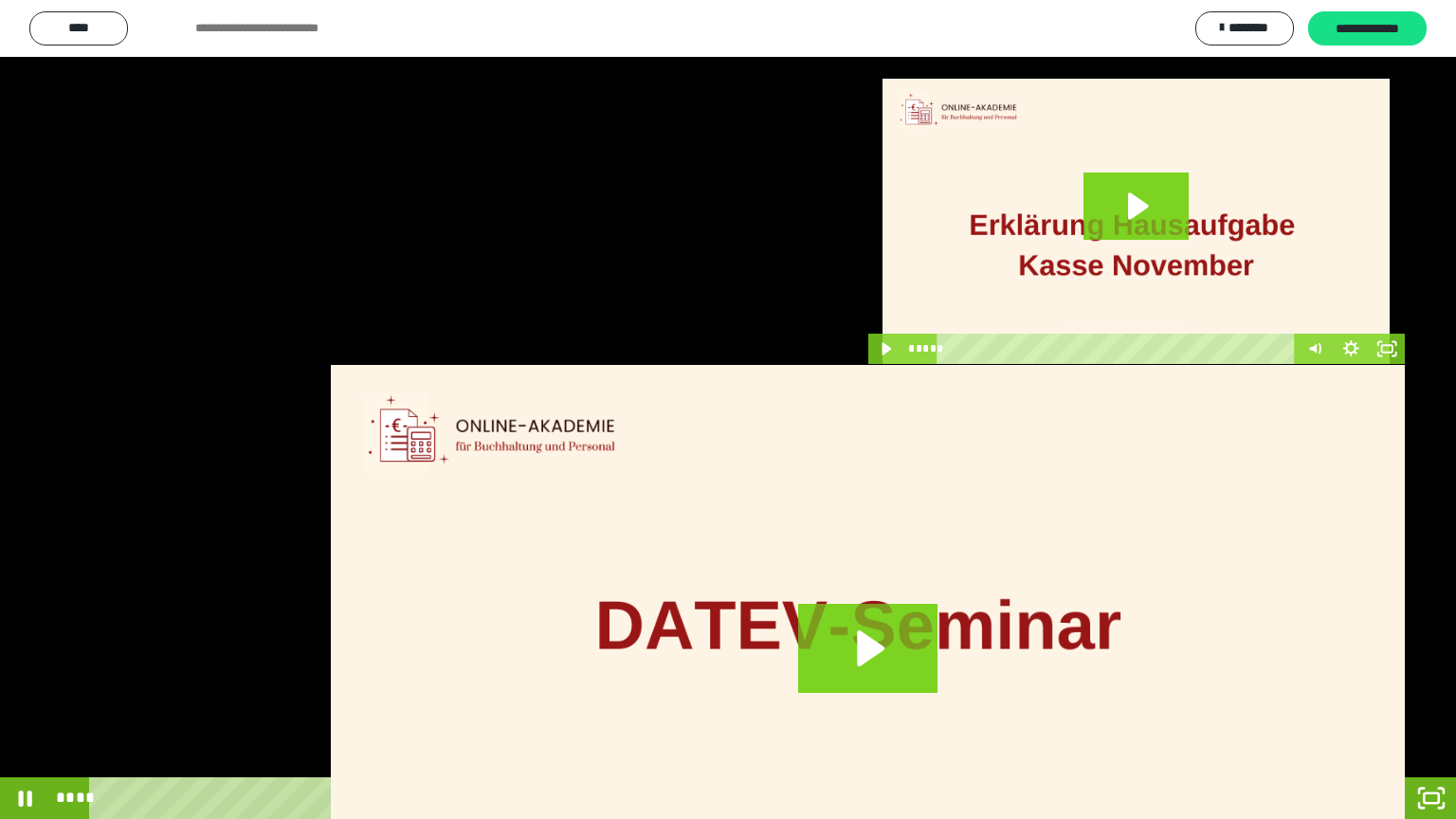 click on "****" at bounding box center (701, 798) 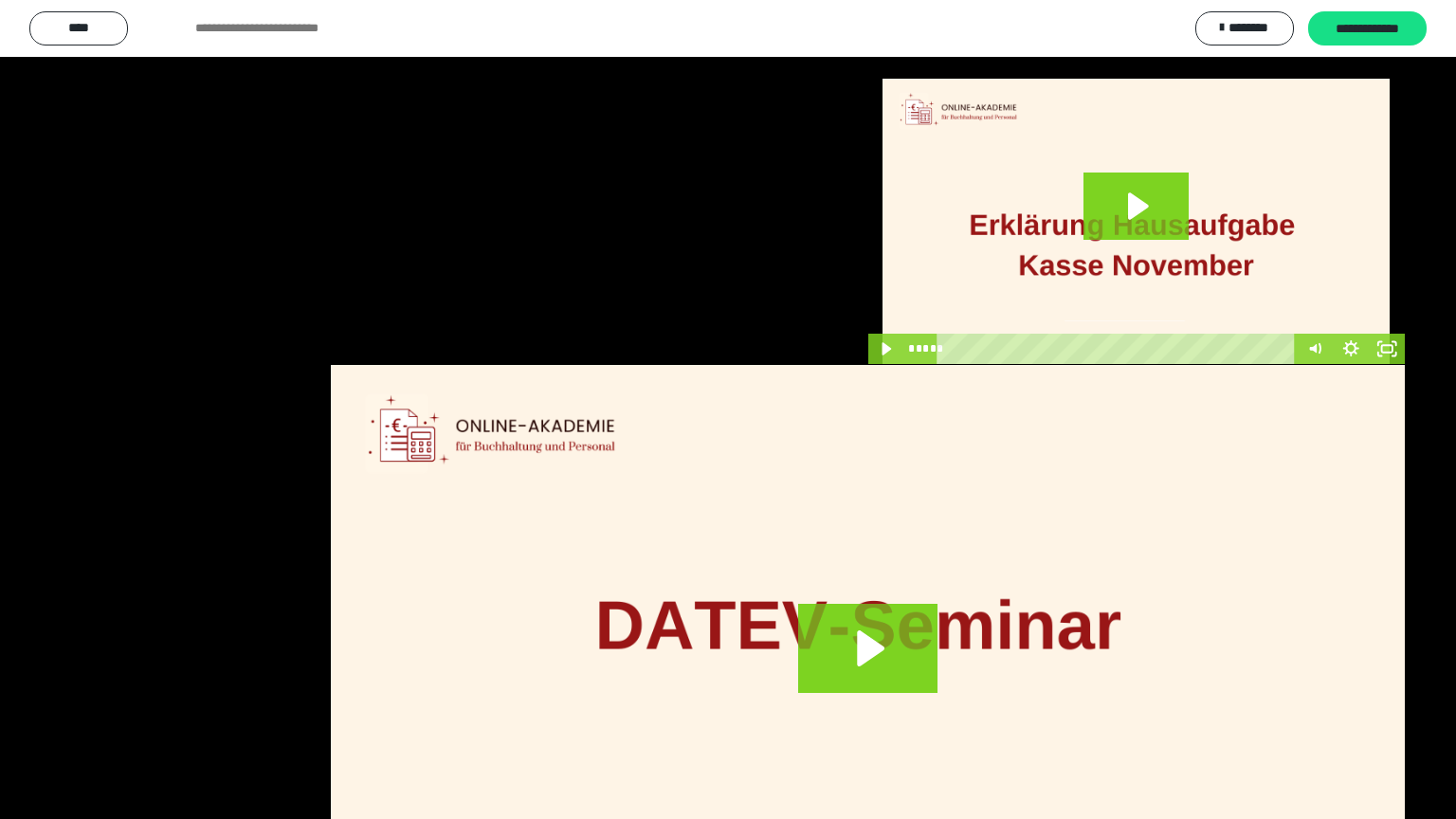 click at bounding box center [728, 410] 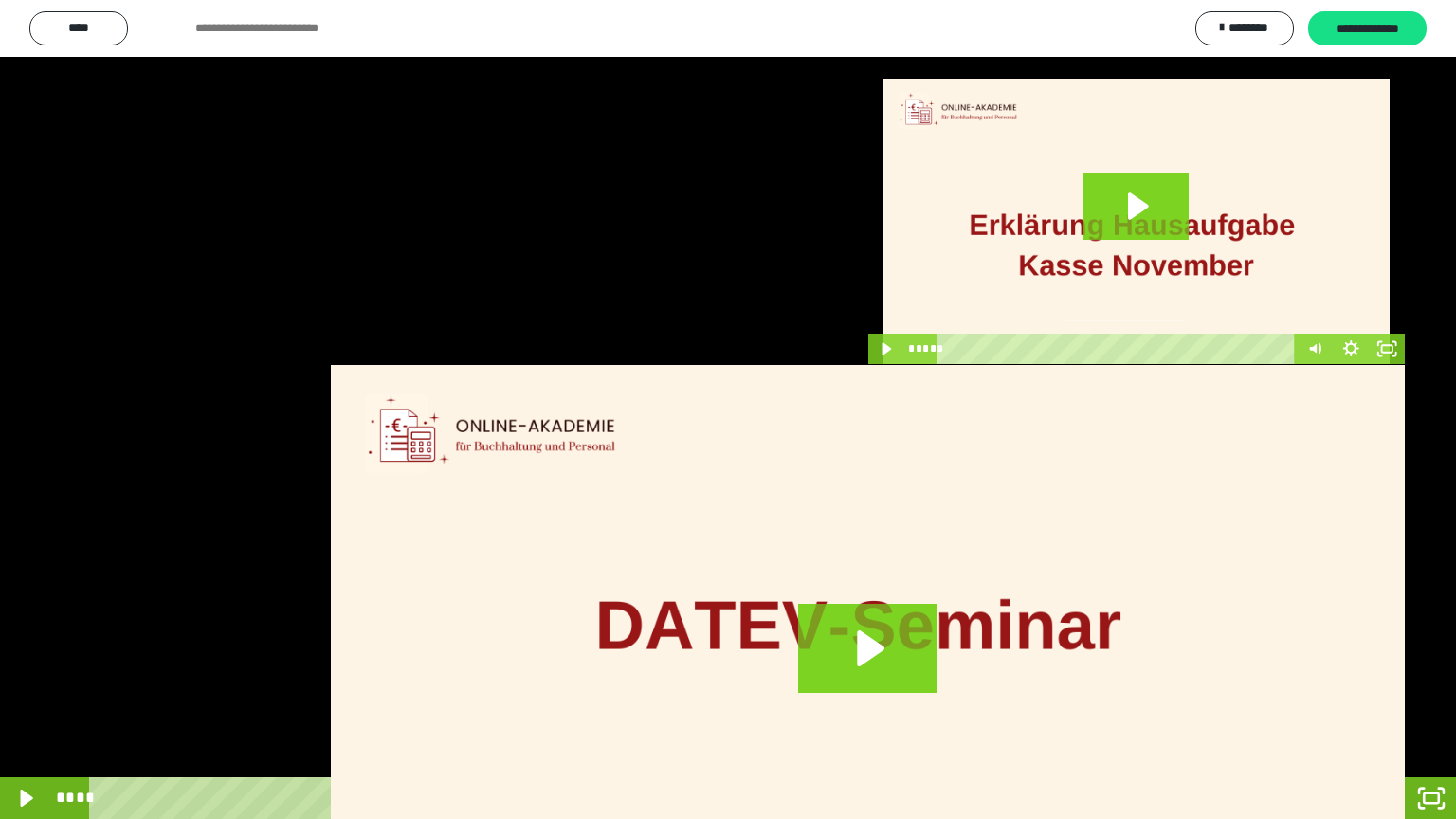 click at bounding box center [728, 410] 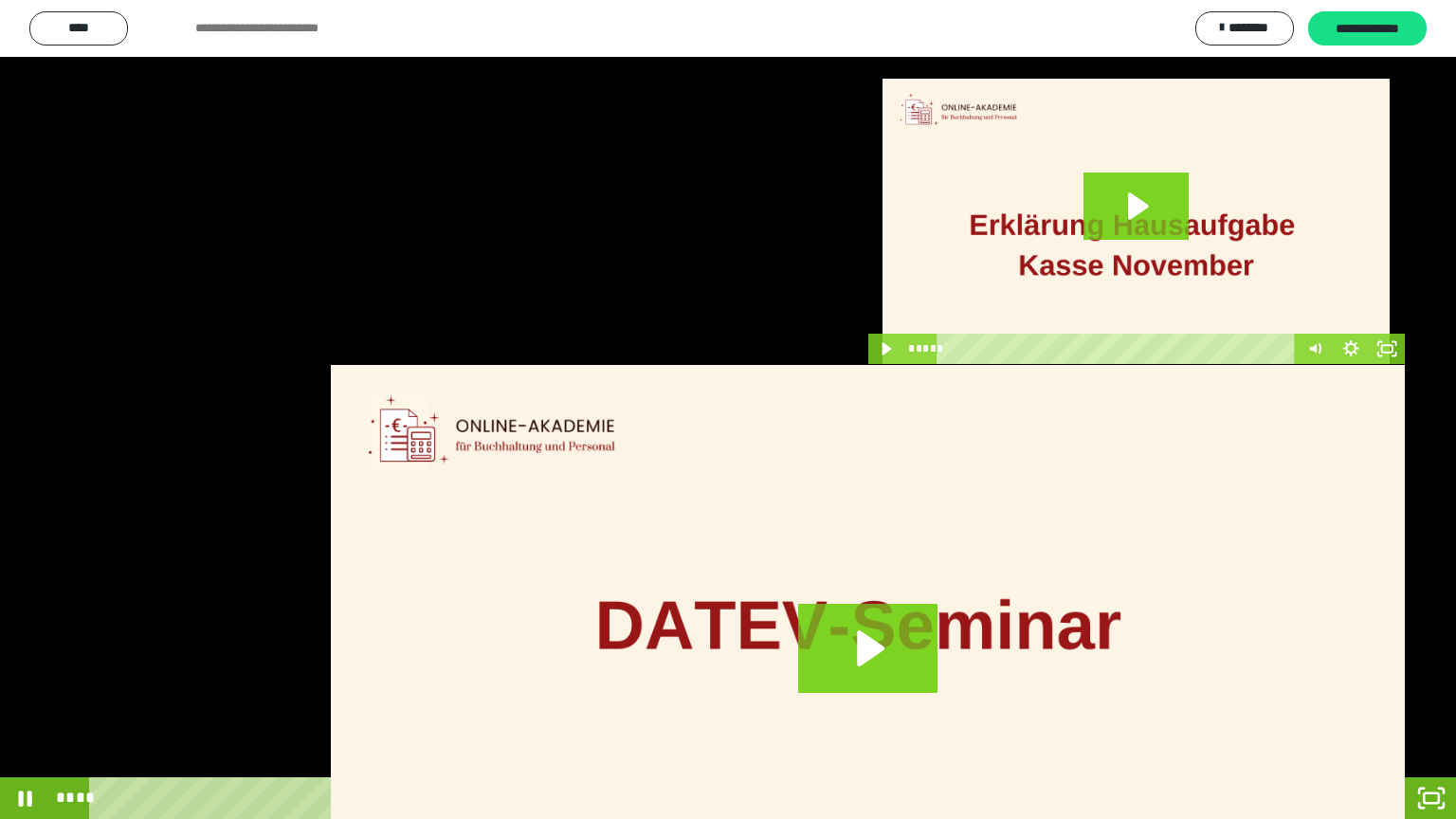 click at bounding box center (728, 410) 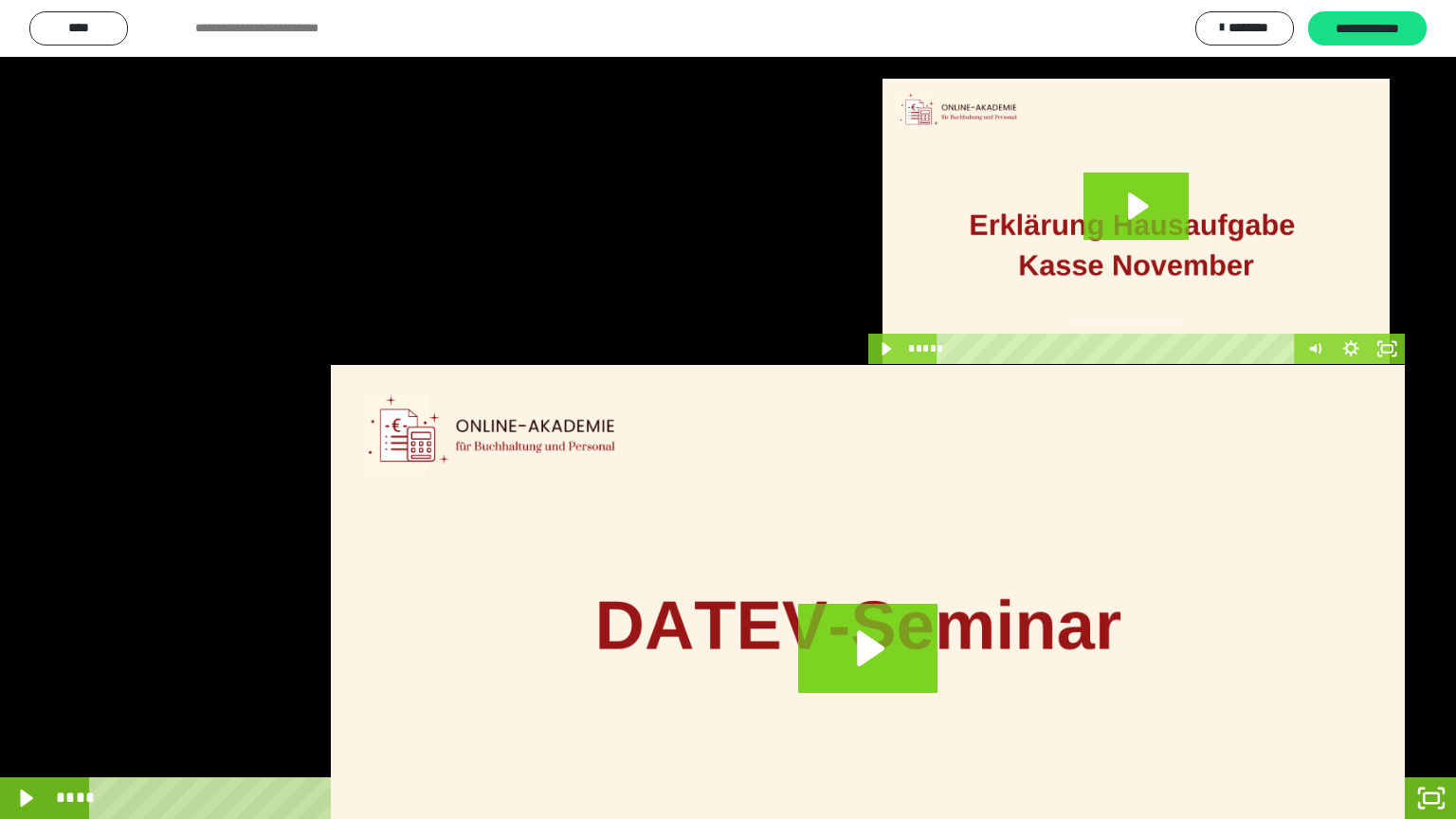 click on "****" at bounding box center [701, 798] 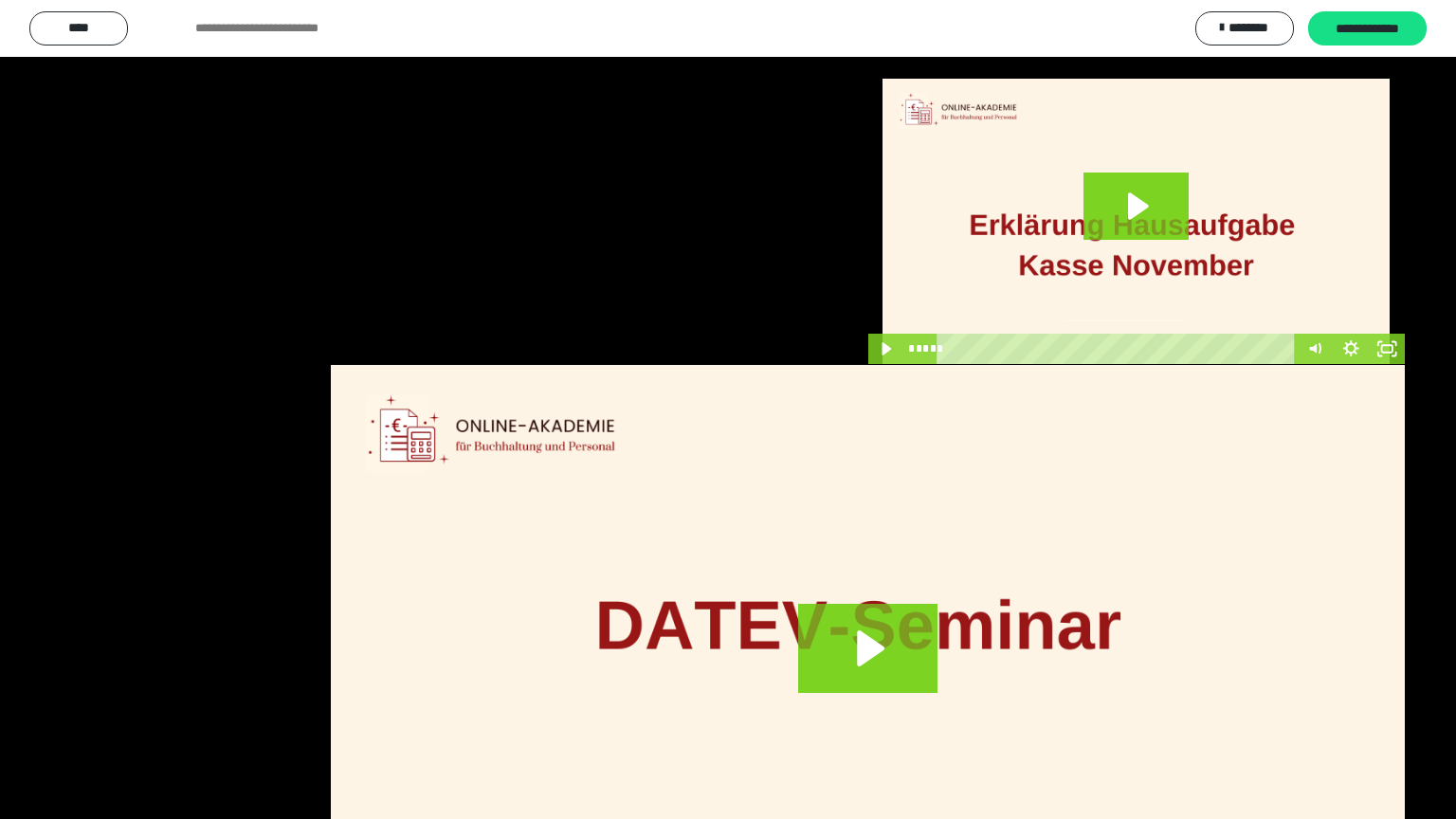 click at bounding box center [728, 410] 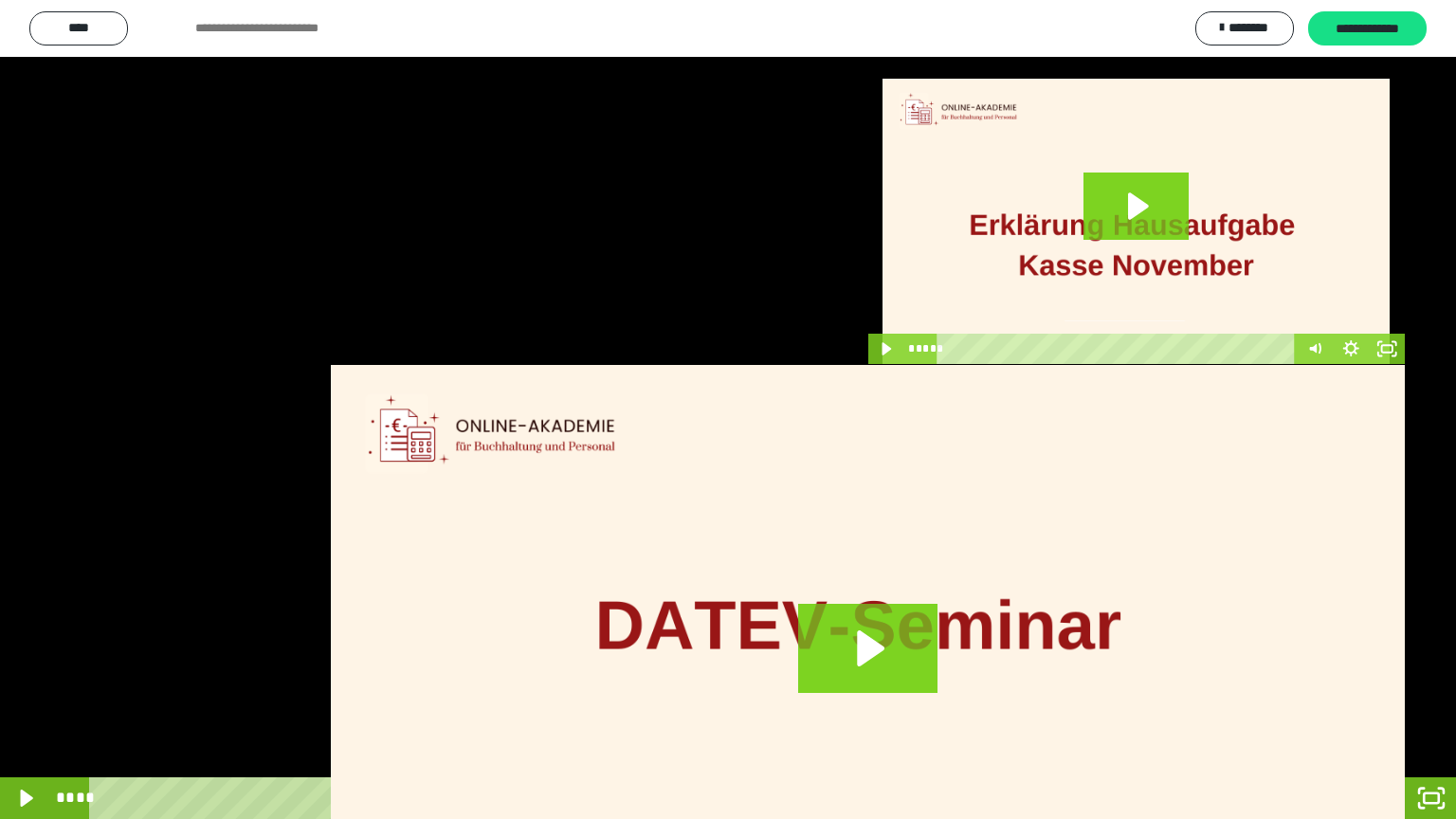 click at bounding box center (728, 410) 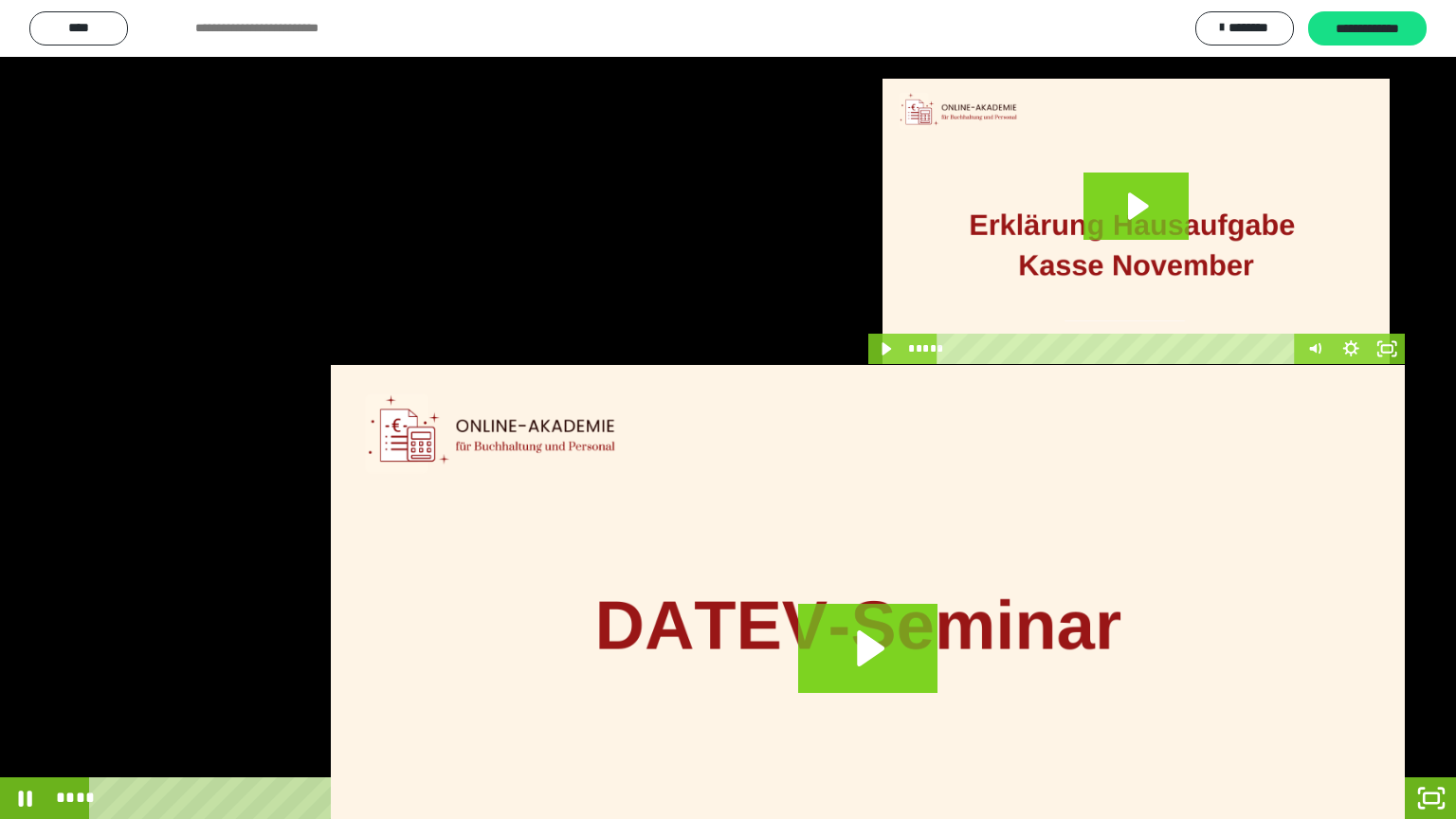 click on "****" at bounding box center [701, 798] 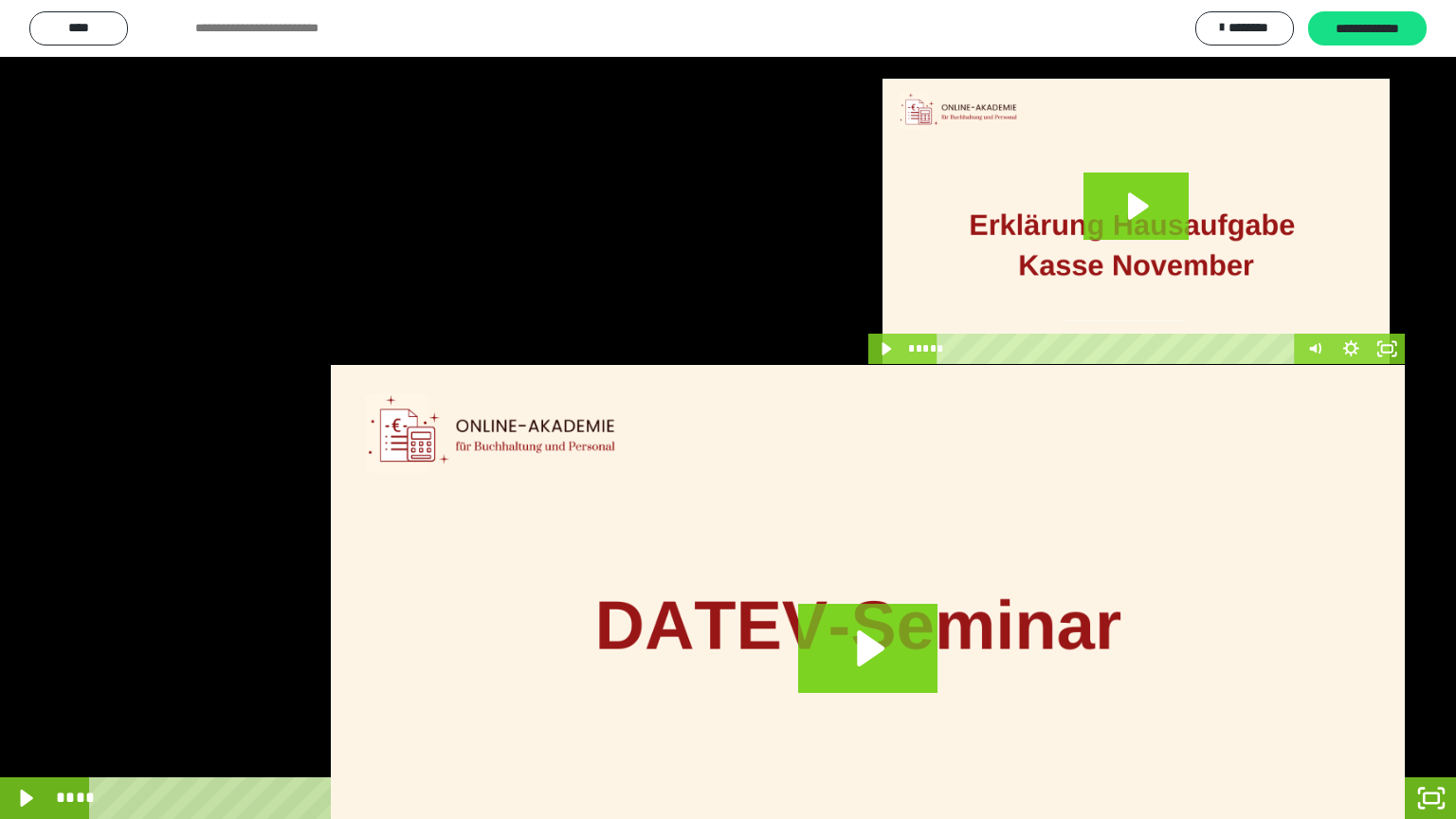click at bounding box center [728, 410] 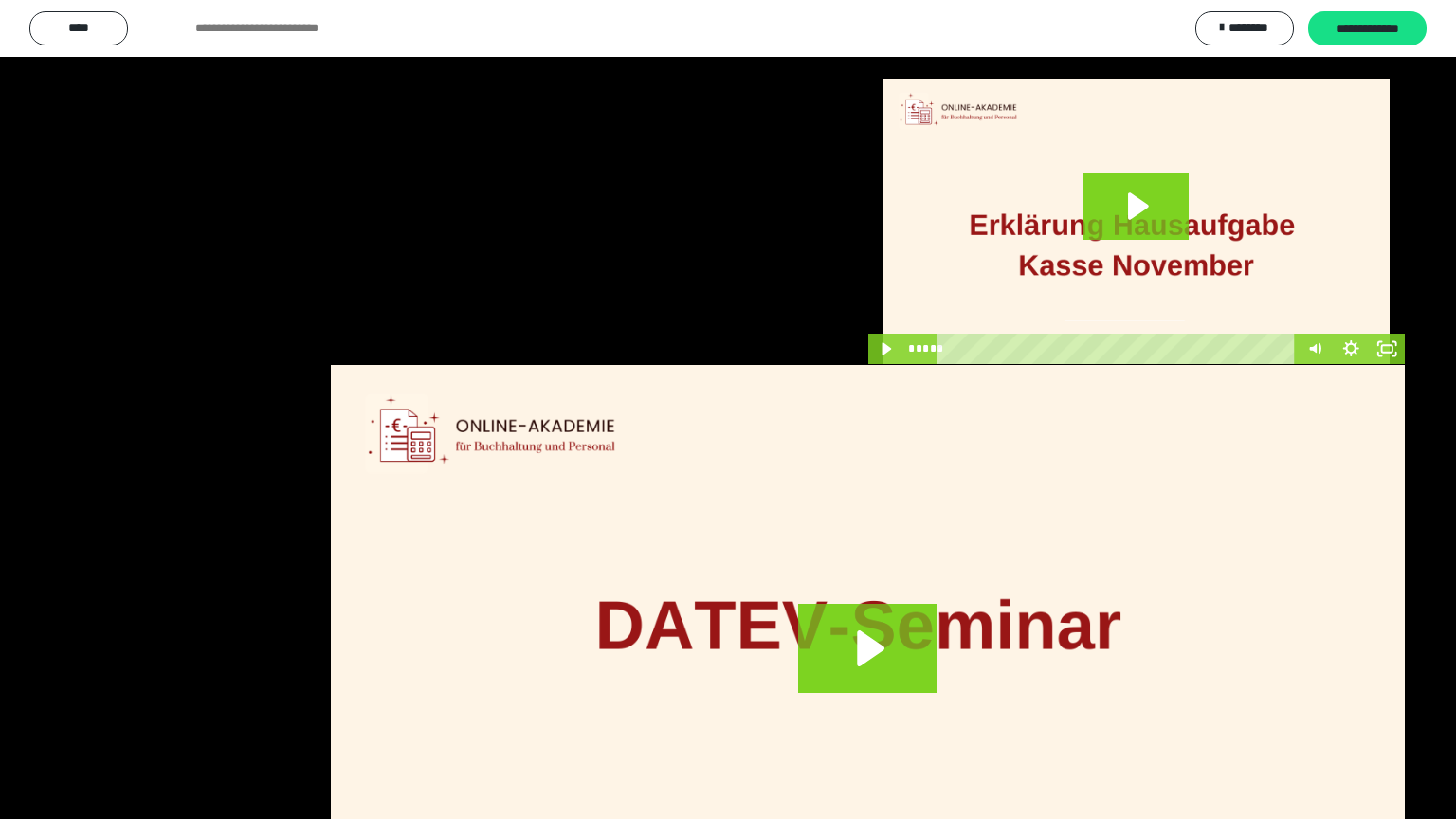 click at bounding box center [728, 410] 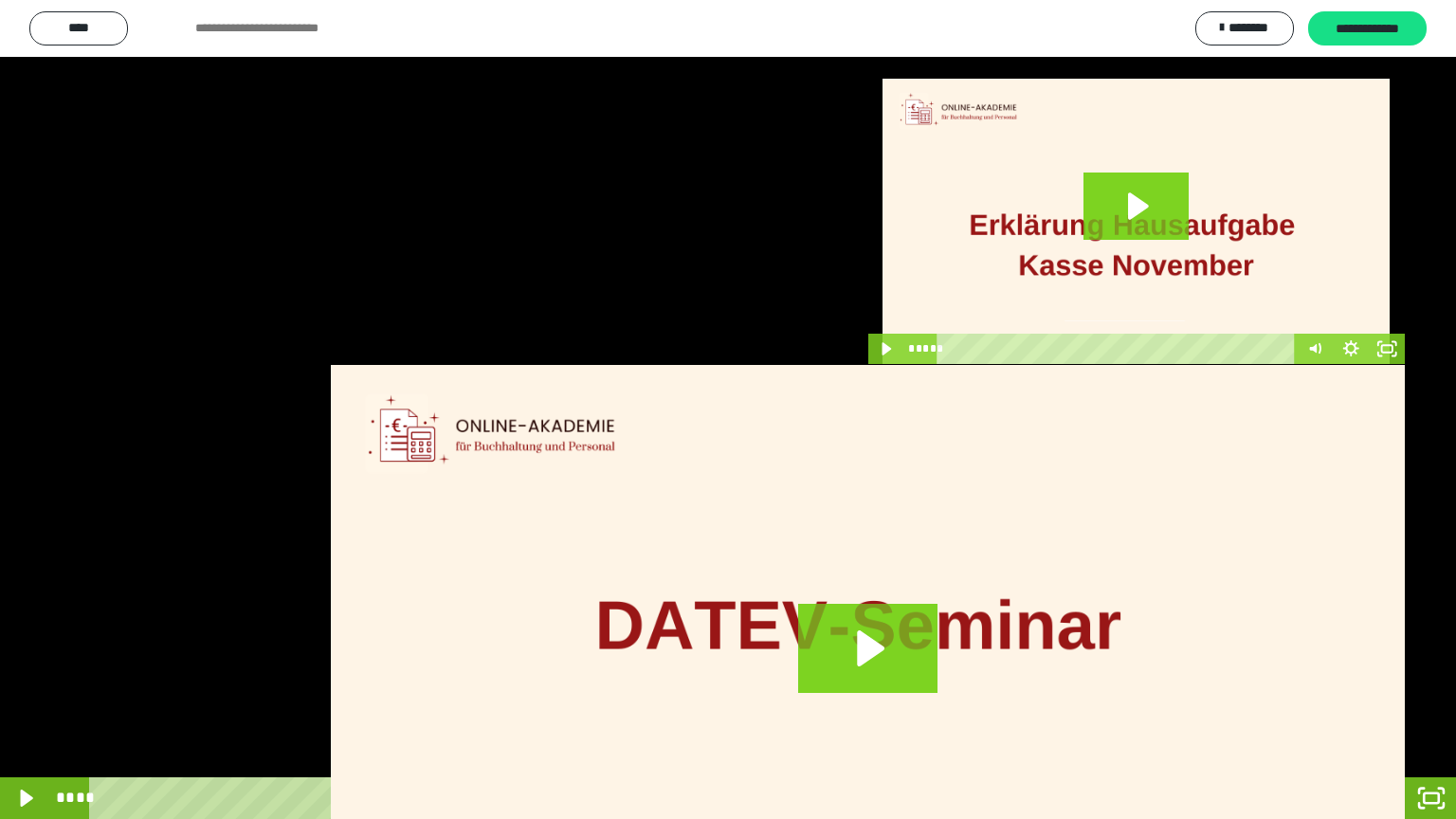click on "****" at bounding box center [701, 798] 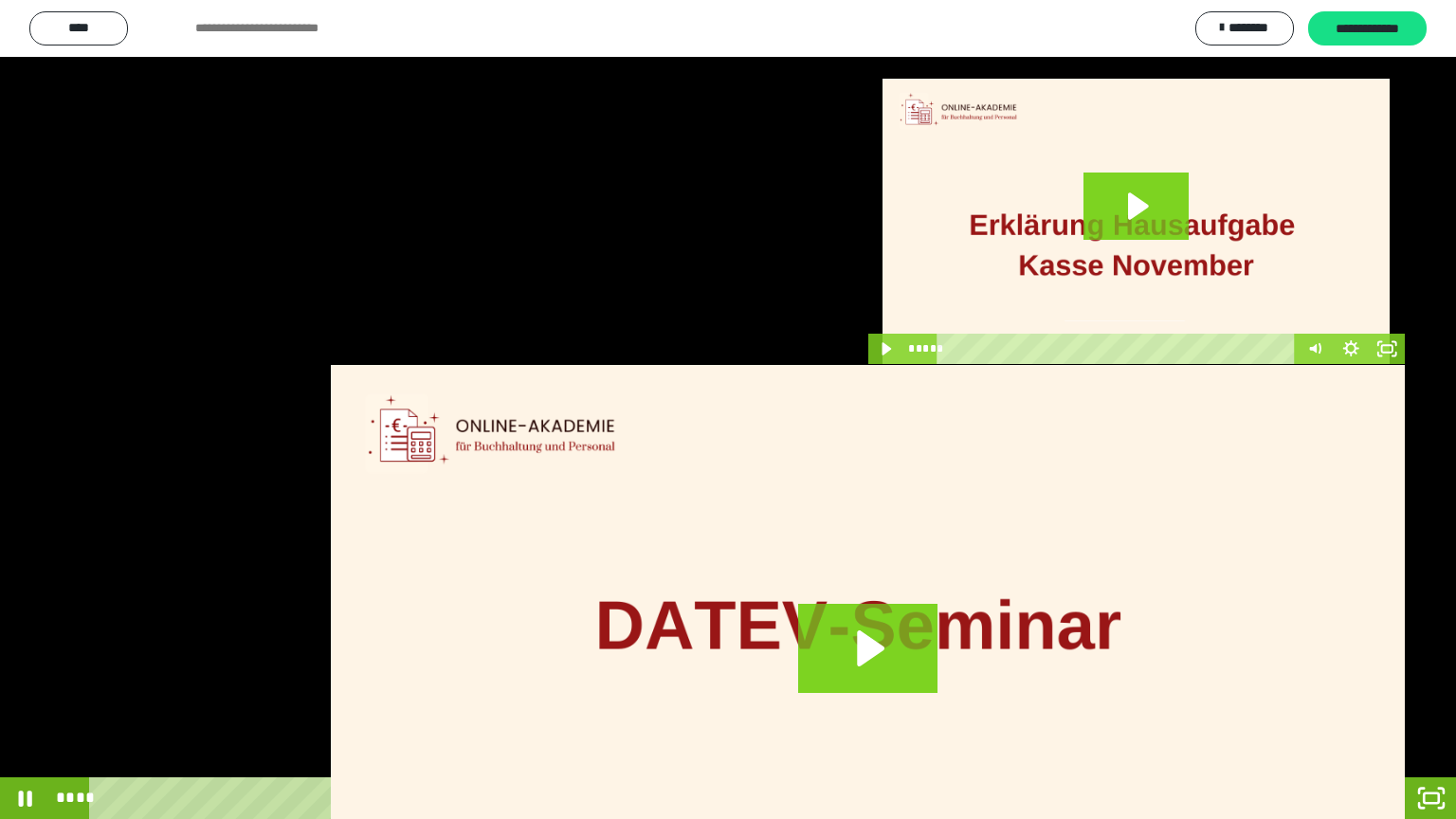 click on "****" at bounding box center [701, 798] 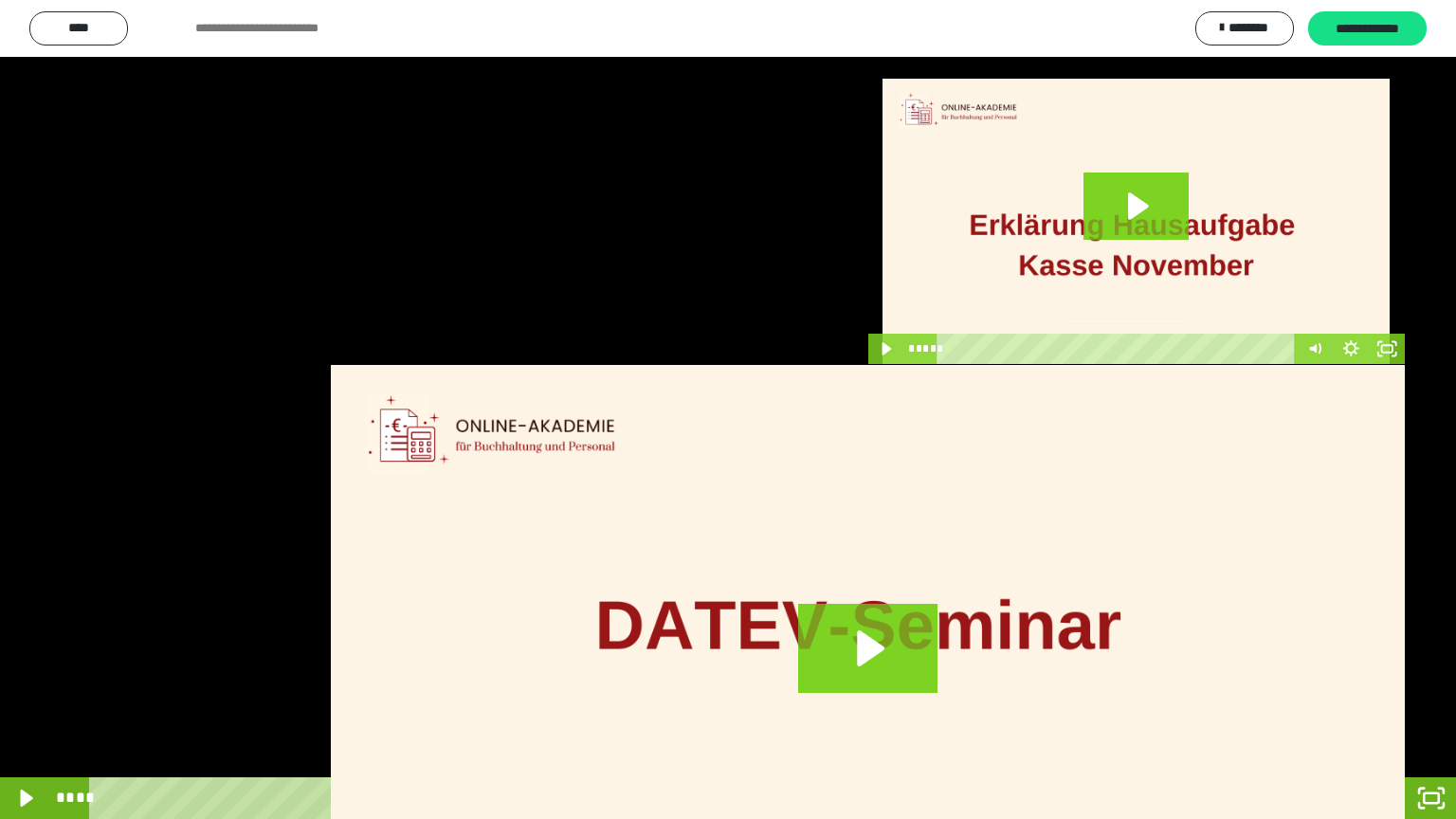 click on "****" at bounding box center (701, 798) 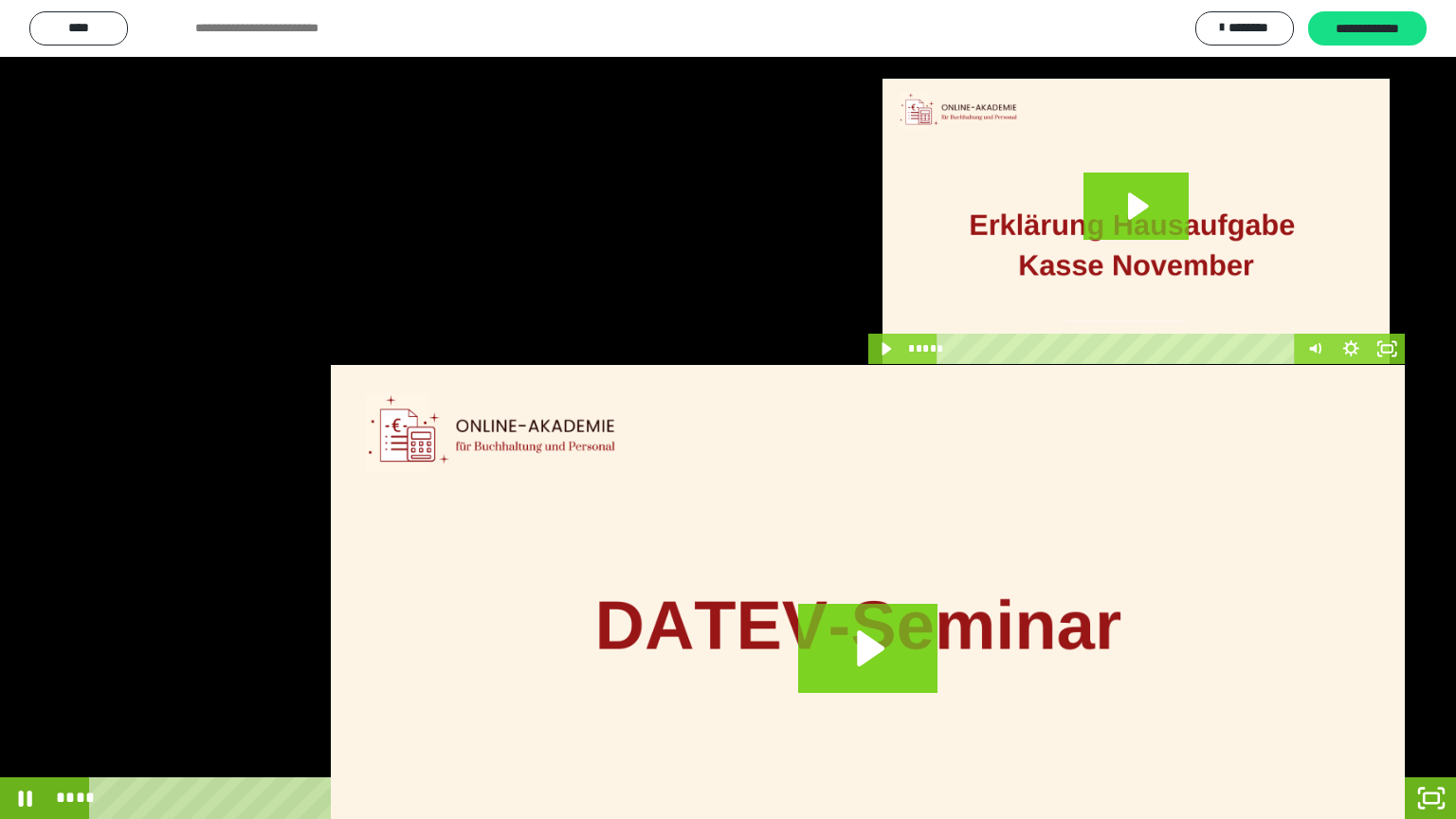 click on "****" at bounding box center (701, 798) 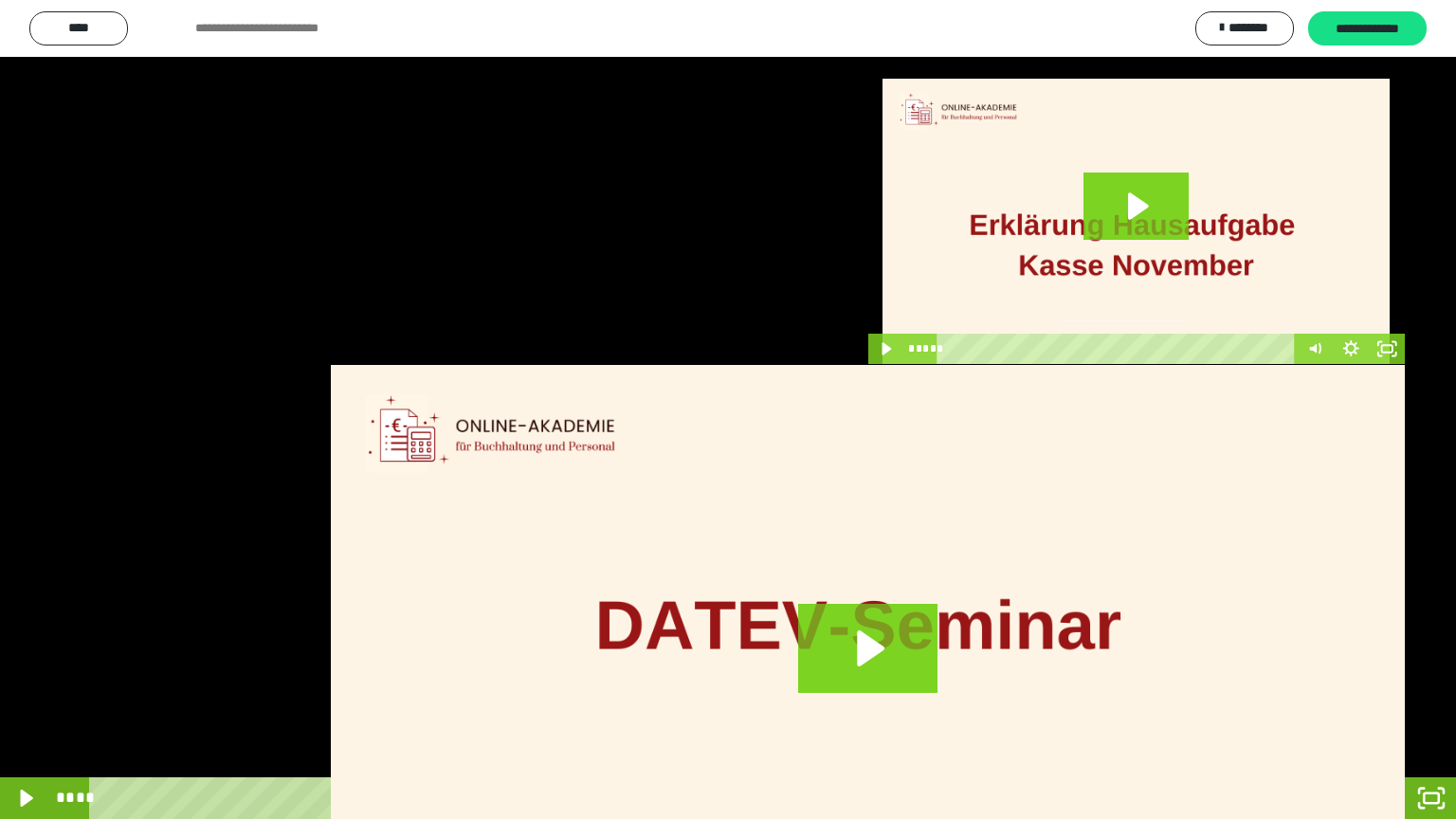 click at bounding box center [728, 410] 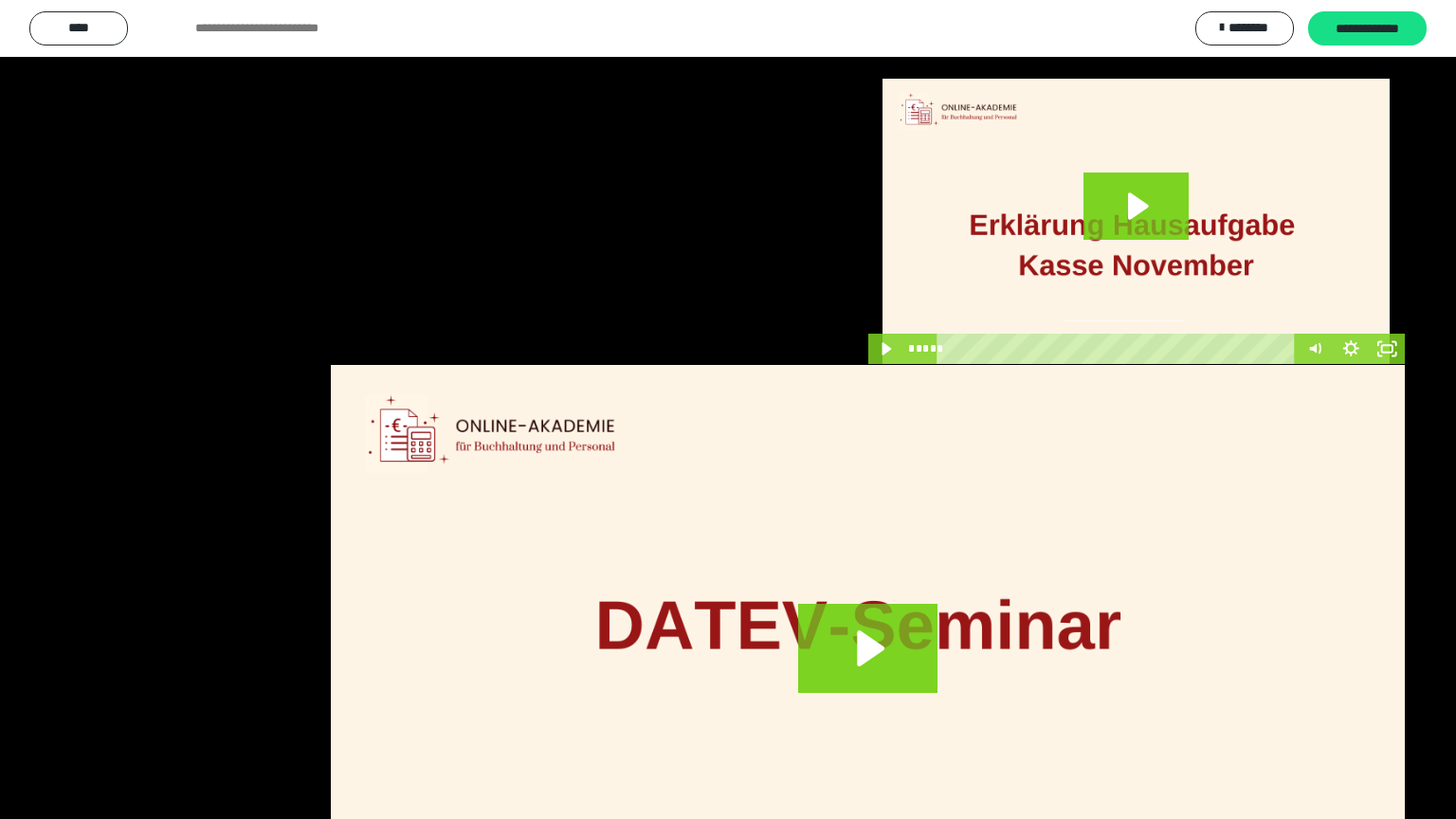 click at bounding box center (728, 410) 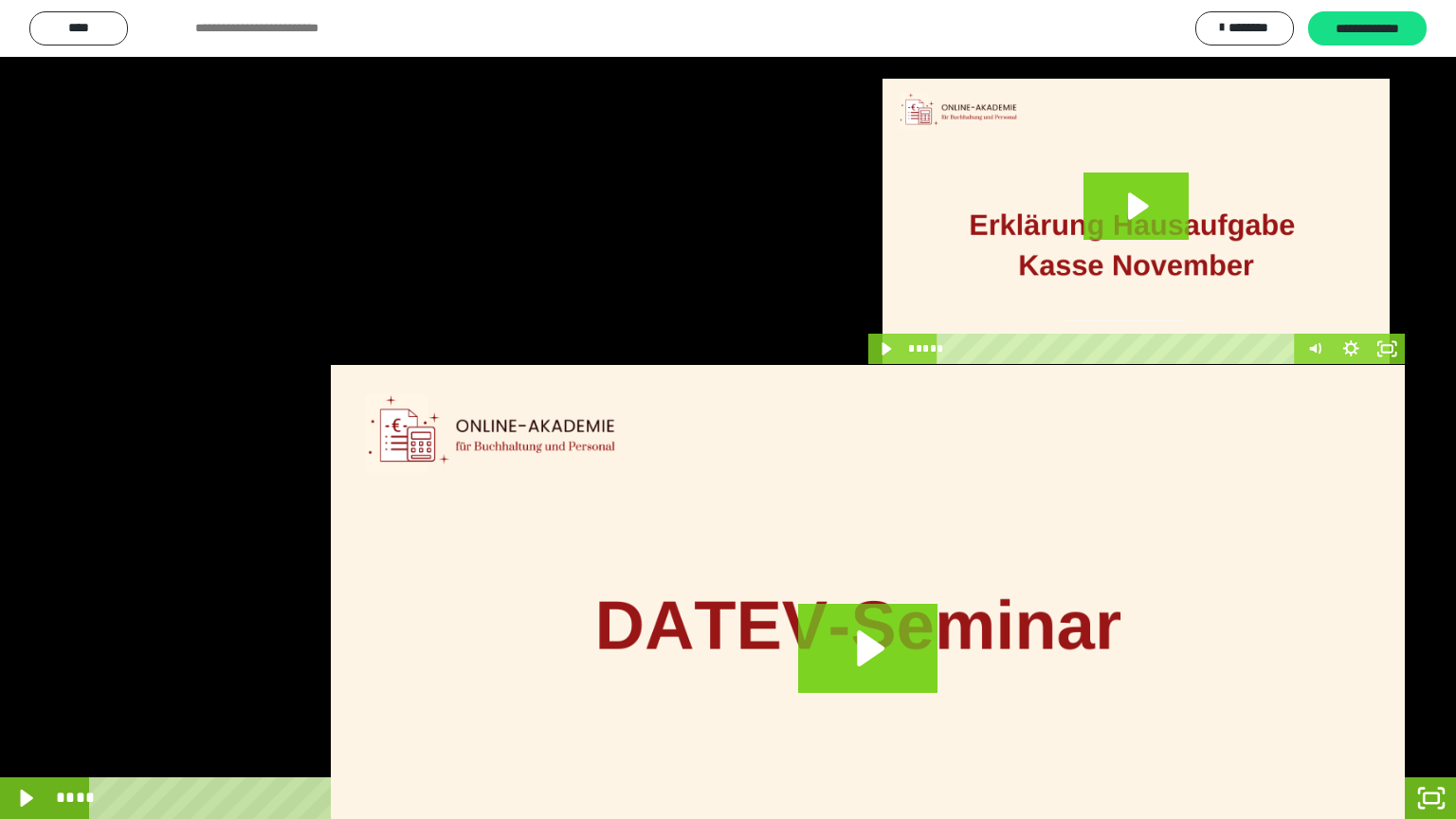 click at bounding box center (728, 410) 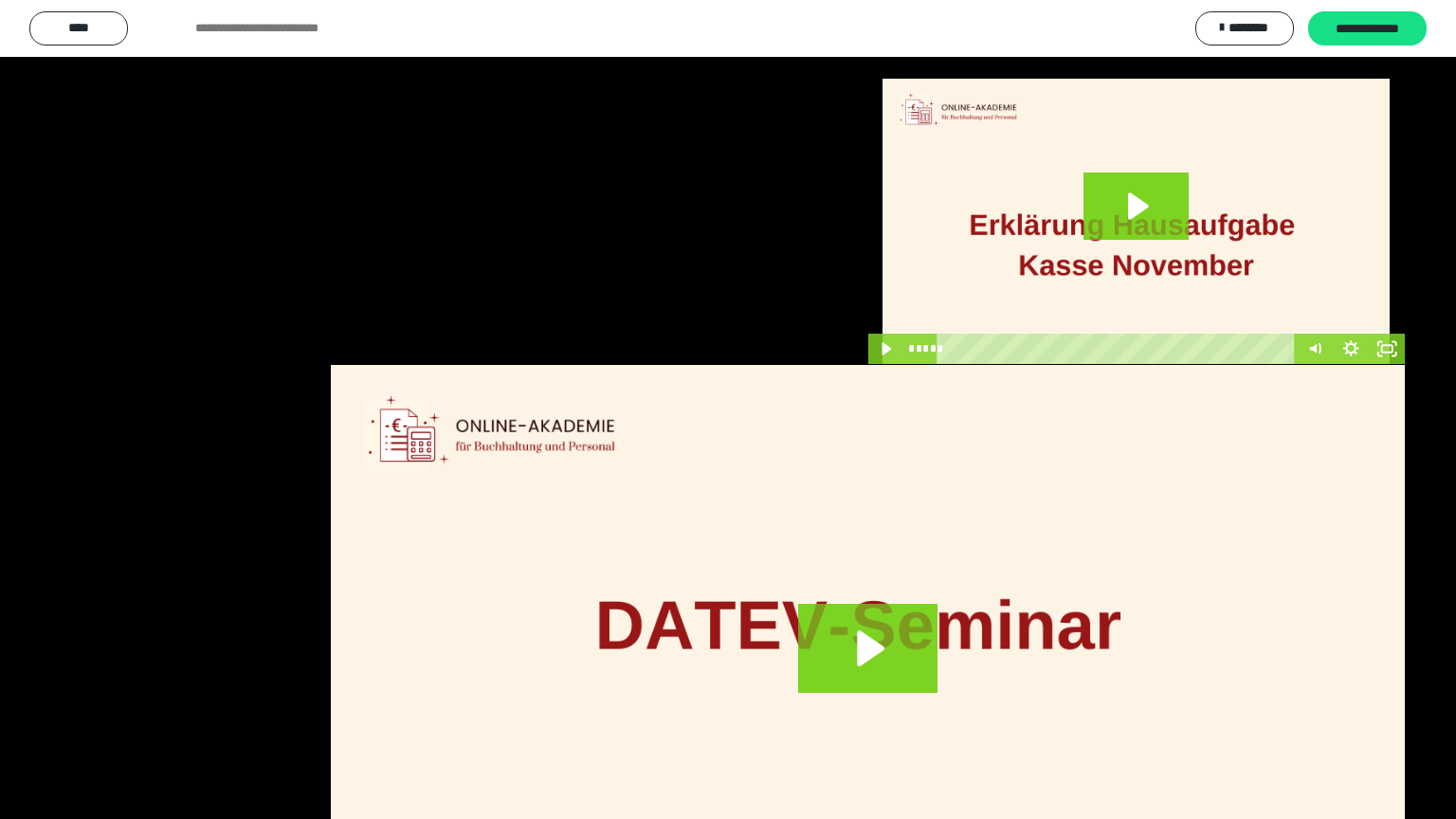 click at bounding box center [728, 410] 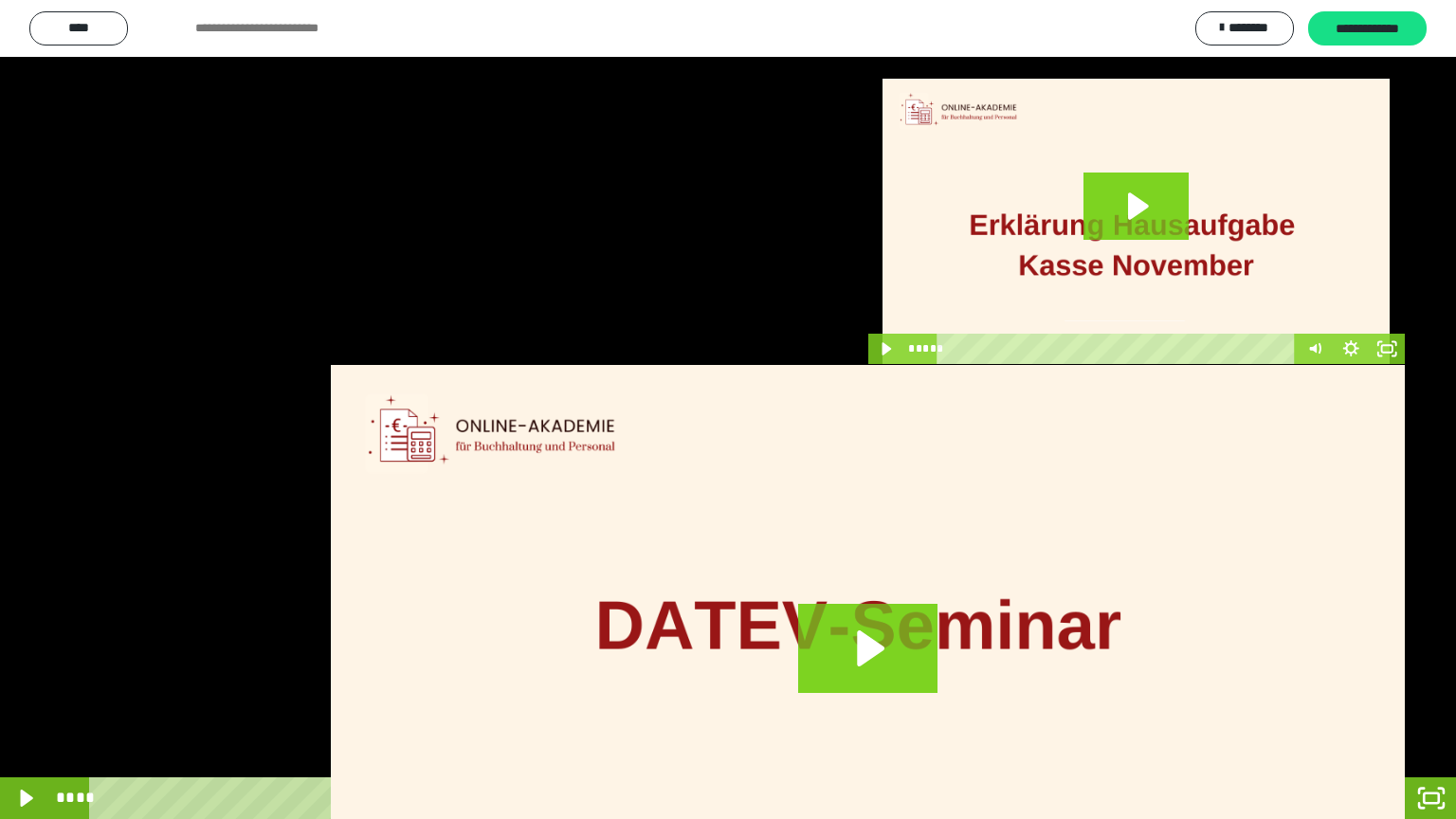 click on "****" at bounding box center [701, 798] 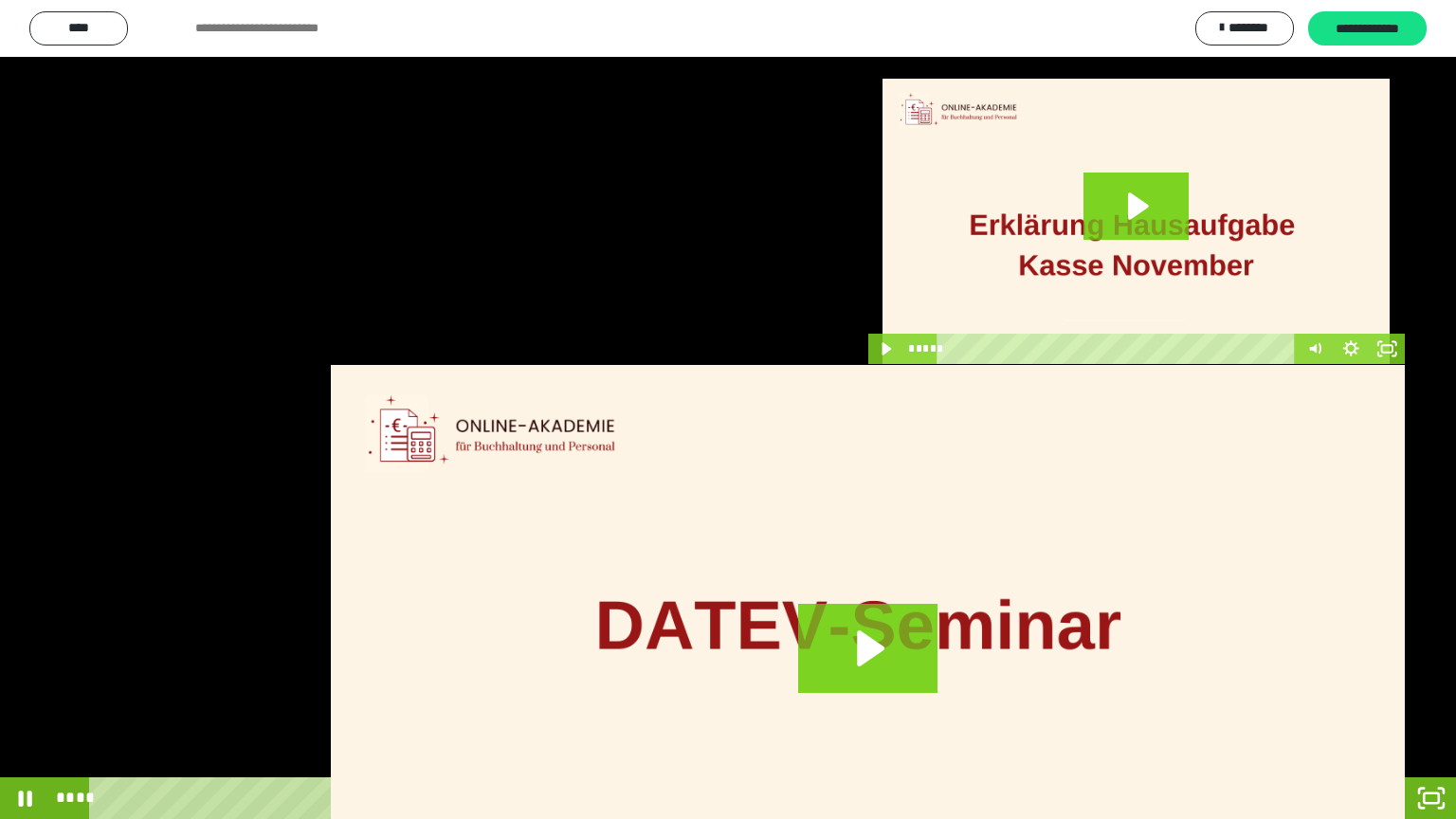 click at bounding box center (728, 410) 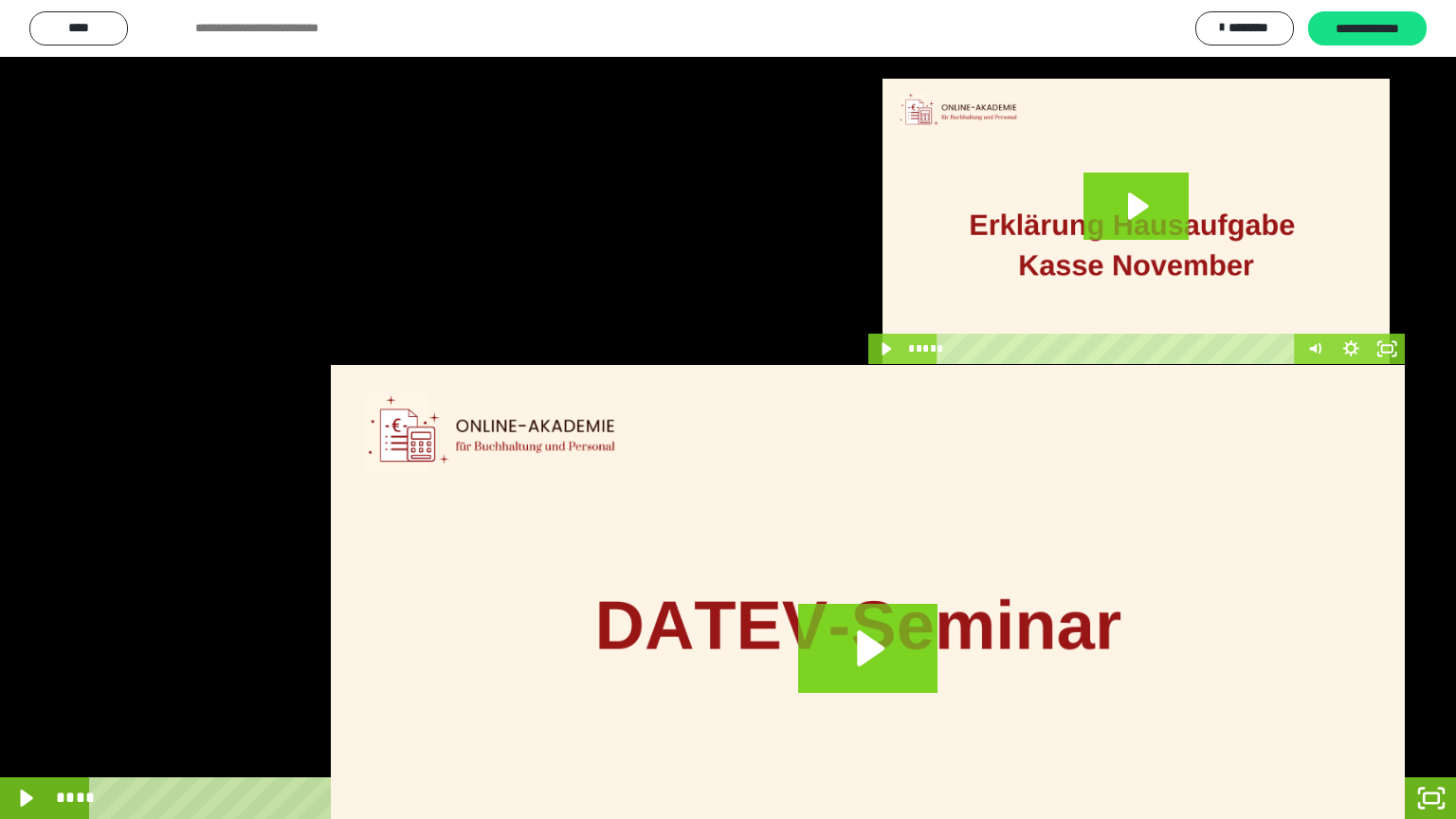 click at bounding box center [1226, 798] 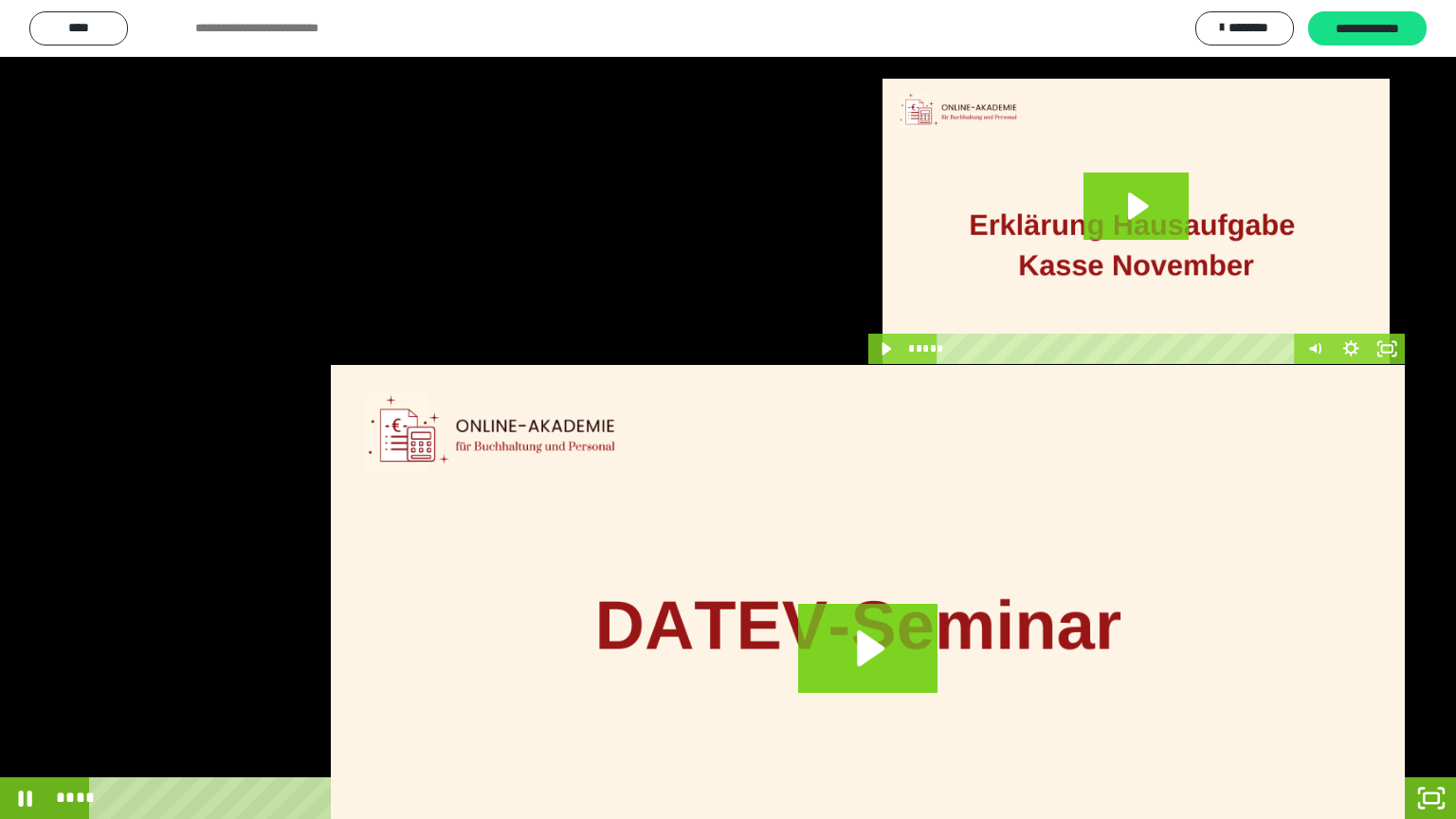 click at bounding box center [728, 410] 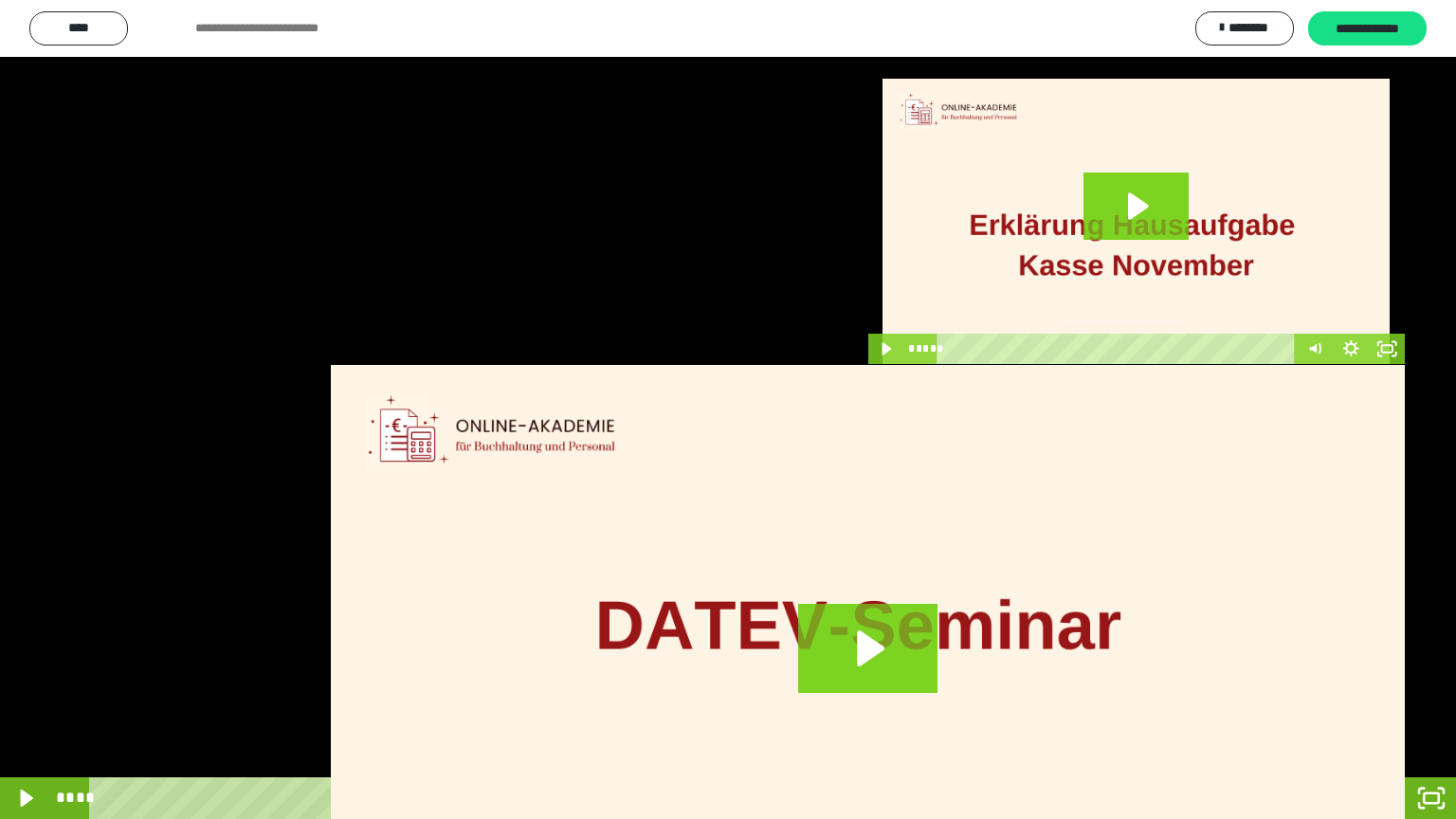 click on "****" at bounding box center [701, 798] 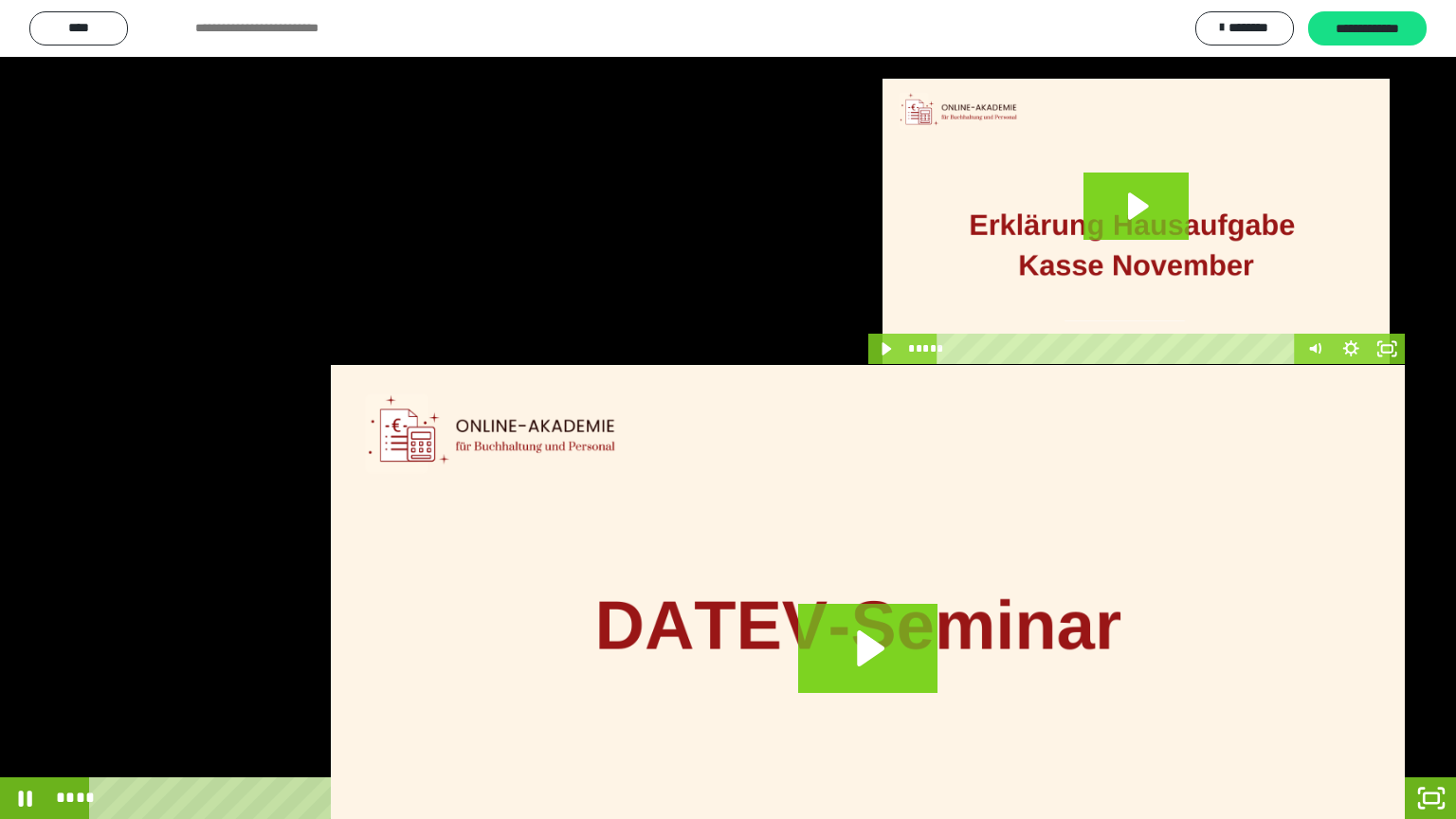 click at bounding box center (728, 410) 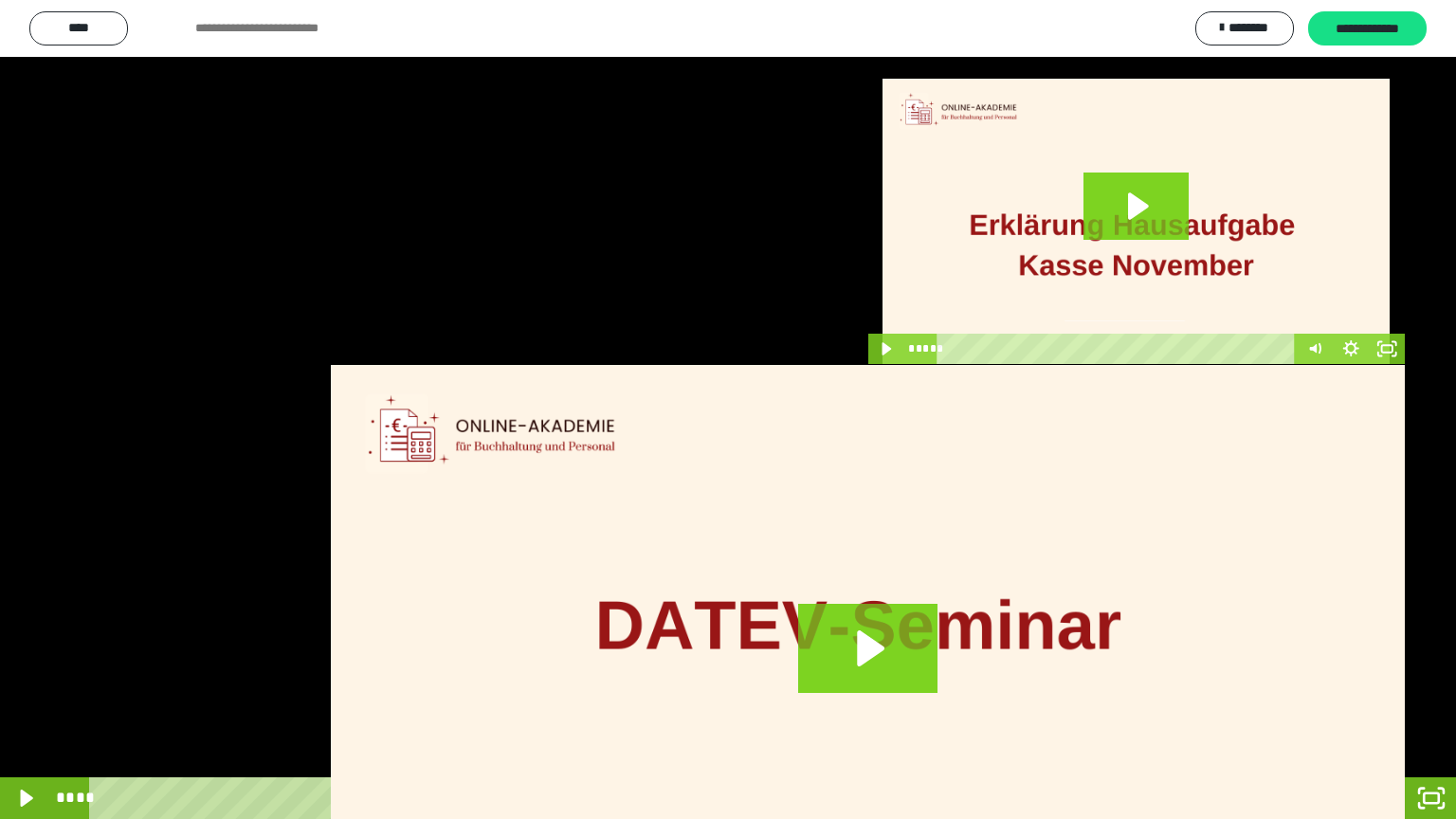 click on "****" at bounding box center [701, 798] 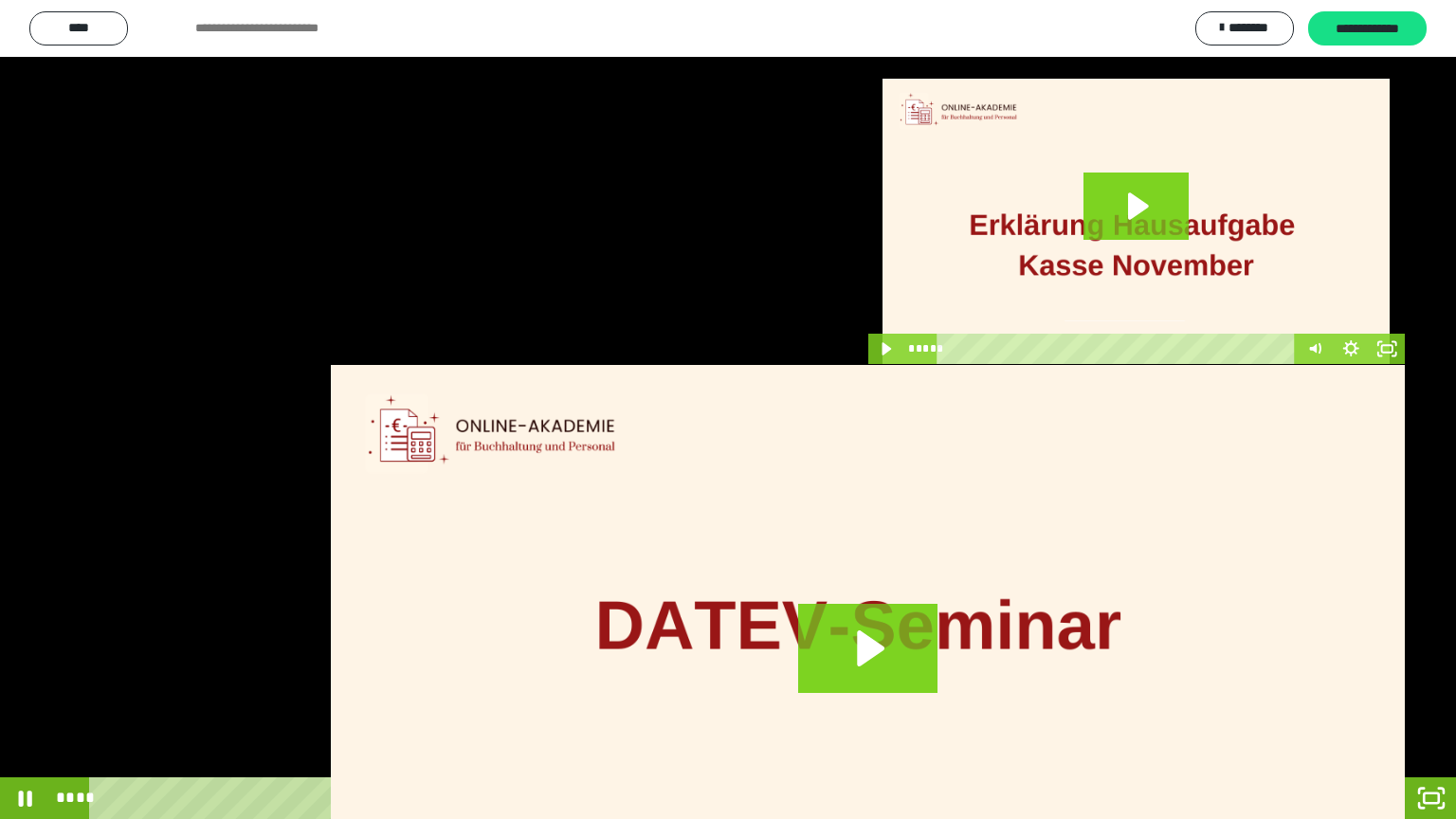 click at bounding box center [728, 410] 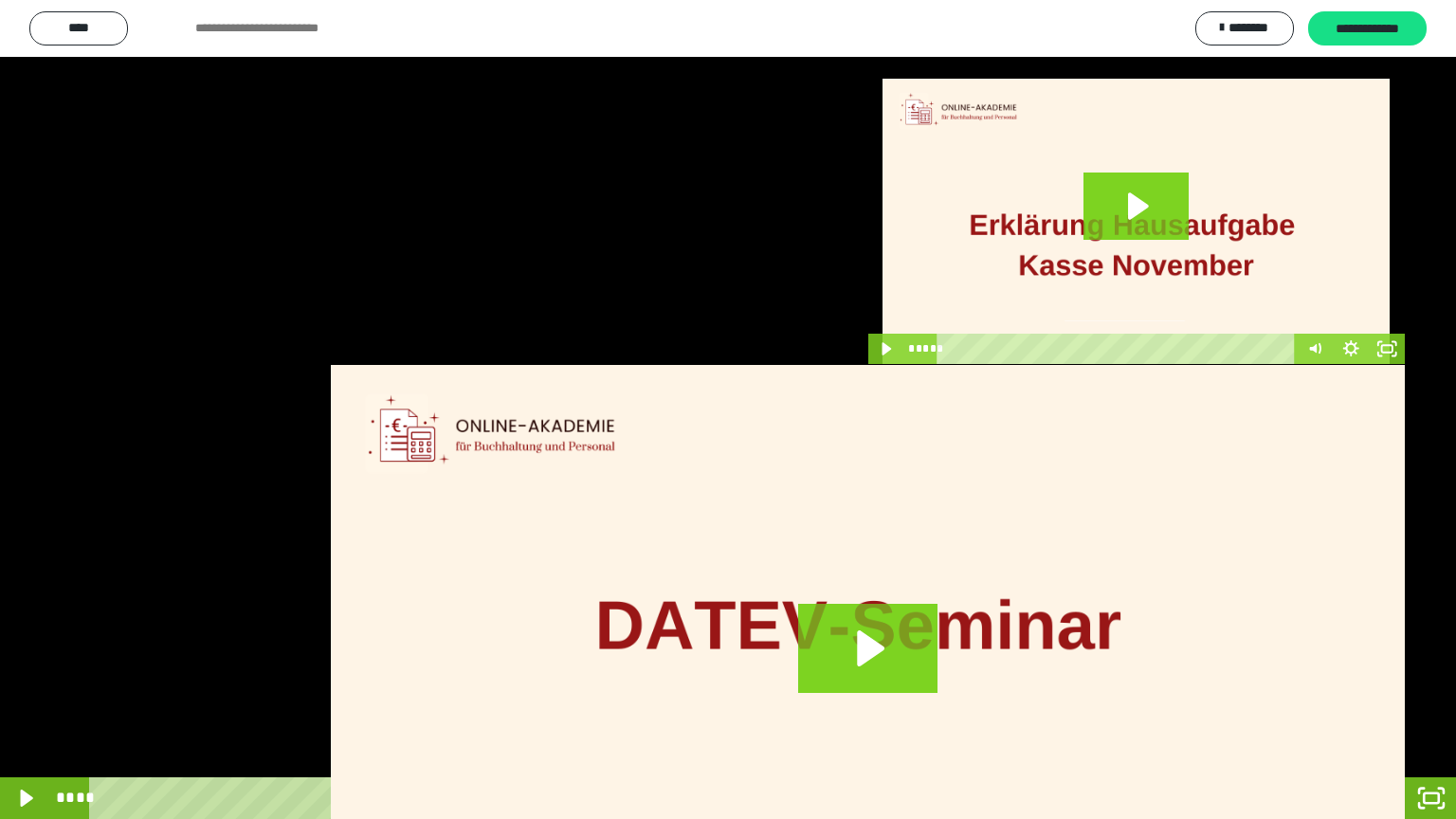 click at bounding box center (728, 410) 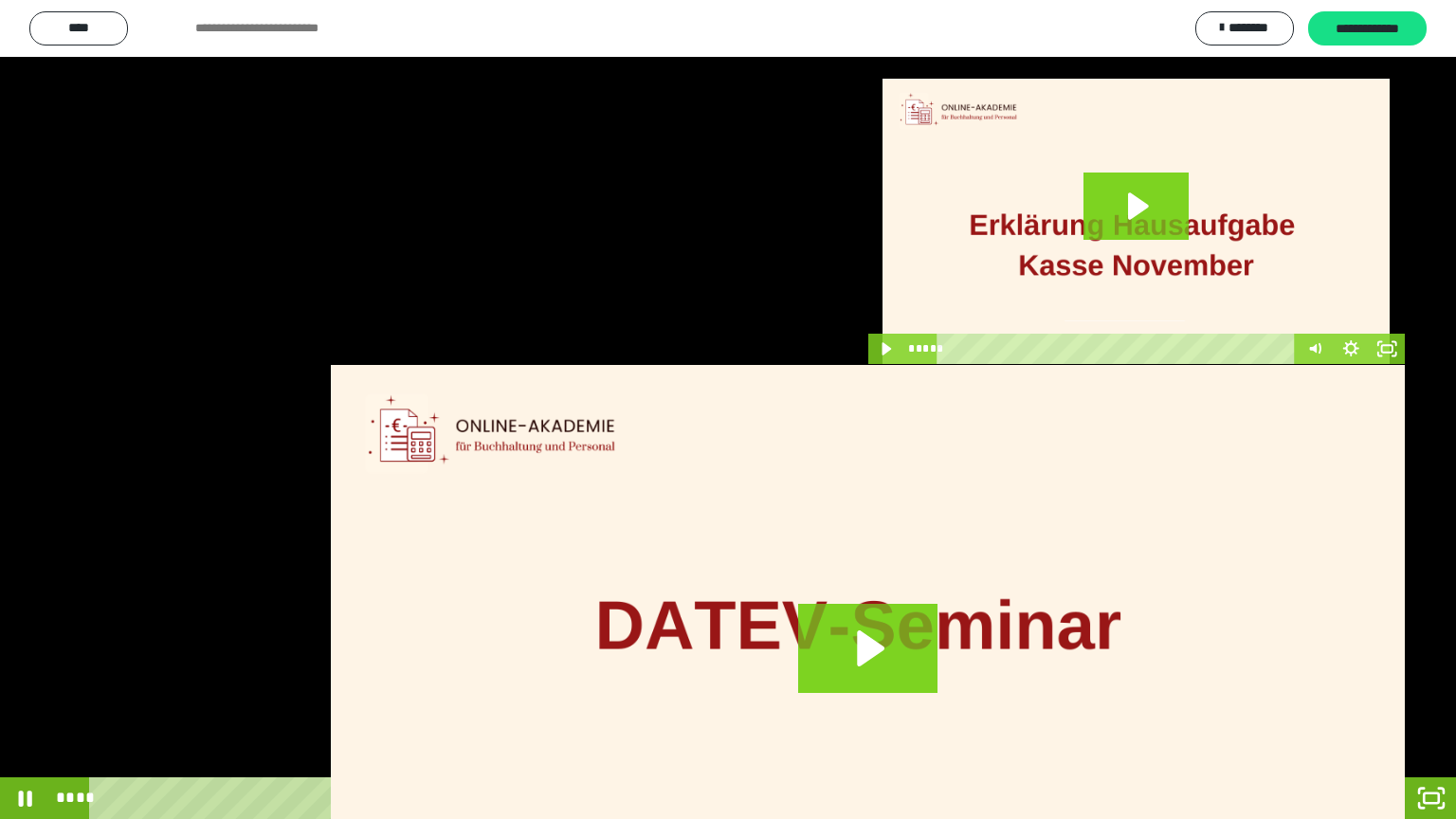 click at bounding box center (728, 410) 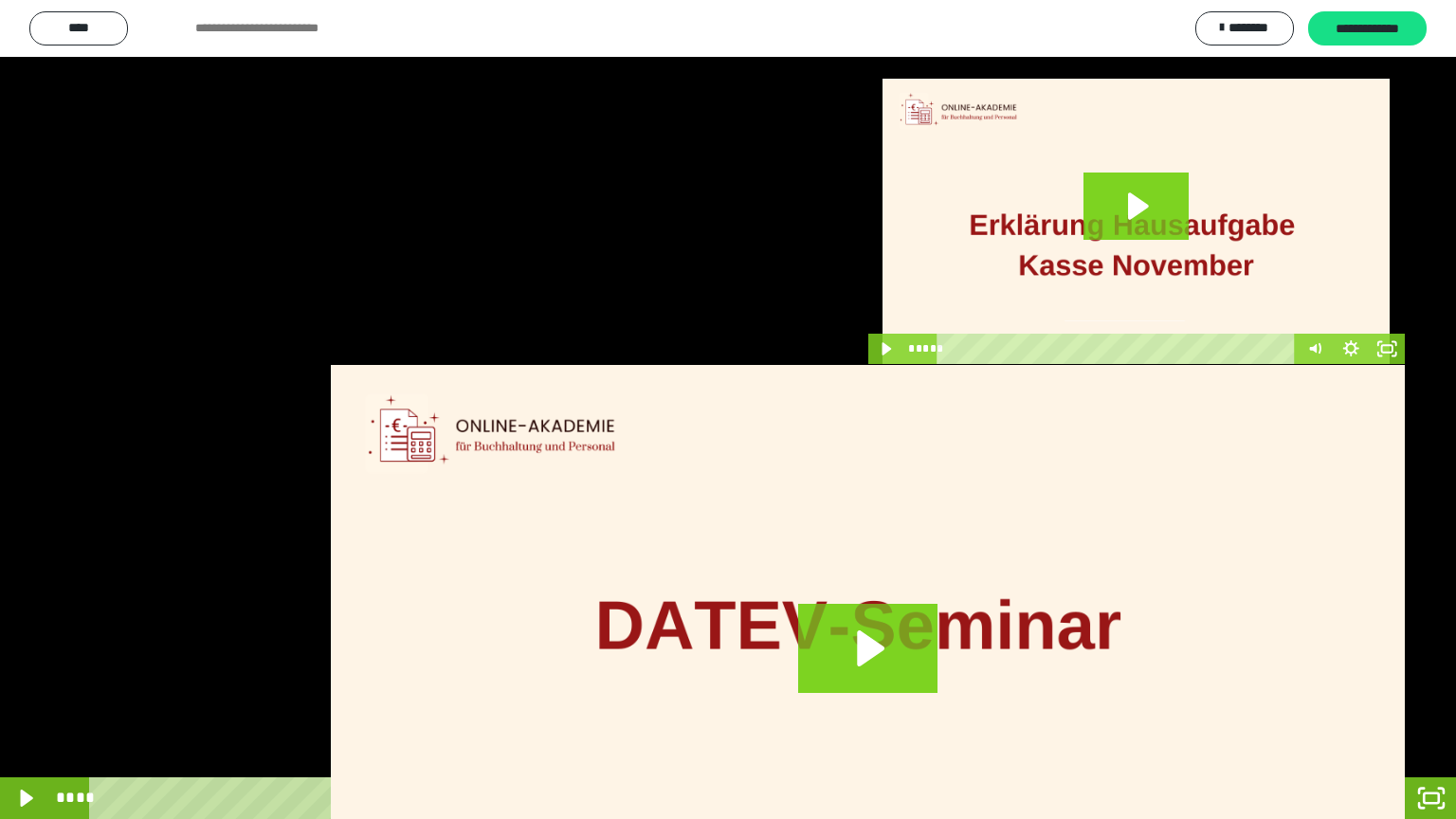 click on "****" at bounding box center (701, 798) 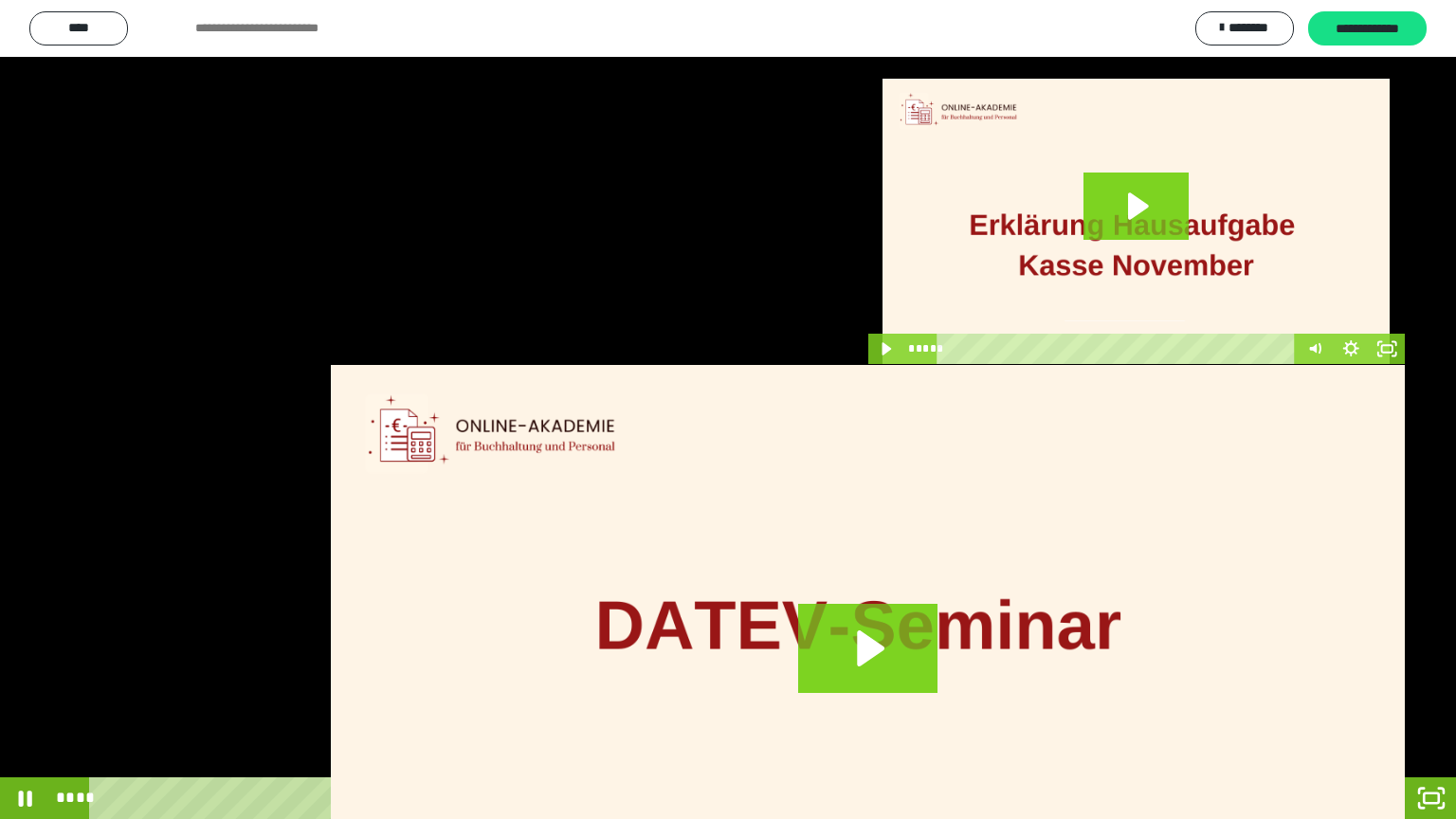 click at bounding box center [728, 410] 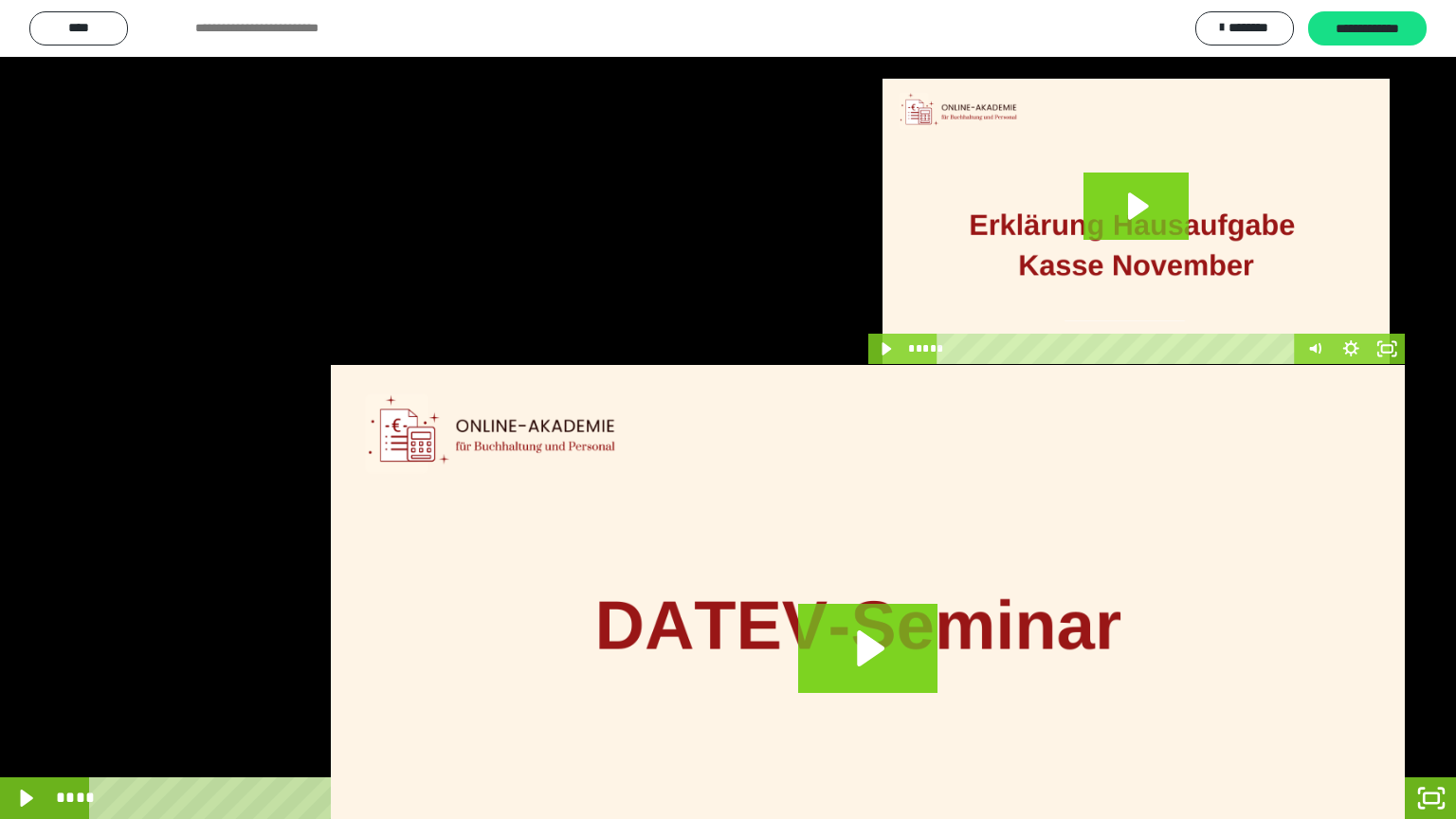 click on "****" at bounding box center [701, 798] 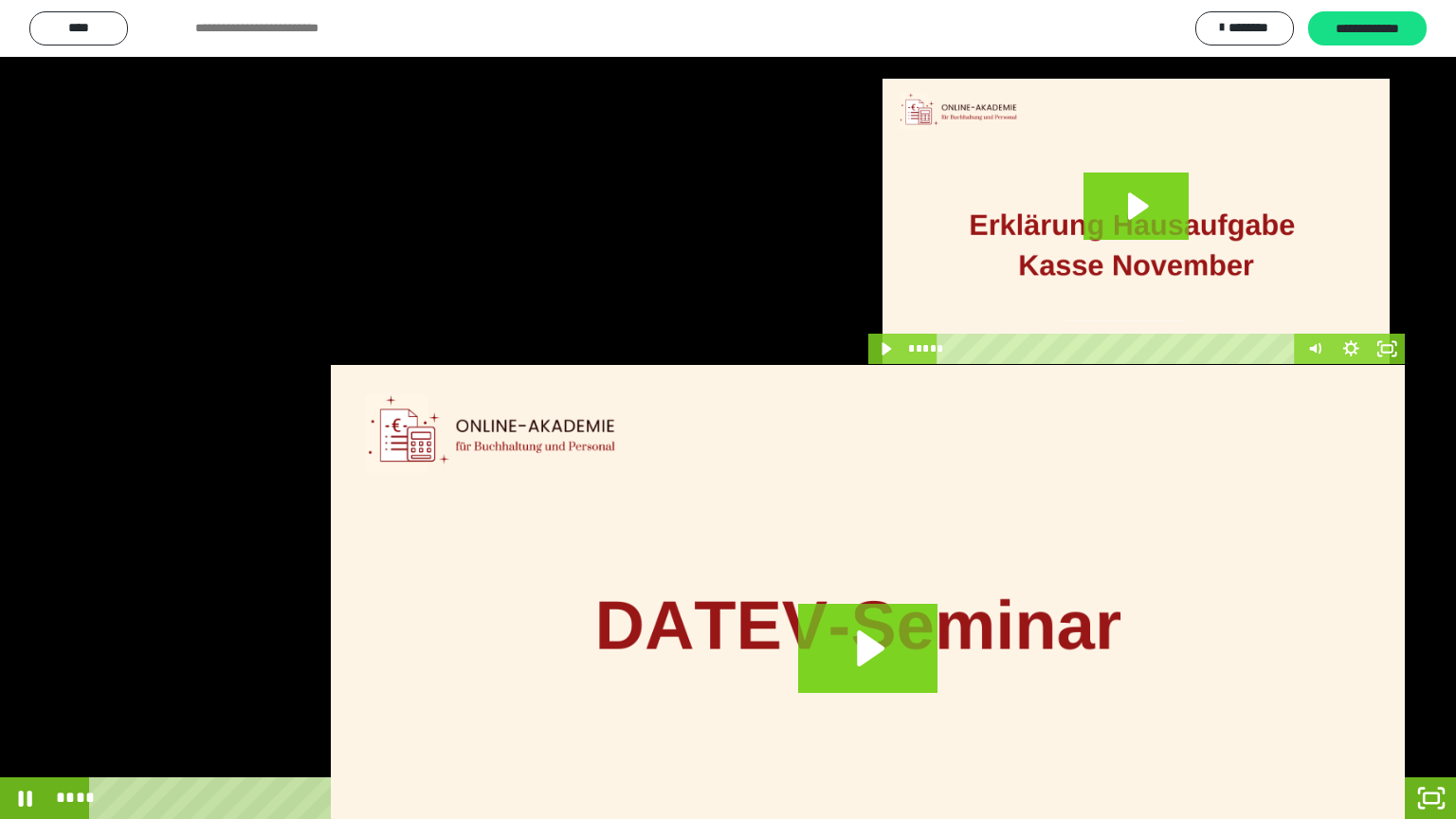 click at bounding box center (728, 410) 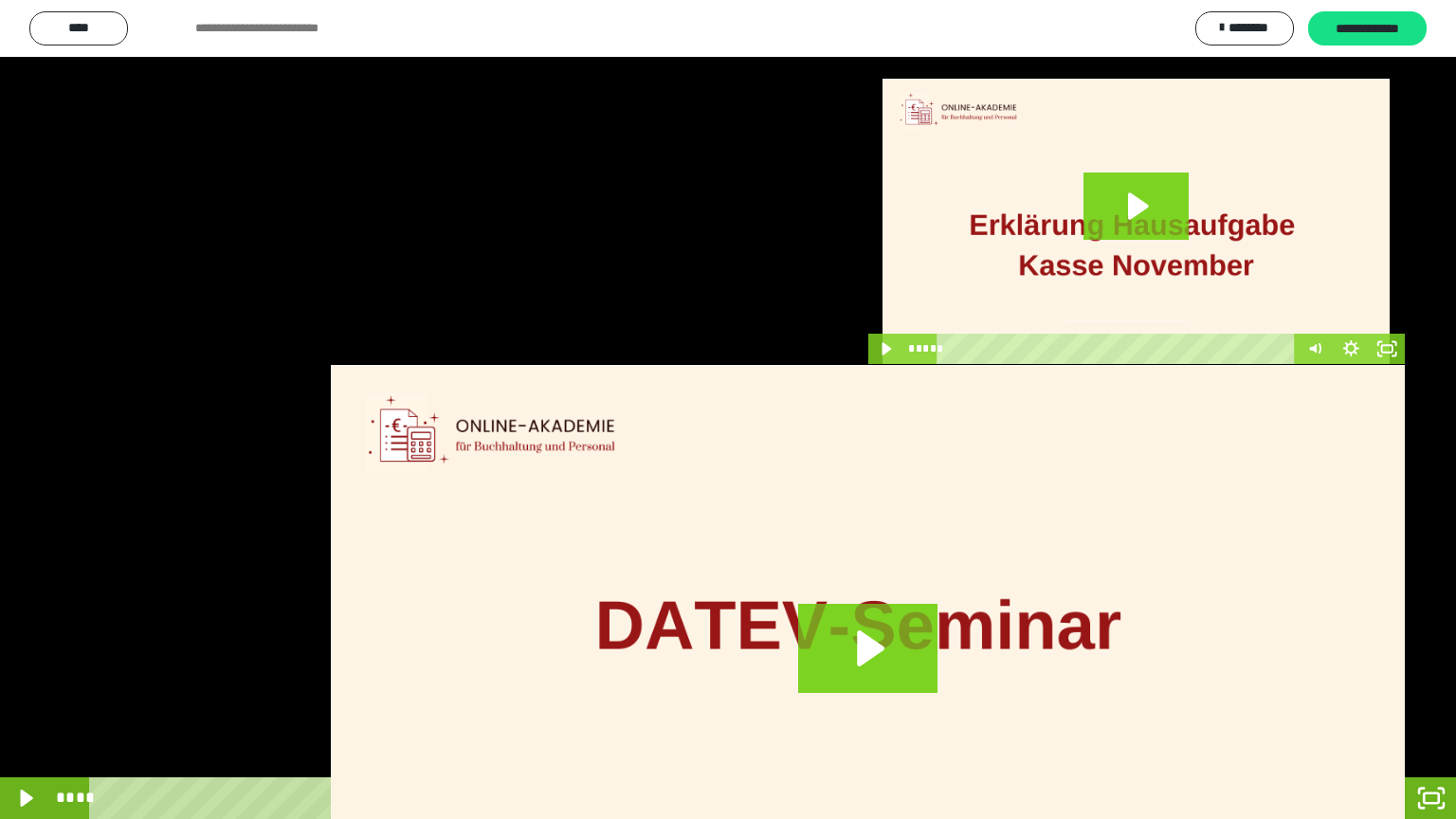 click on "****" at bounding box center (701, 798) 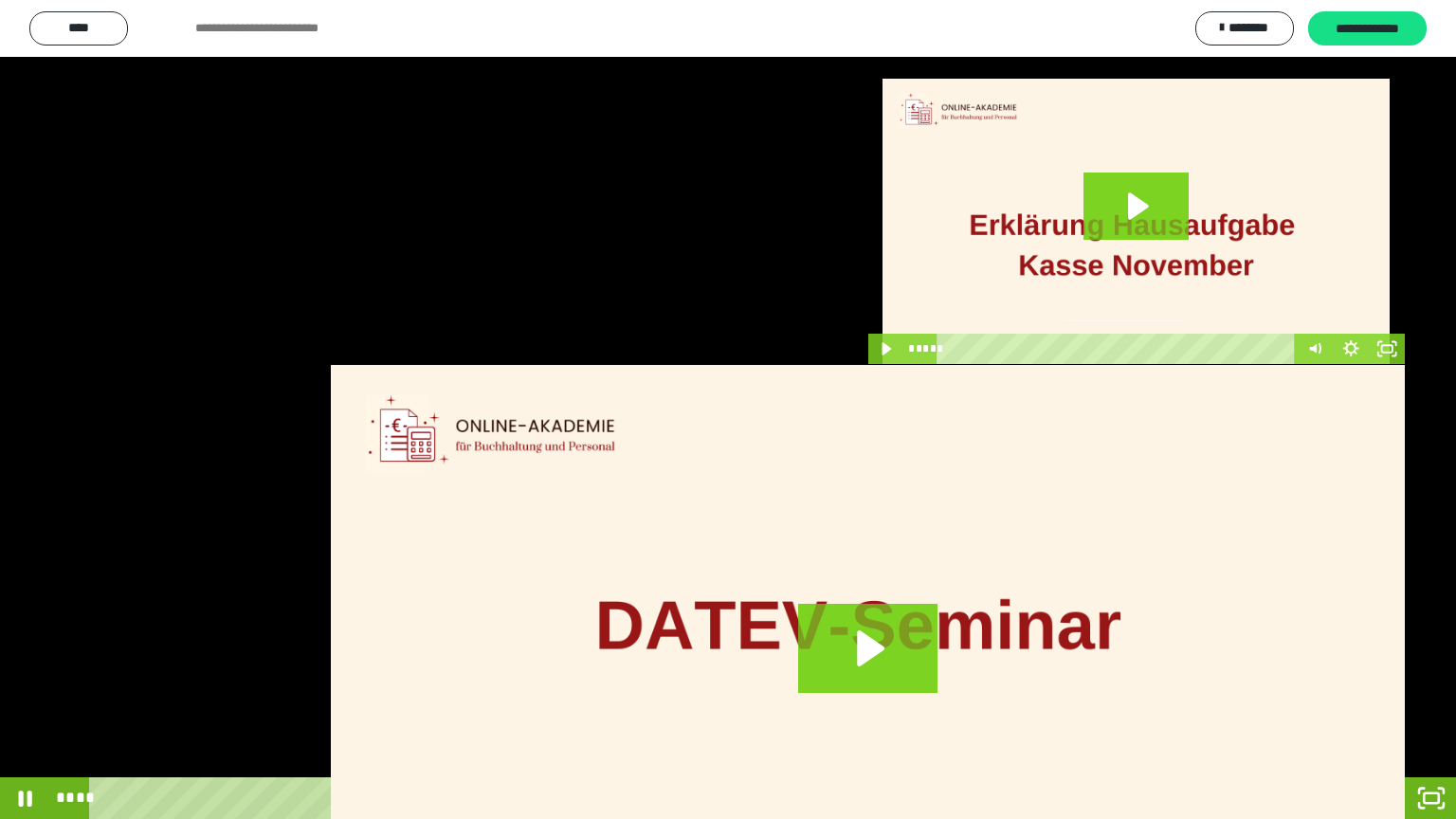 click at bounding box center (728, 410) 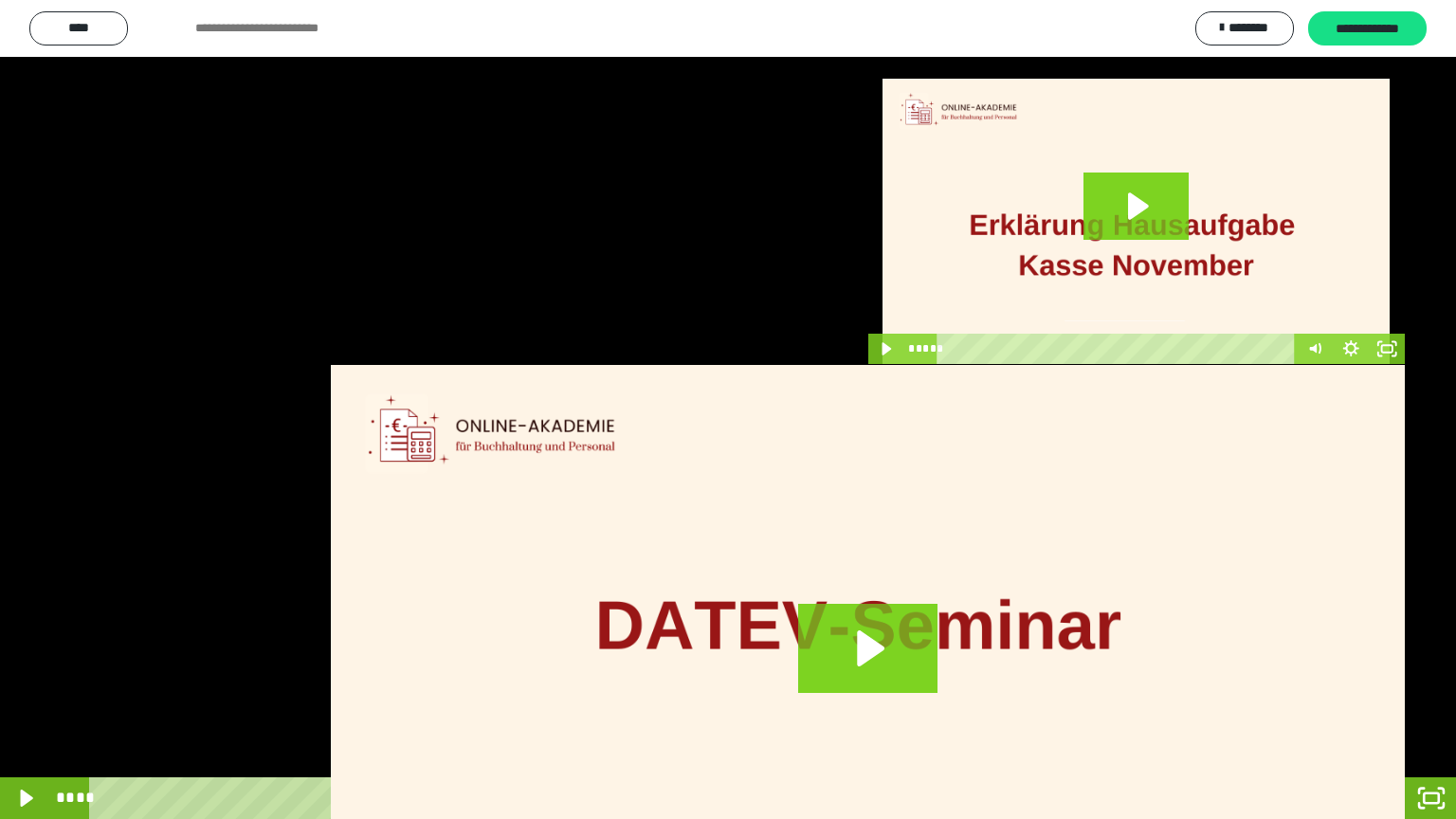 click on "****" at bounding box center (701, 798) 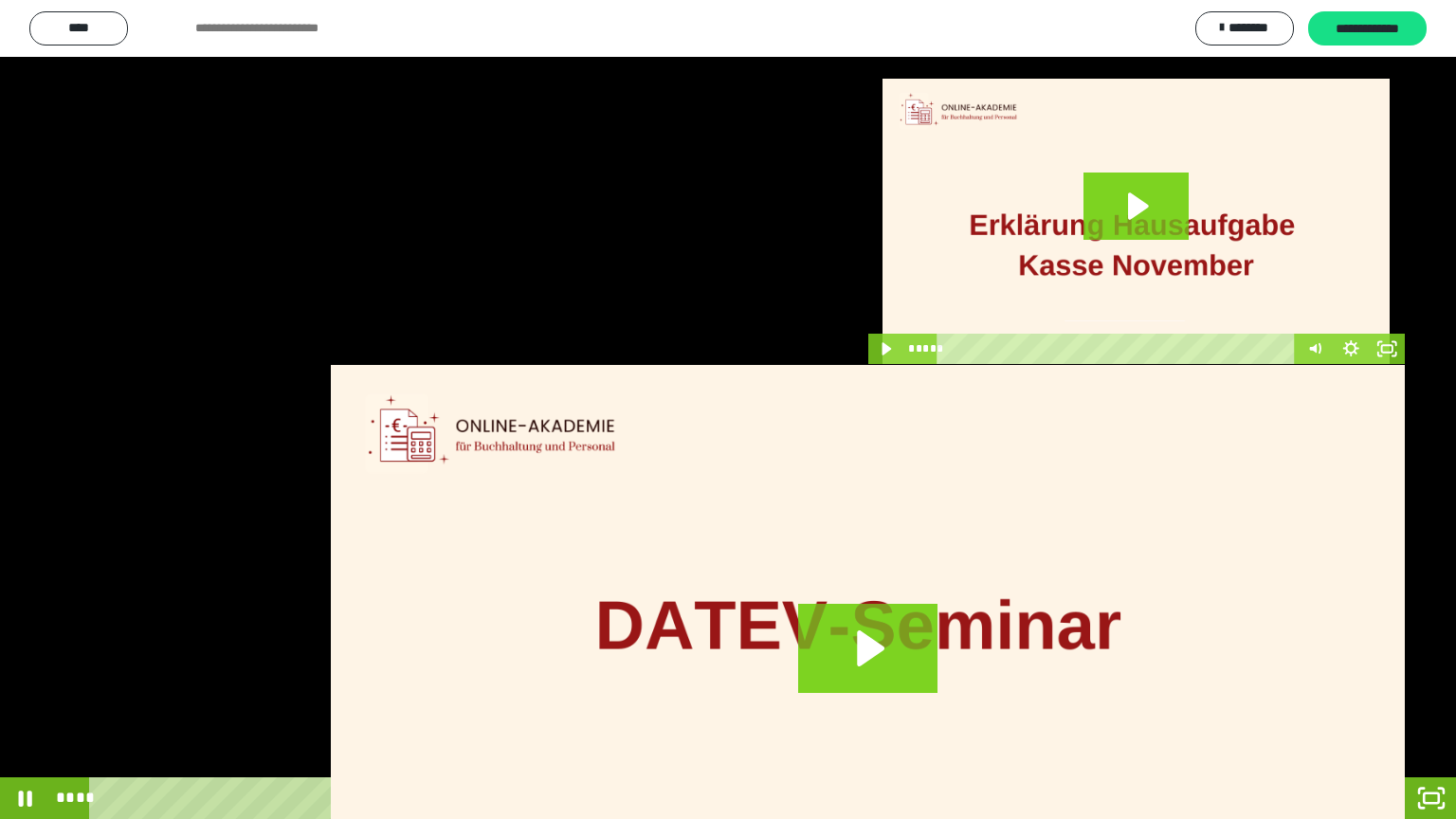 click on "****" at bounding box center (701, 798) 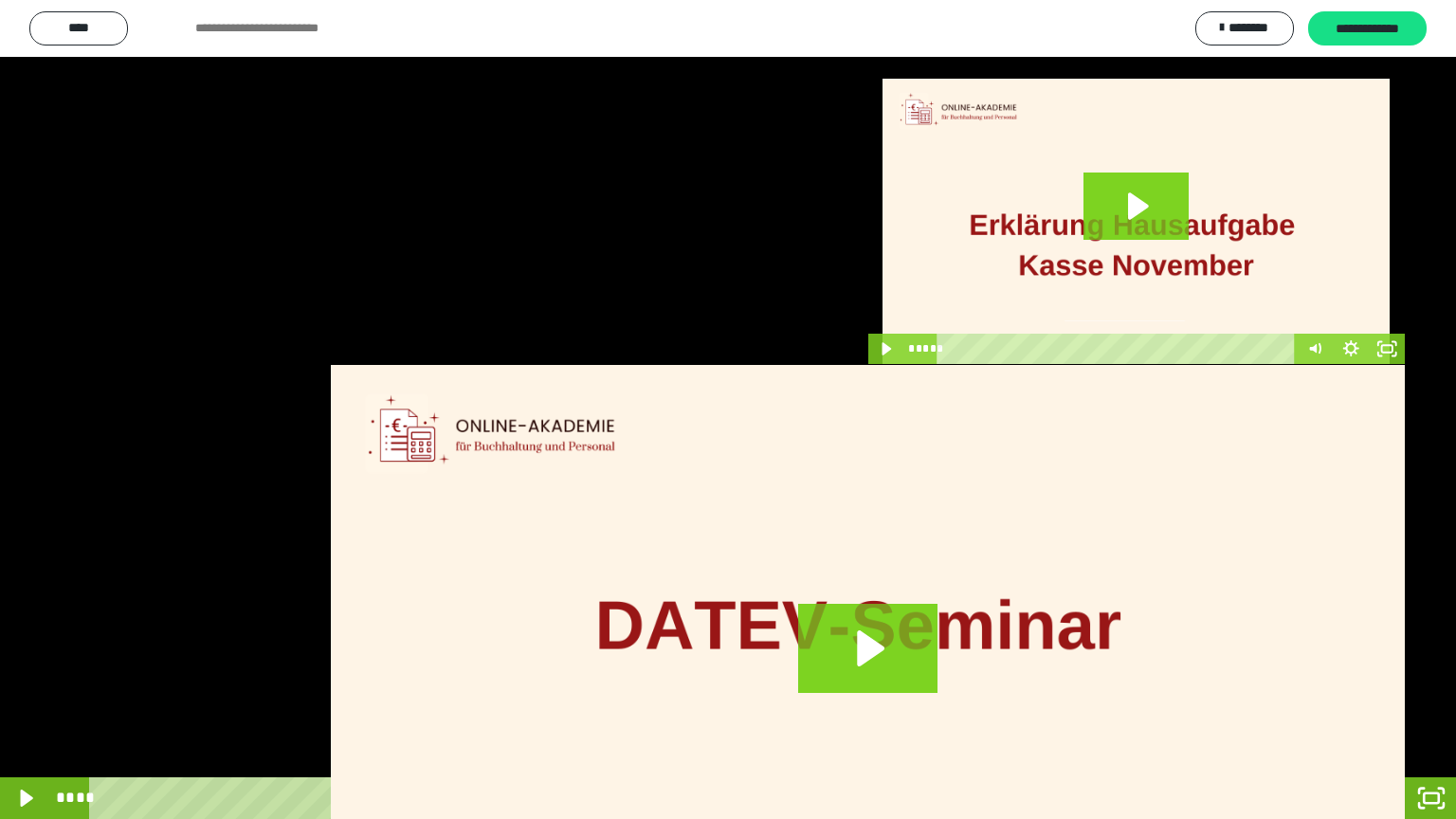 click at bounding box center (728, 410) 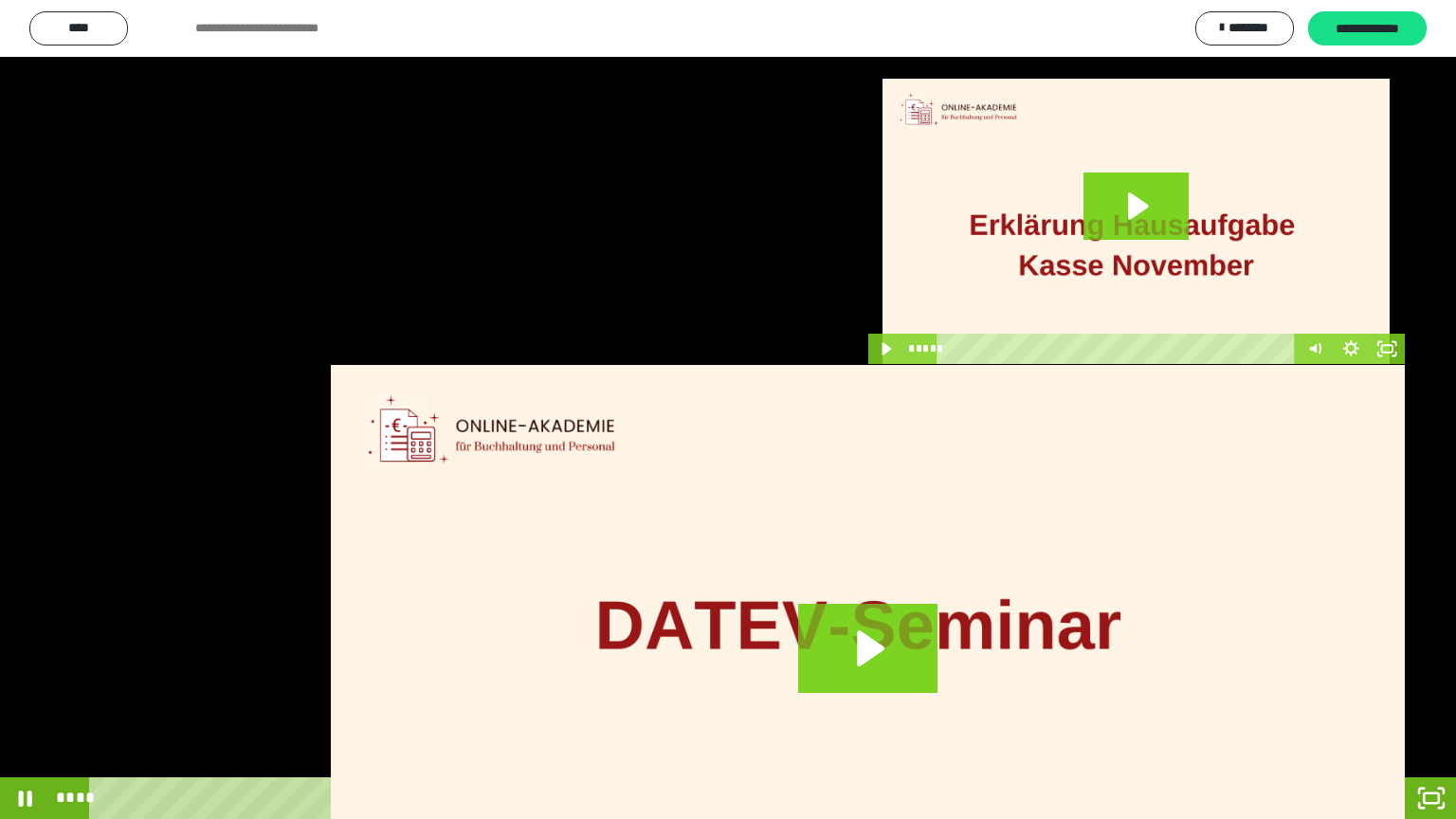click at bounding box center (728, 410) 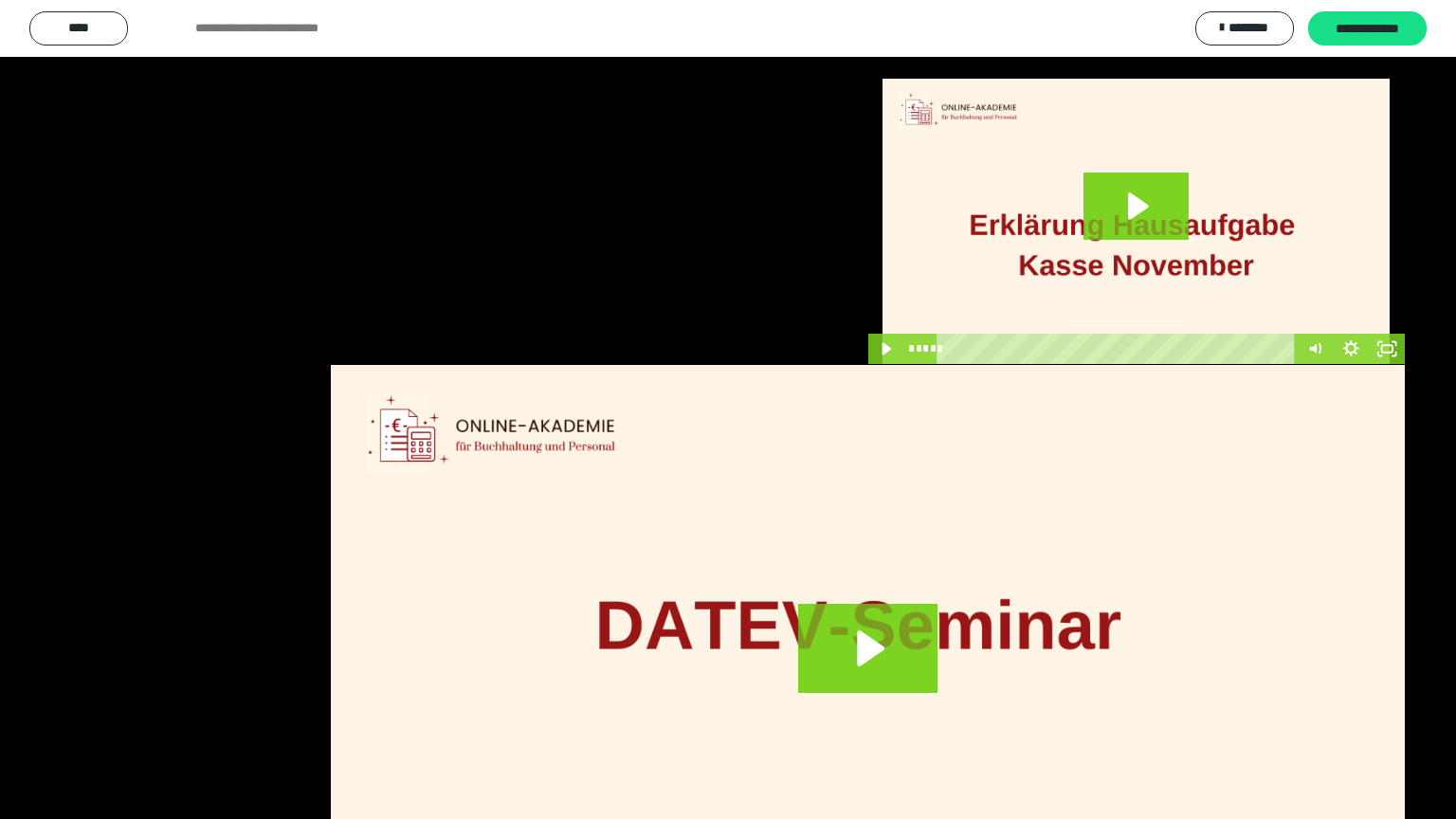 click at bounding box center (728, 410) 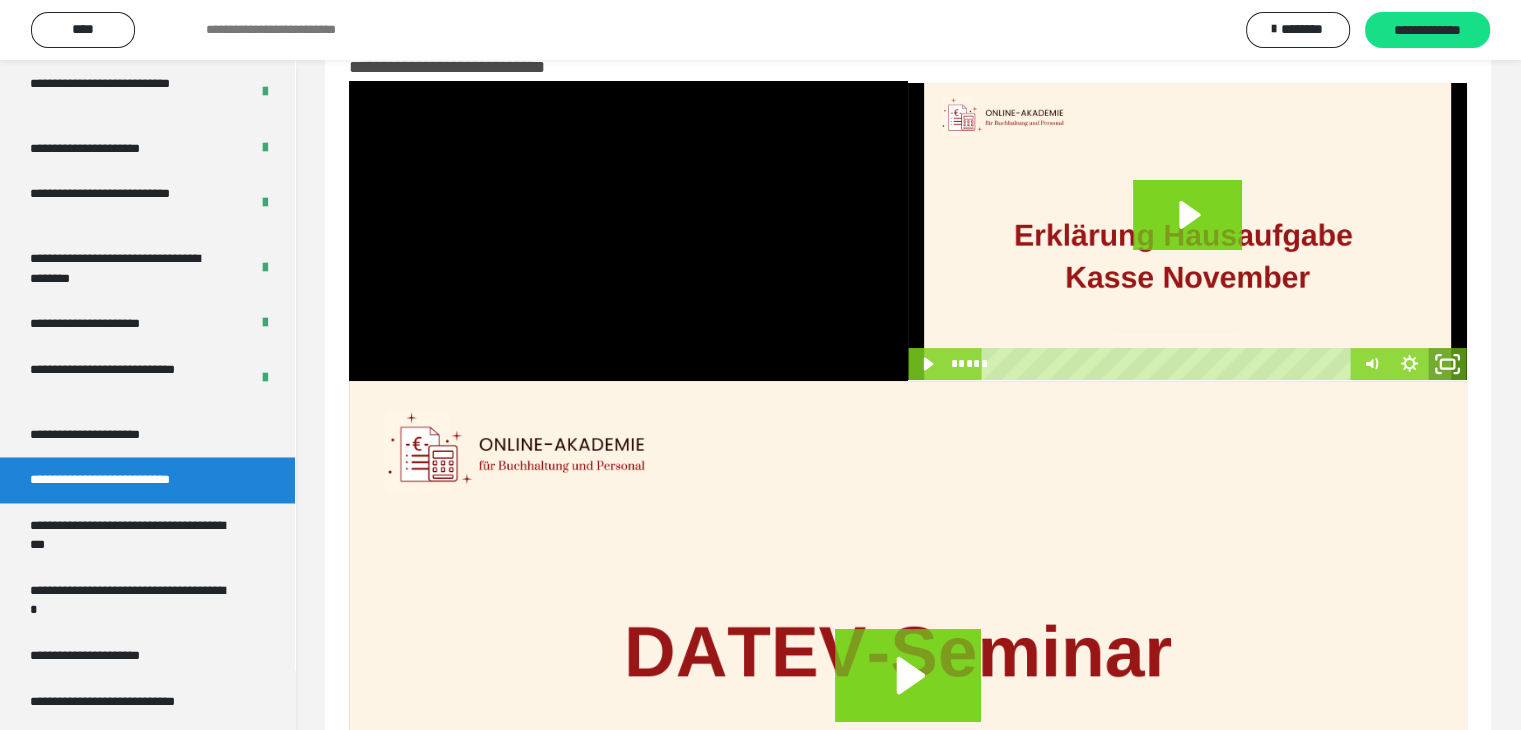 click 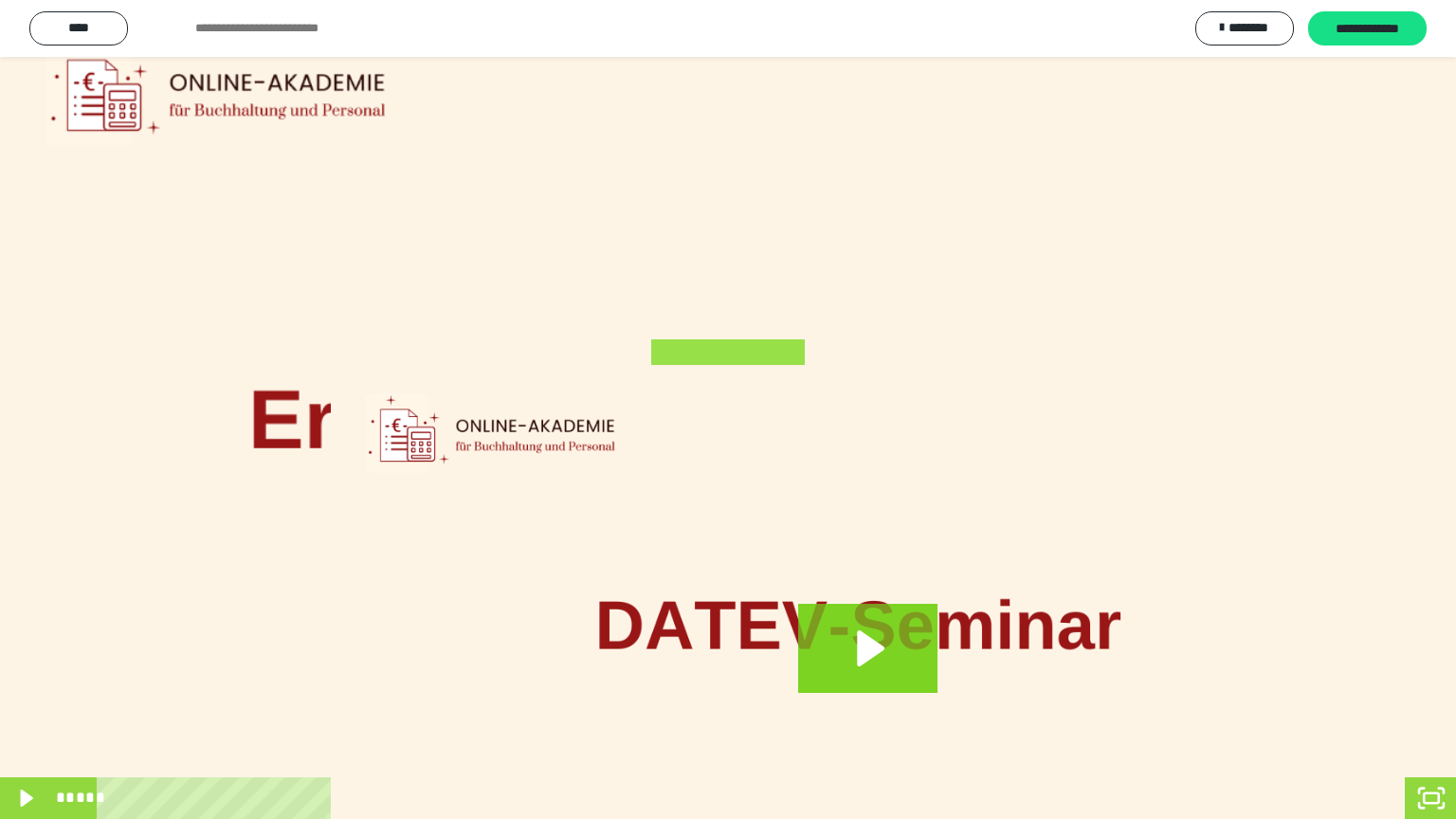 click 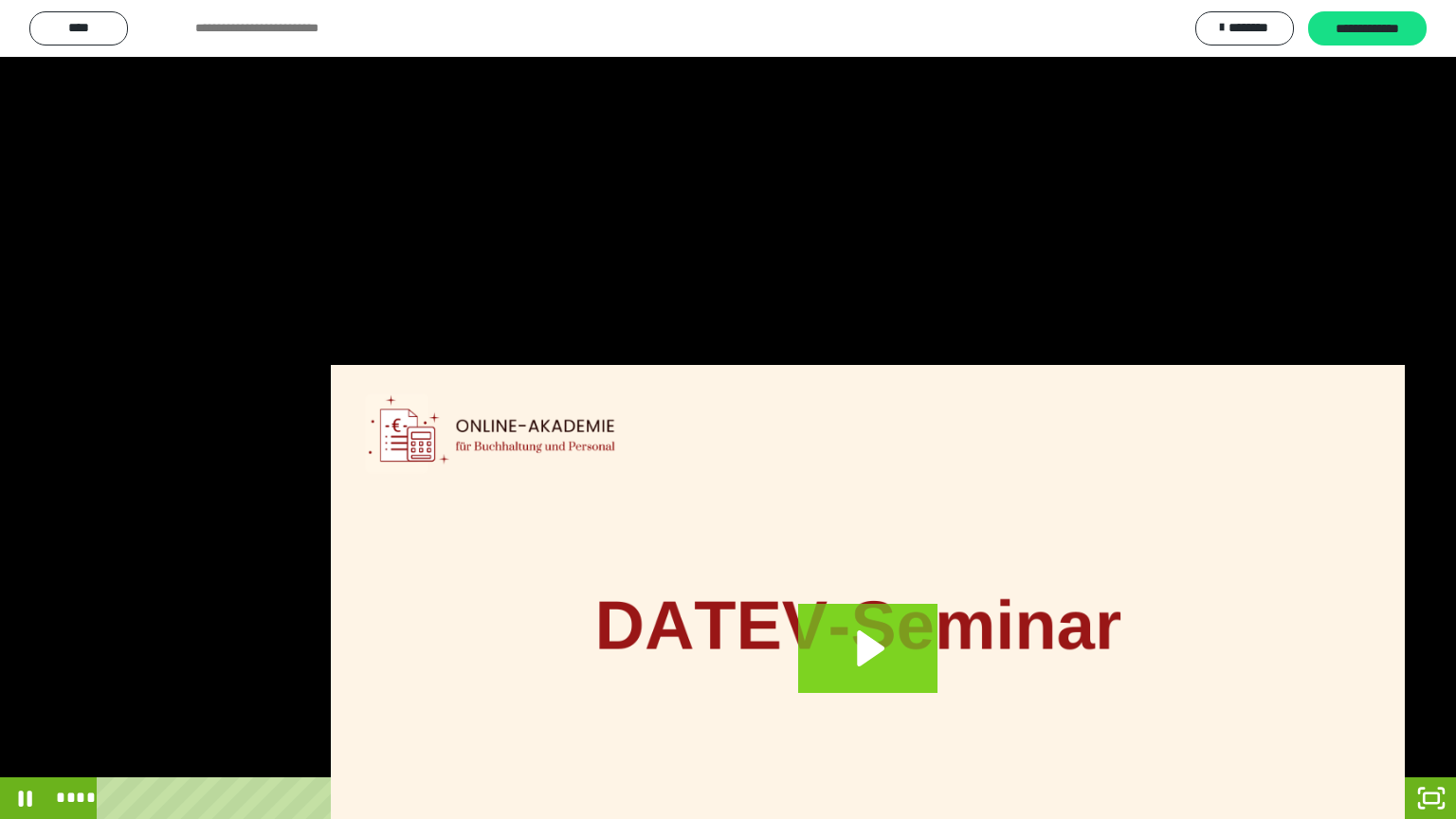 click at bounding box center [728, 410] 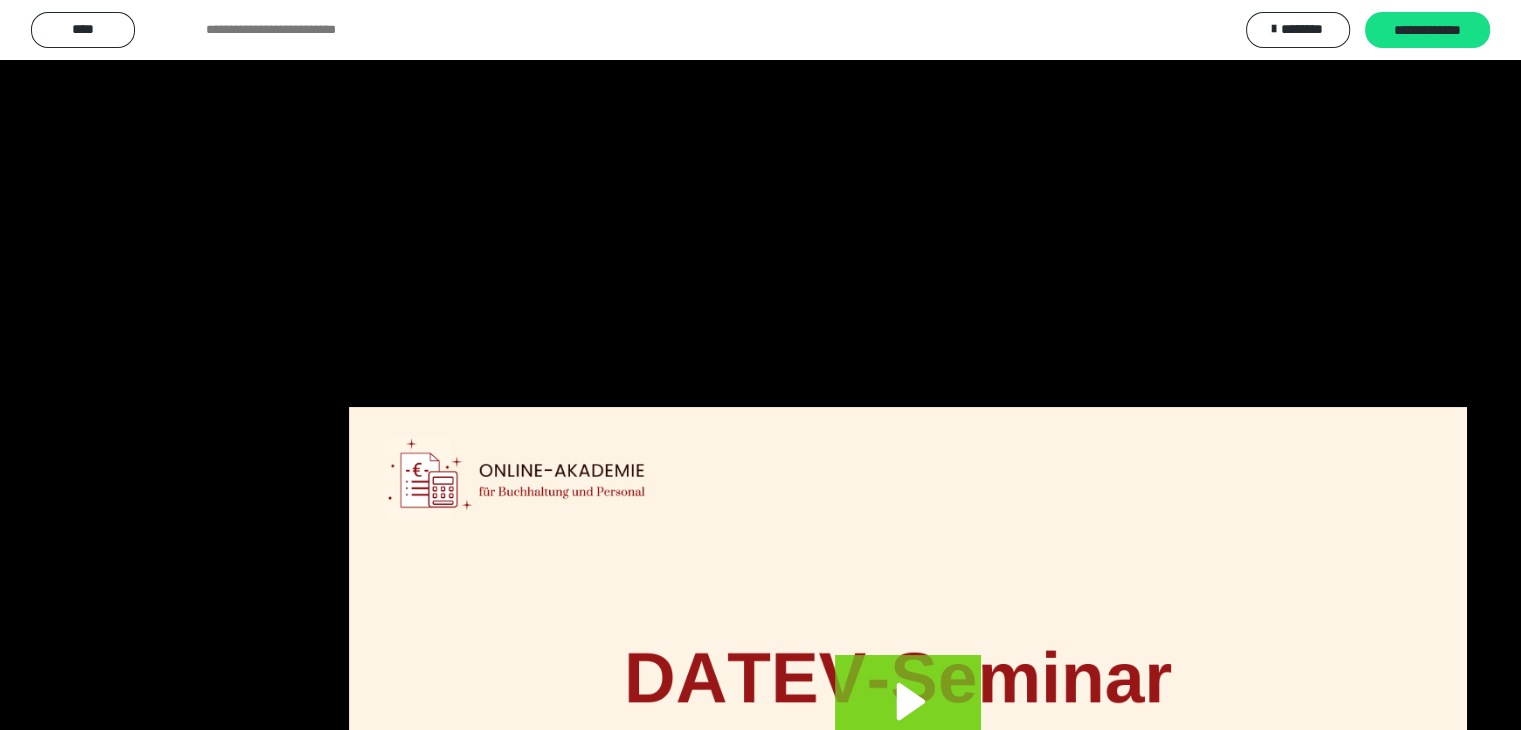 scroll, scrollTop: 0, scrollLeft: 0, axis: both 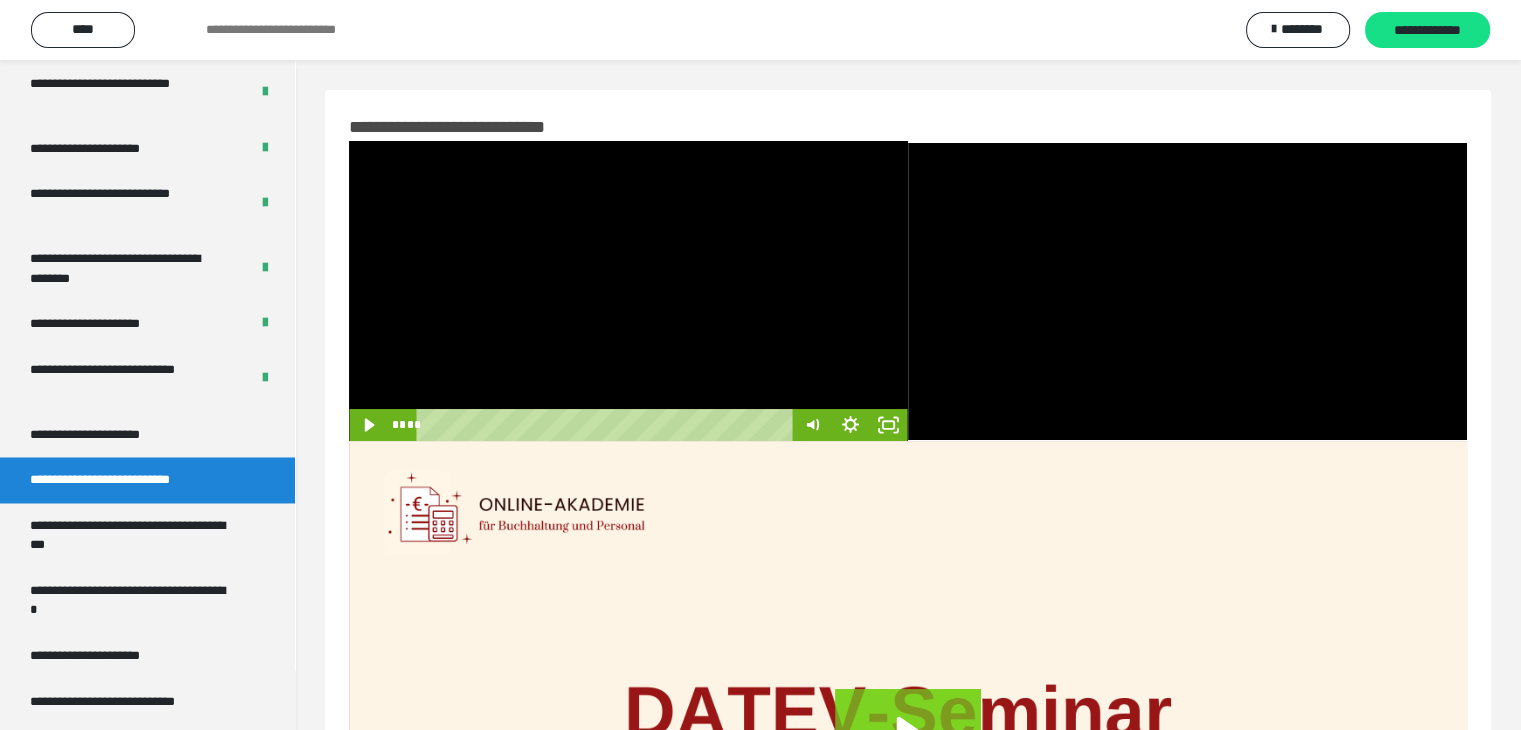 drag, startPoint x: 783, startPoint y: 424, endPoint x: 355, endPoint y: 462, distance: 429.6836 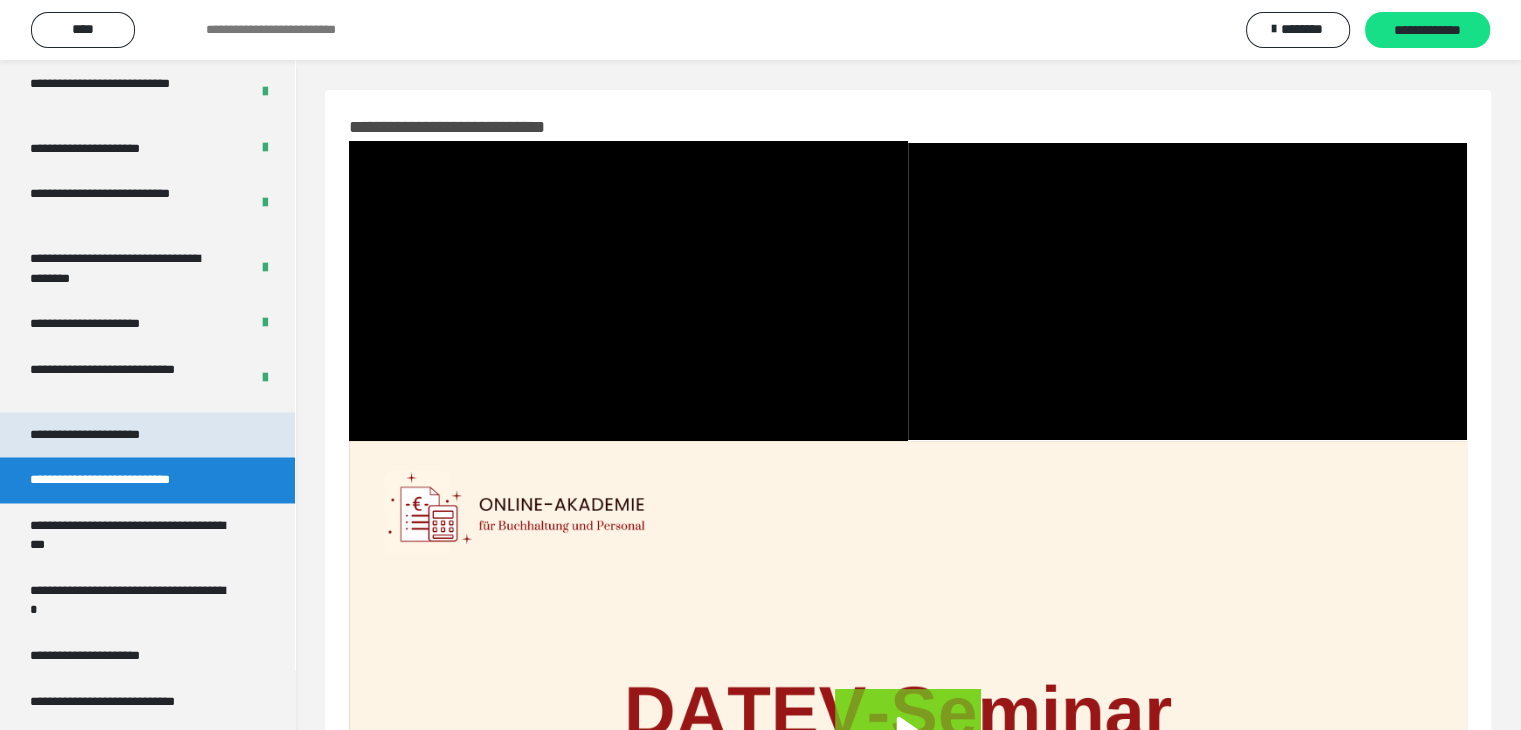 click on "**********" at bounding box center [108, 435] 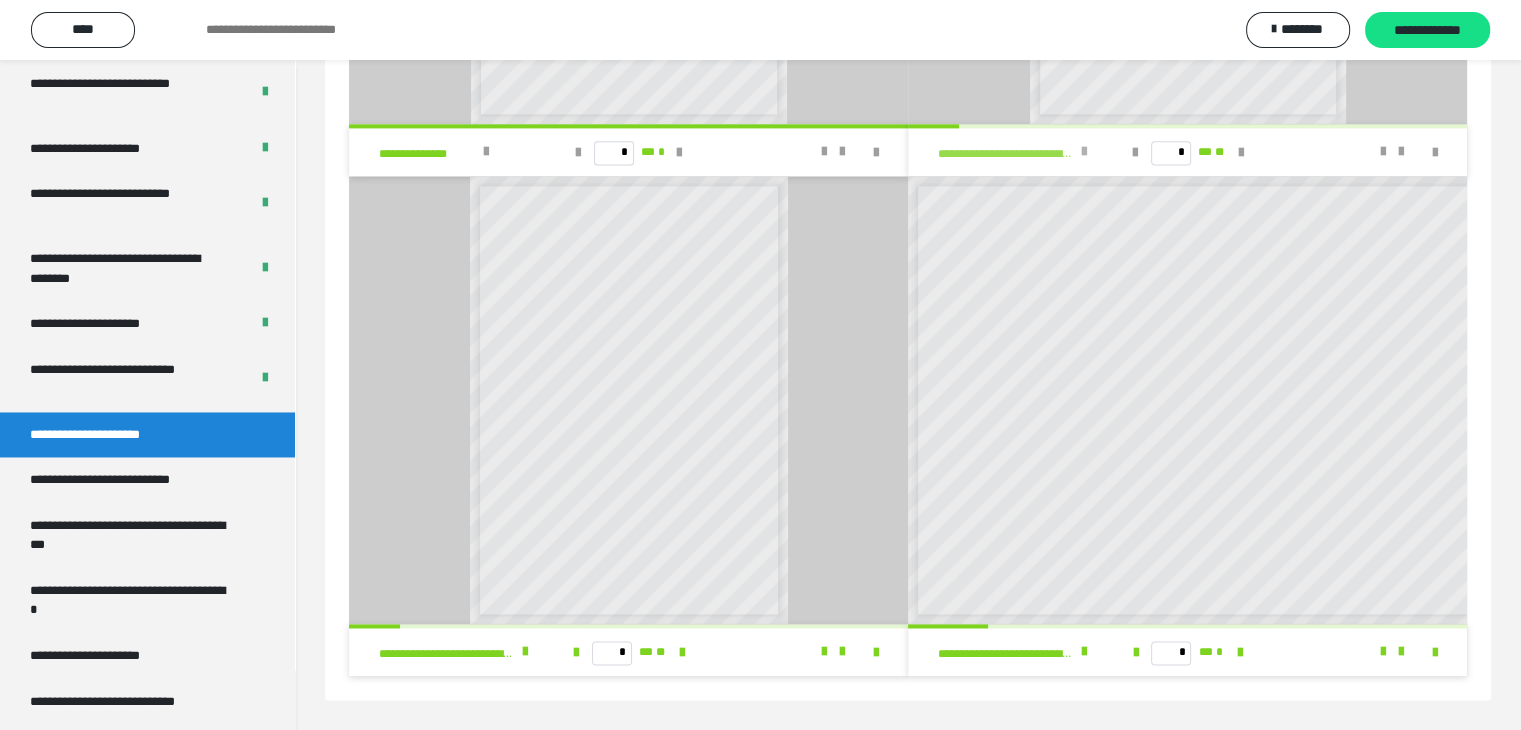scroll, scrollTop: 2730, scrollLeft: 0, axis: vertical 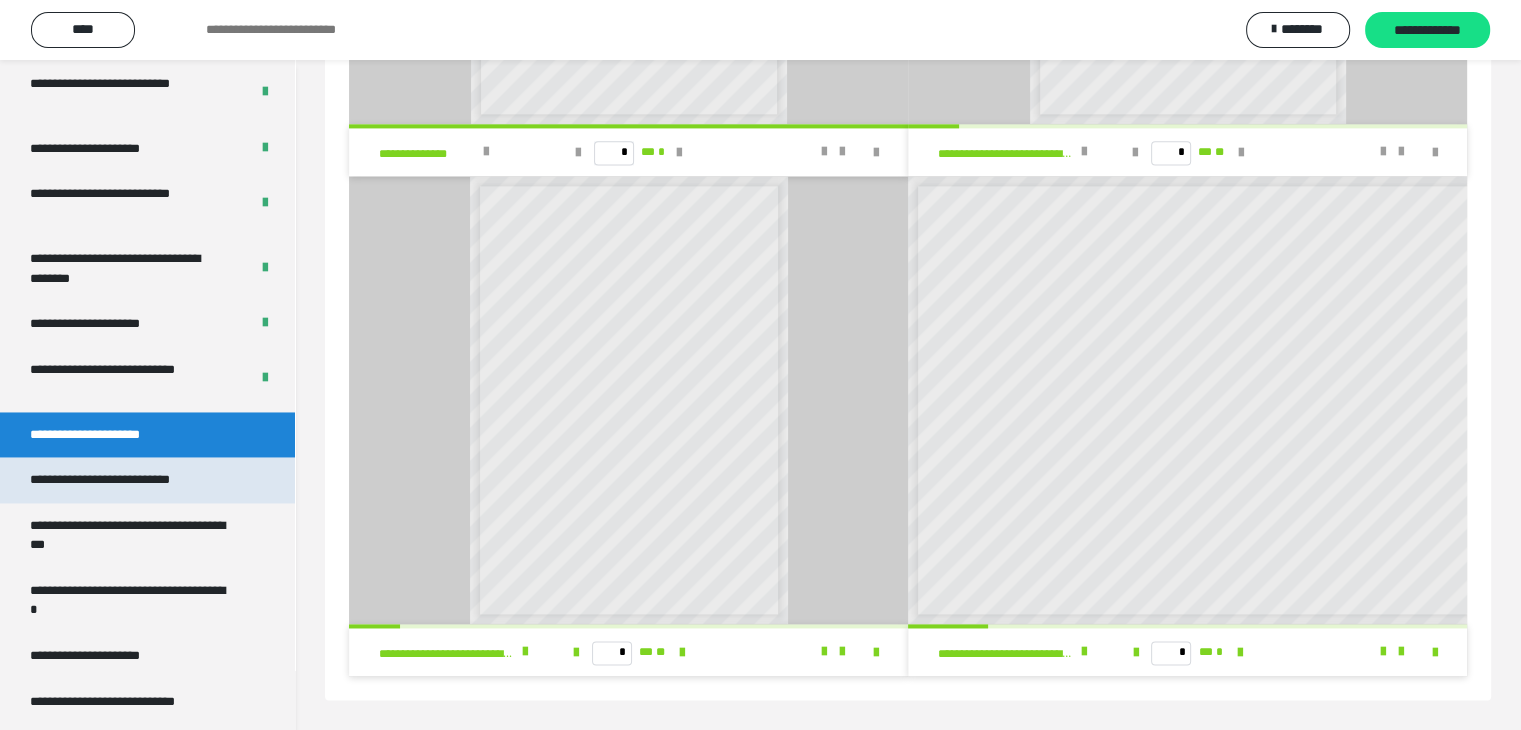 click on "**********" at bounding box center [129, 480] 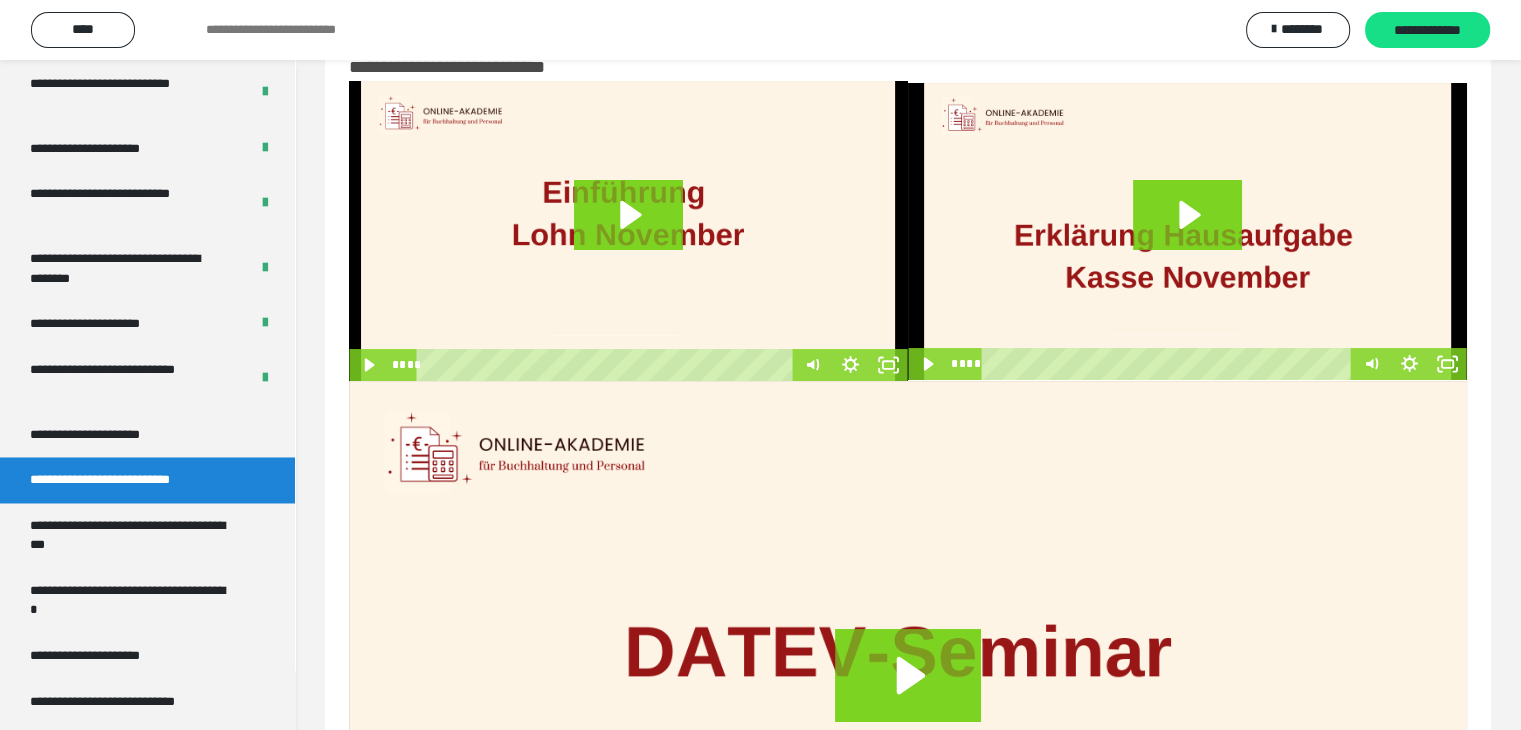 scroll, scrollTop: 0, scrollLeft: 0, axis: both 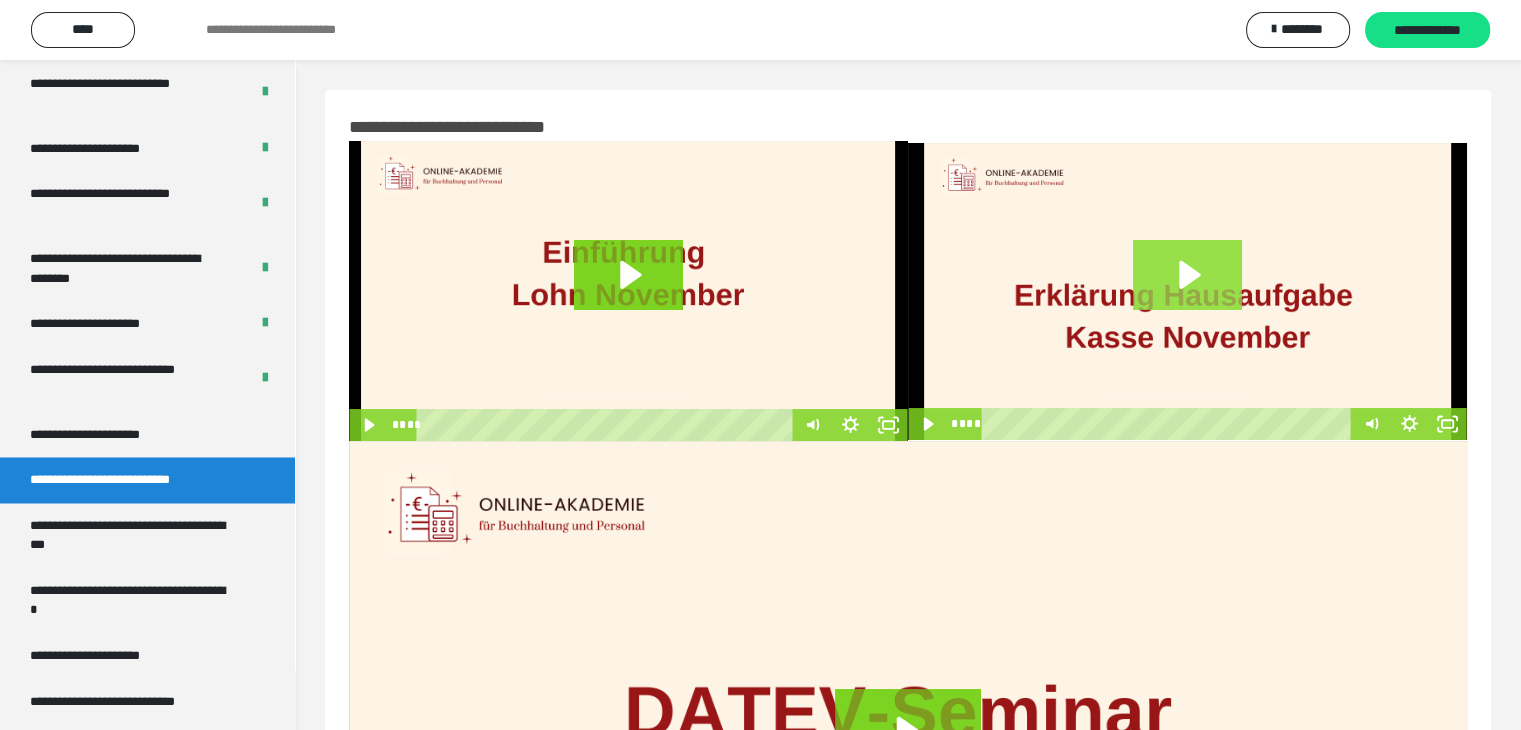 click 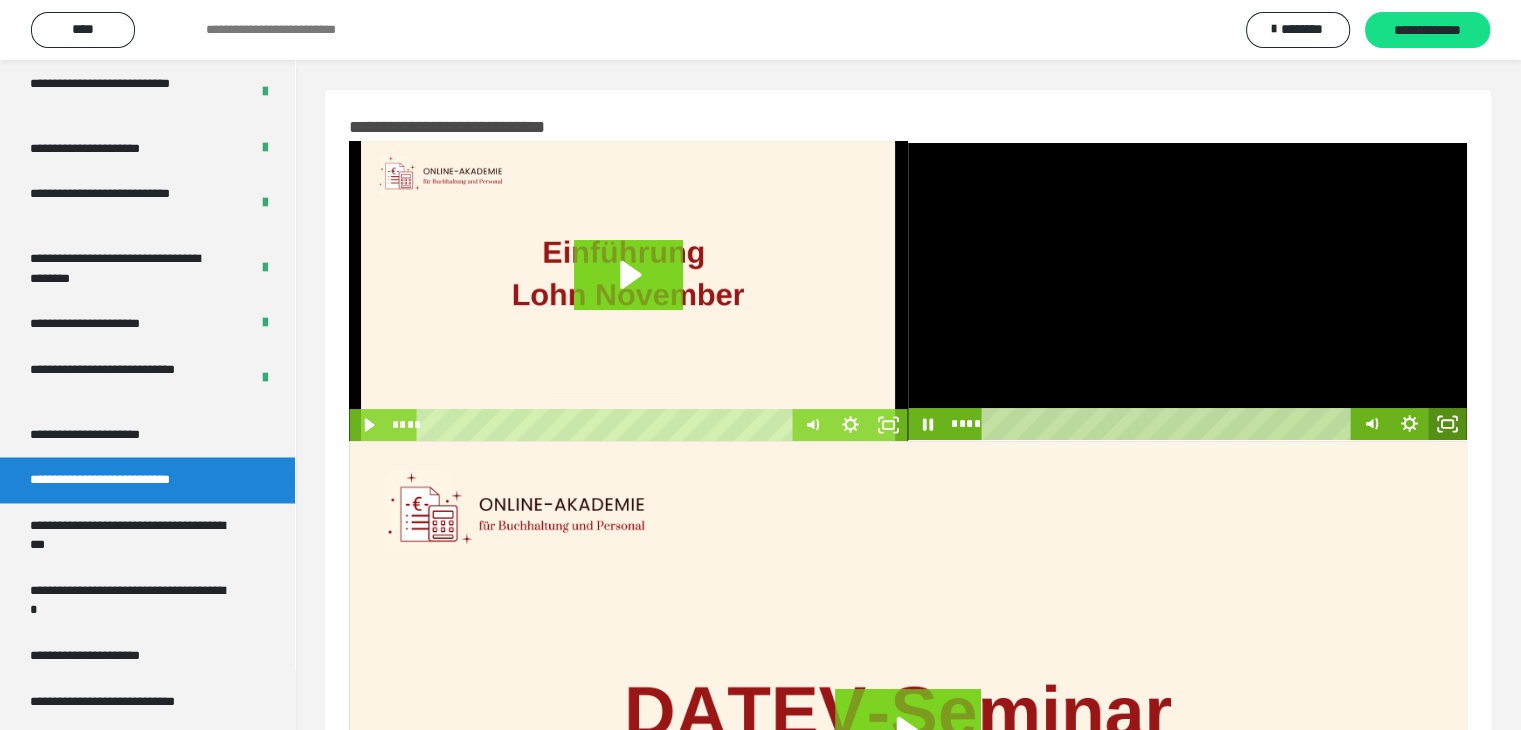 click 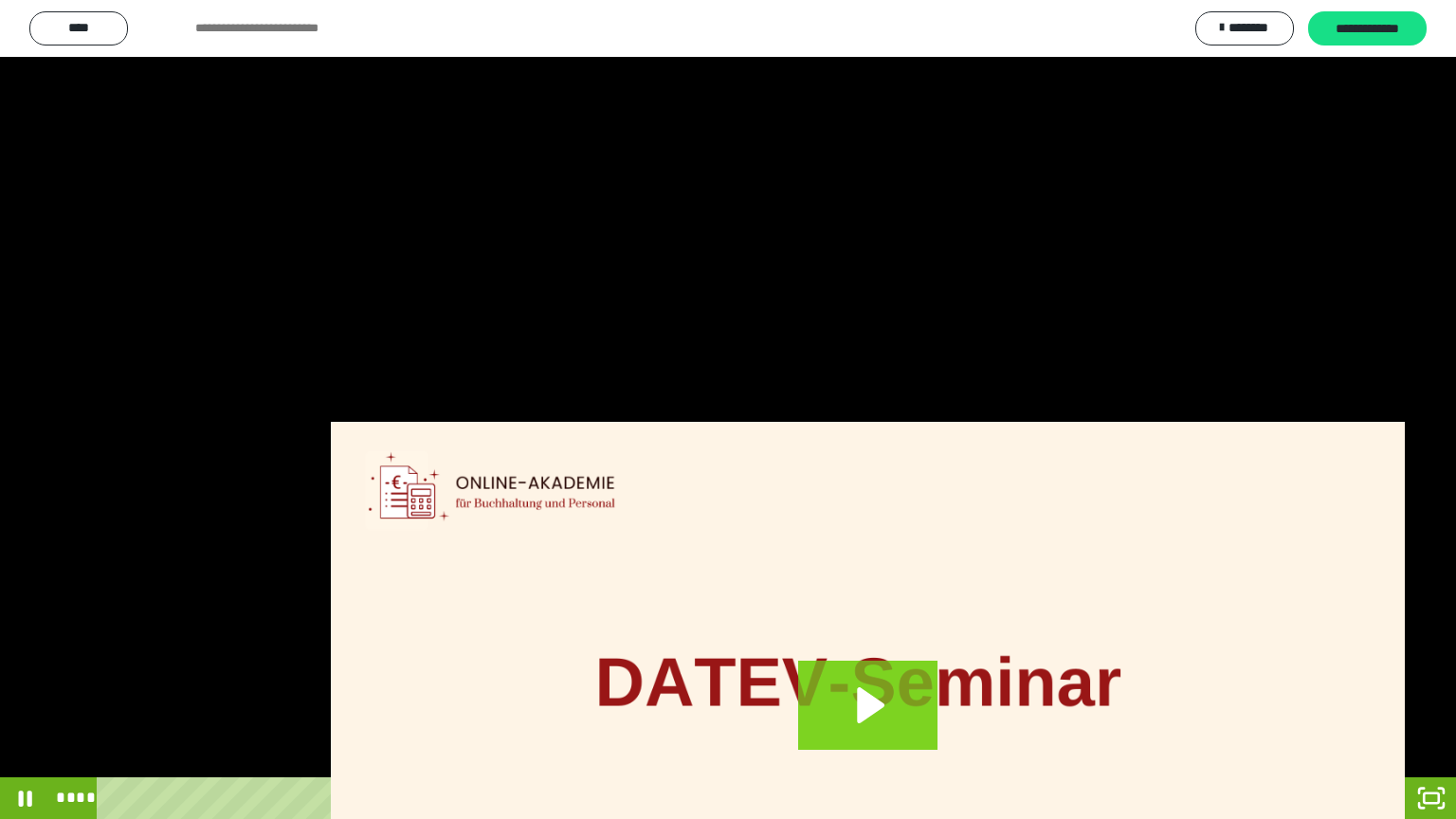 click at bounding box center [728, 410] 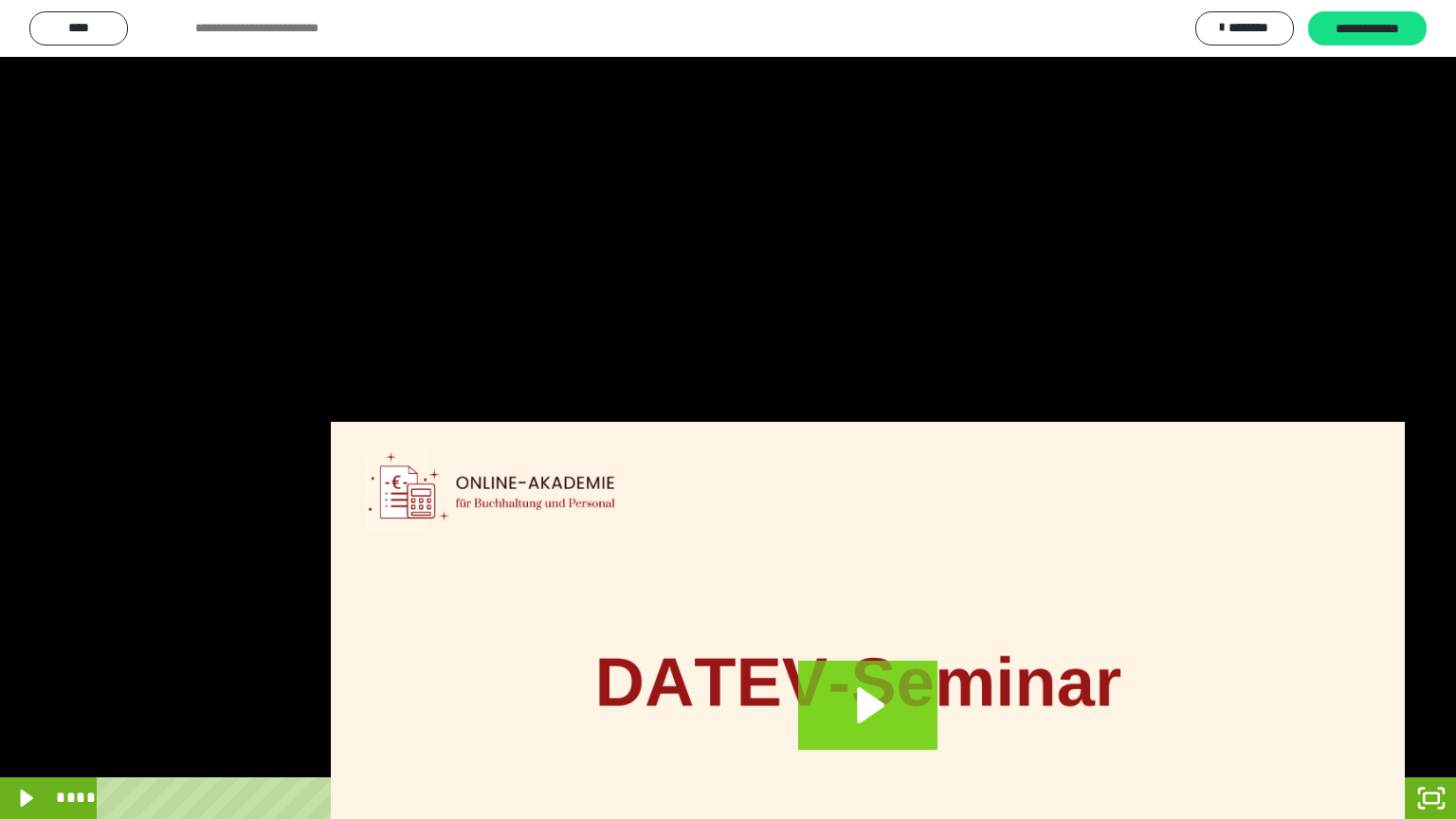 click at bounding box center [728, 410] 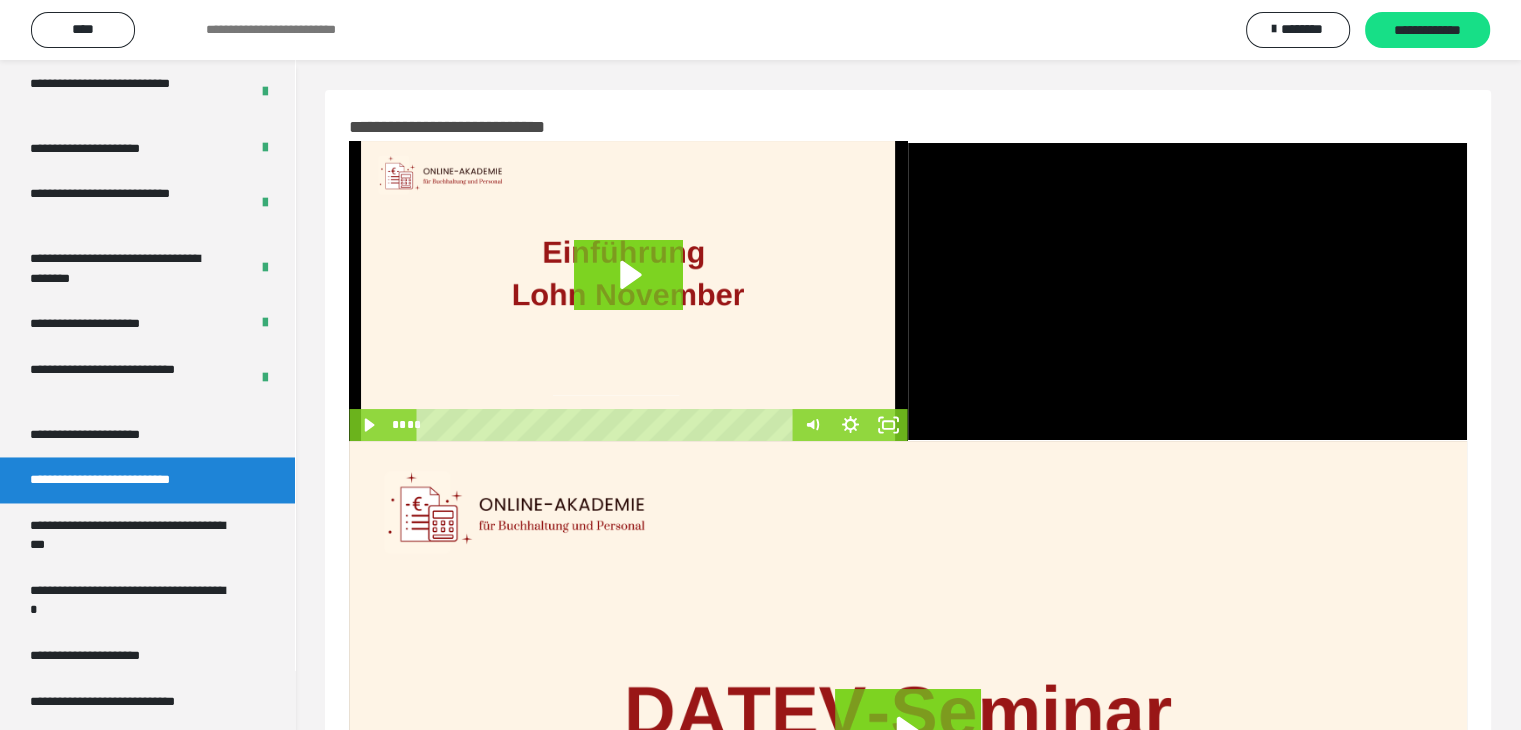 click at bounding box center (908, 755) 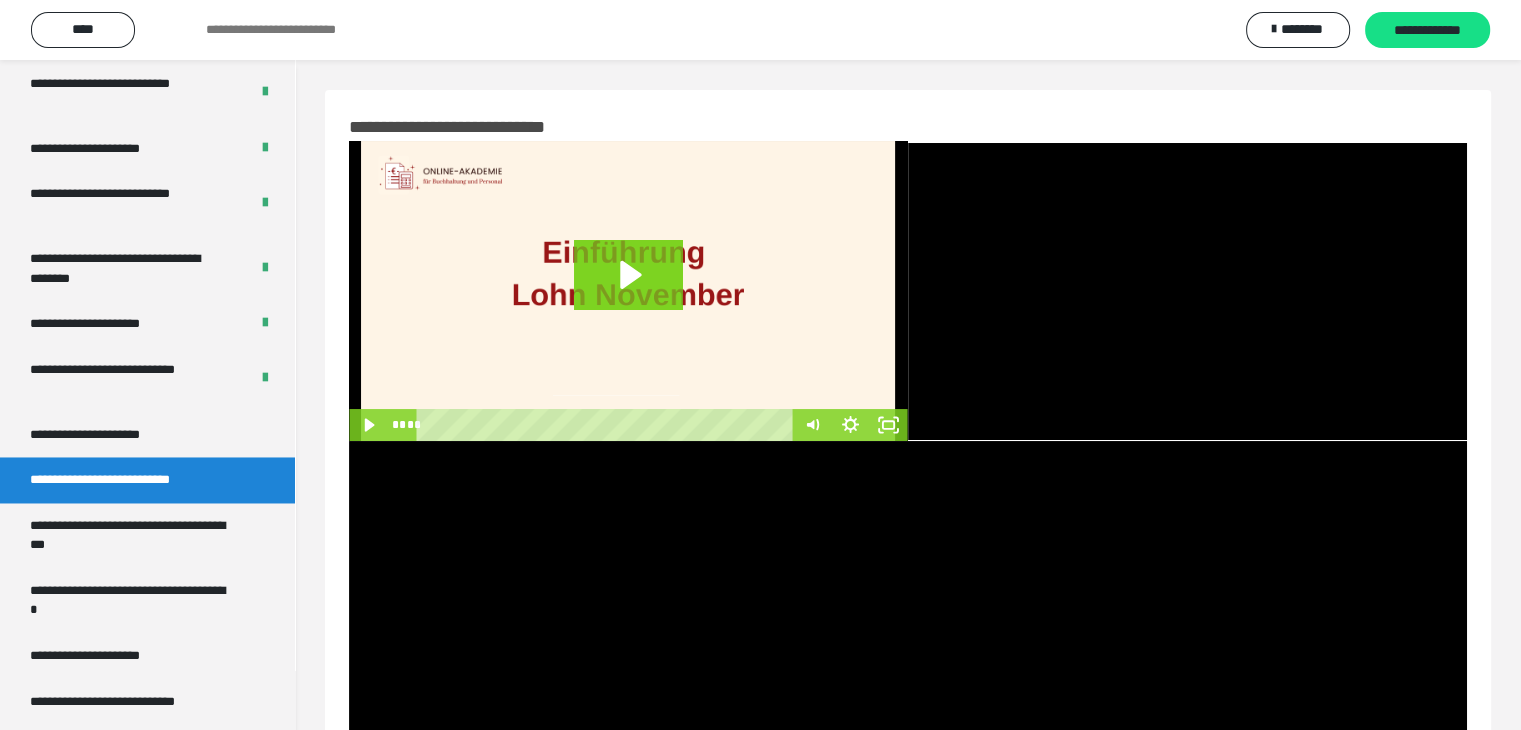 click at bounding box center [908, 755] 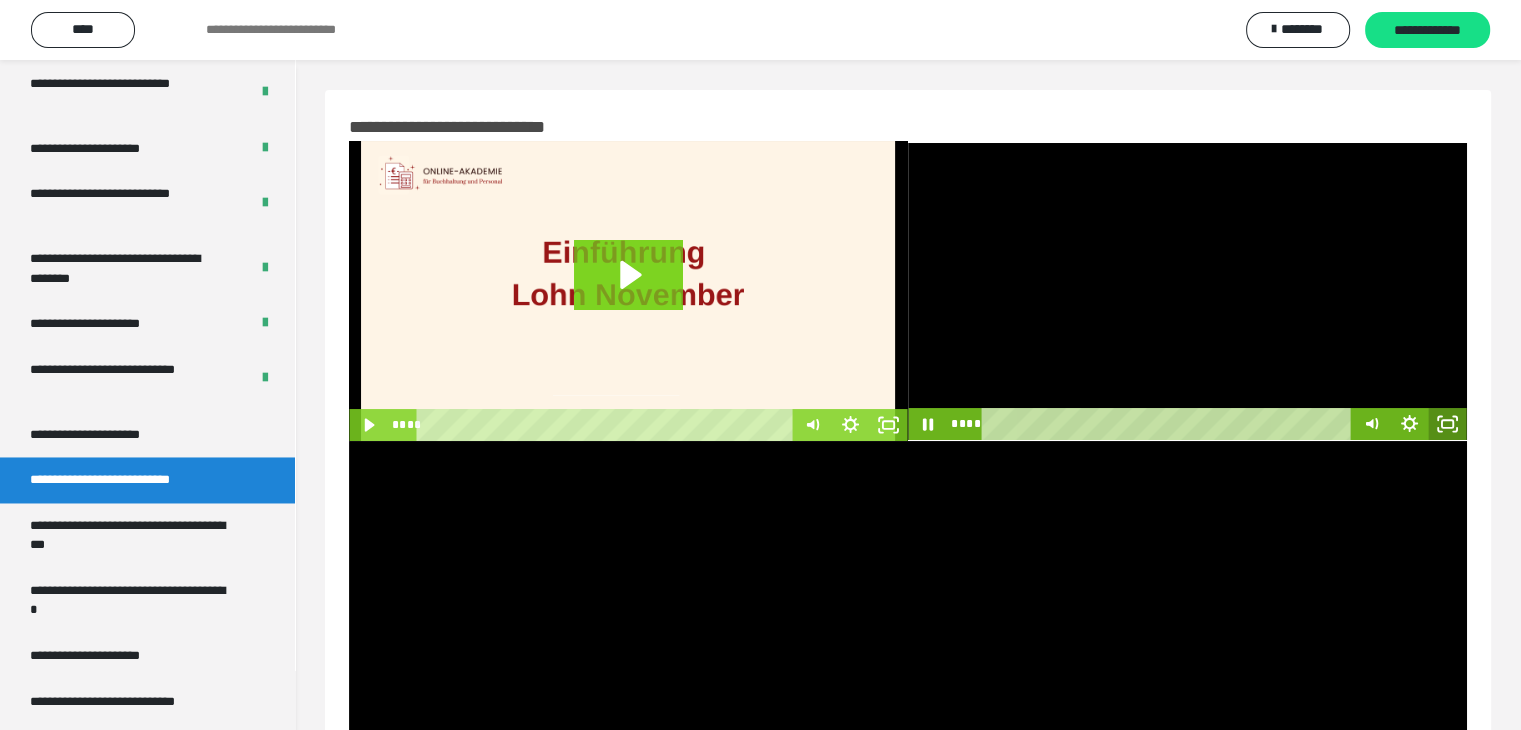 click 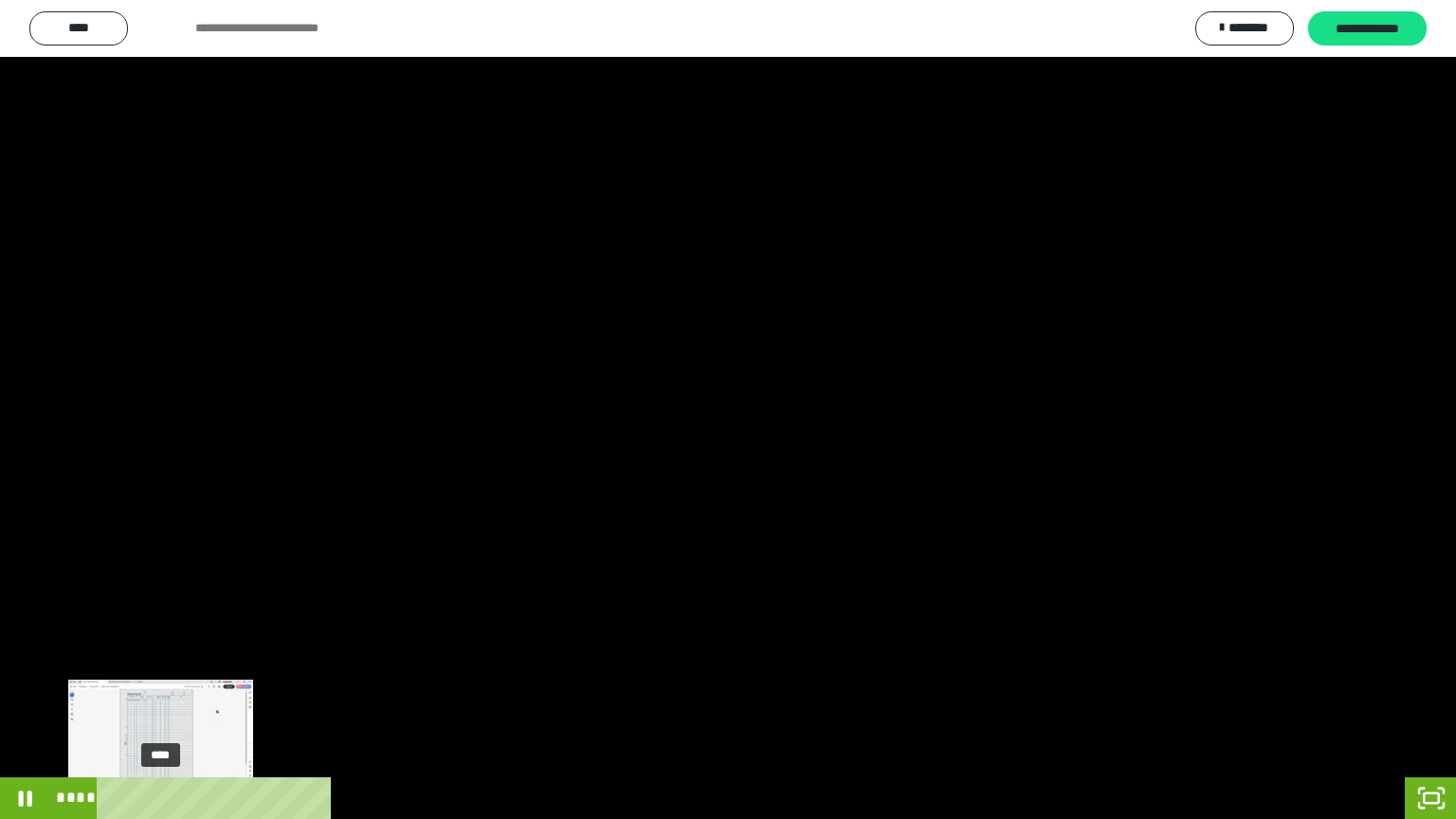 click on "****" at bounding box center (705, 798) 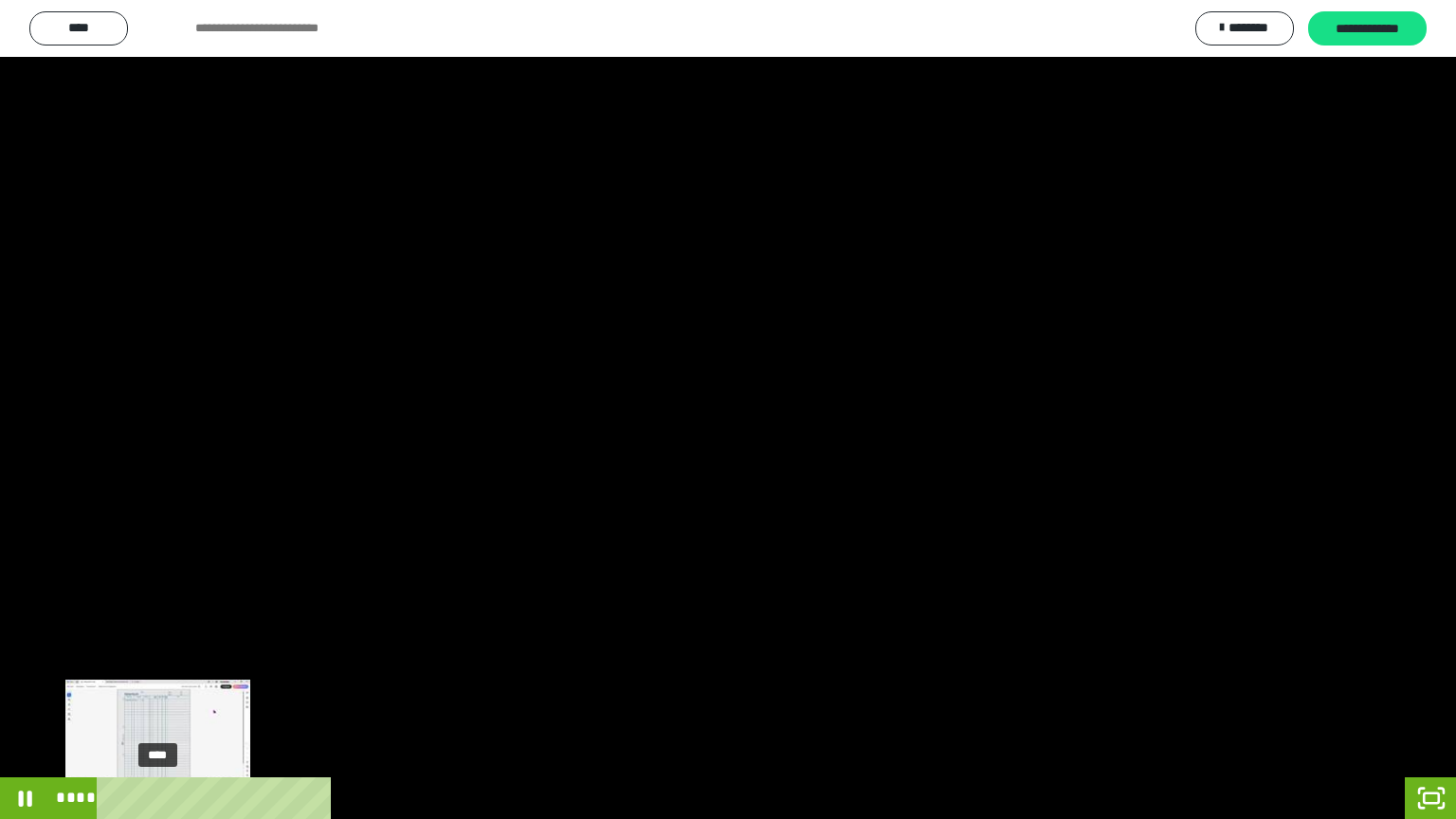 click on "****" at bounding box center (705, 798) 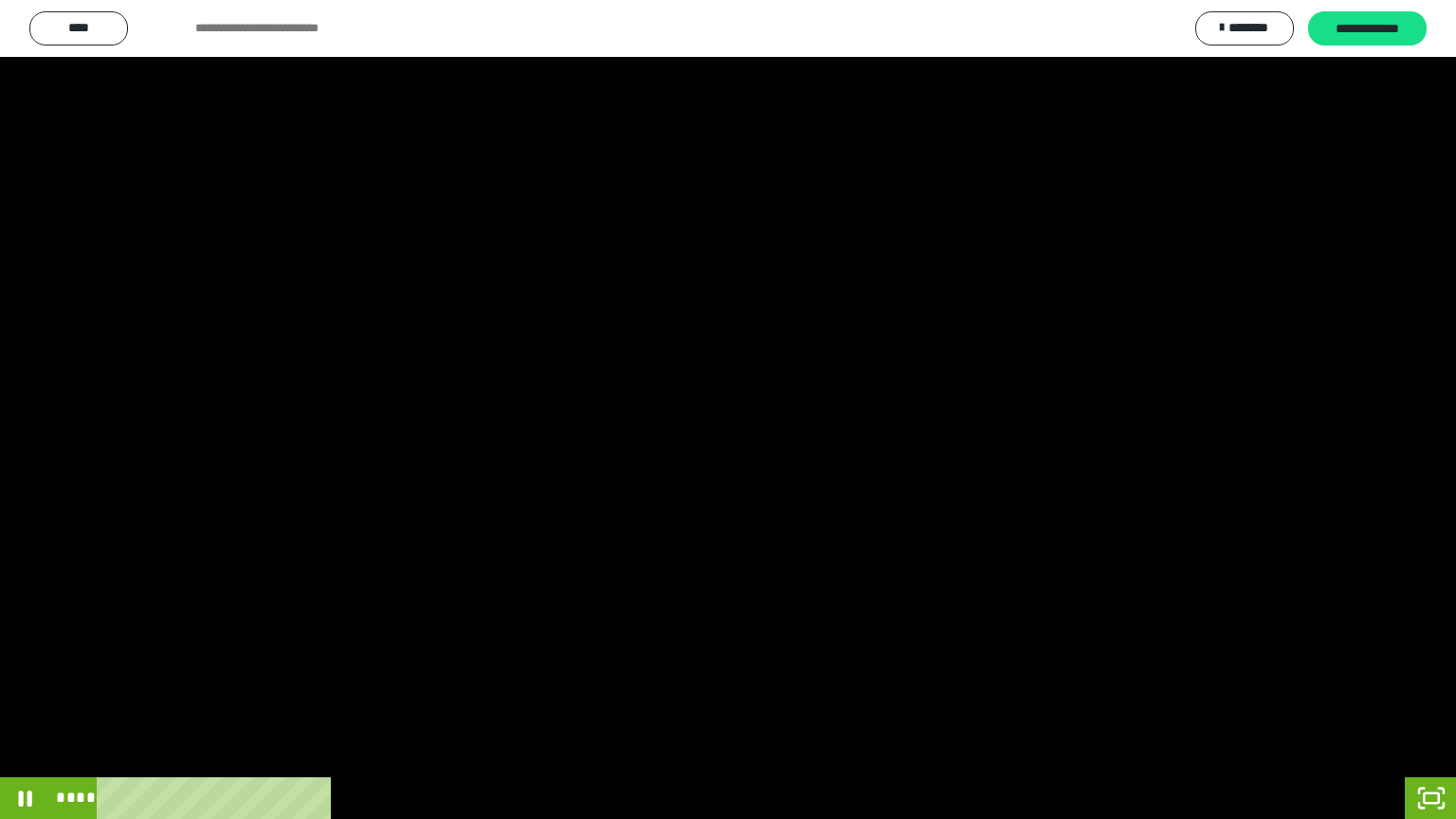 click at bounding box center (728, 410) 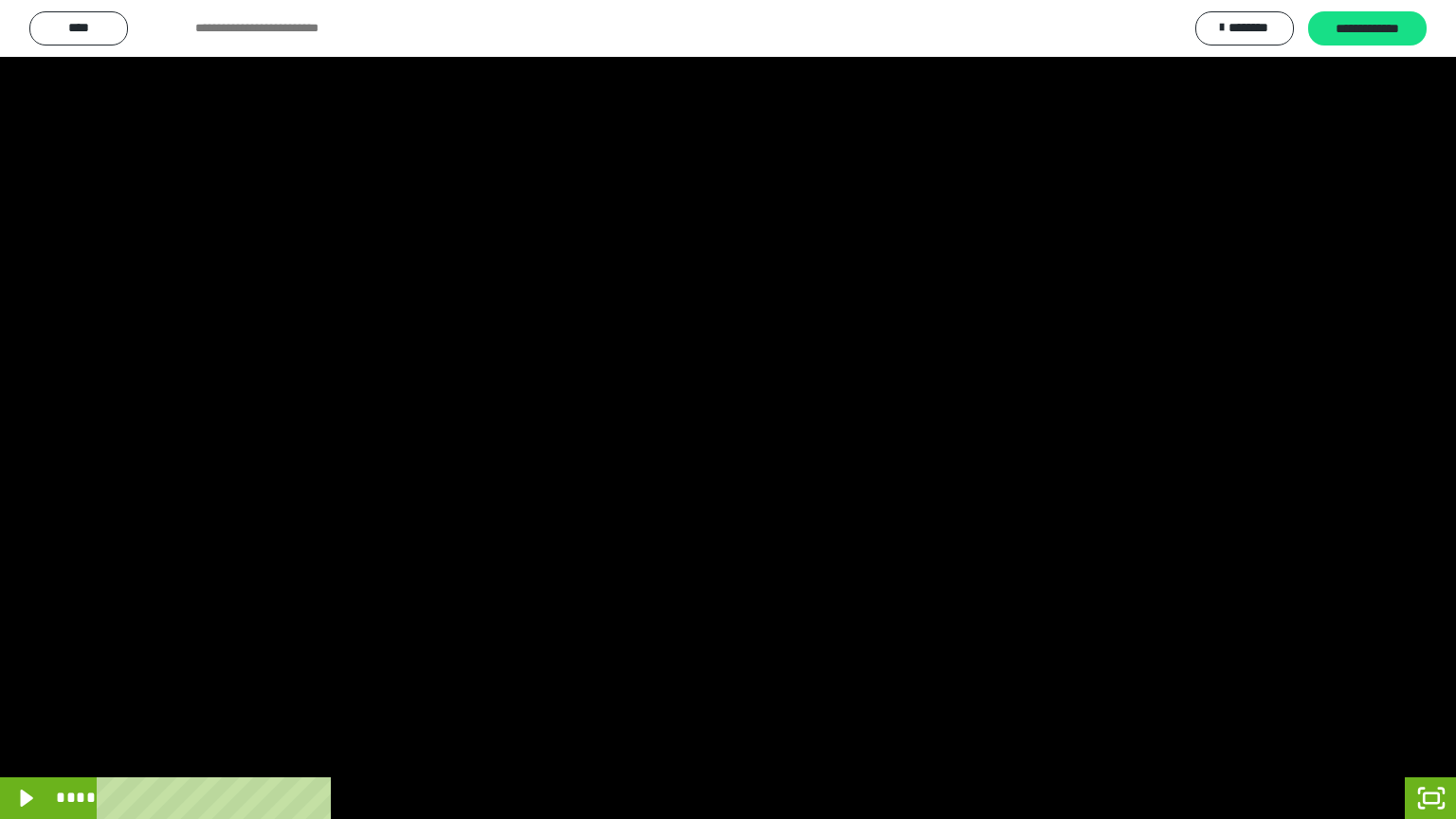 click at bounding box center [728, 410] 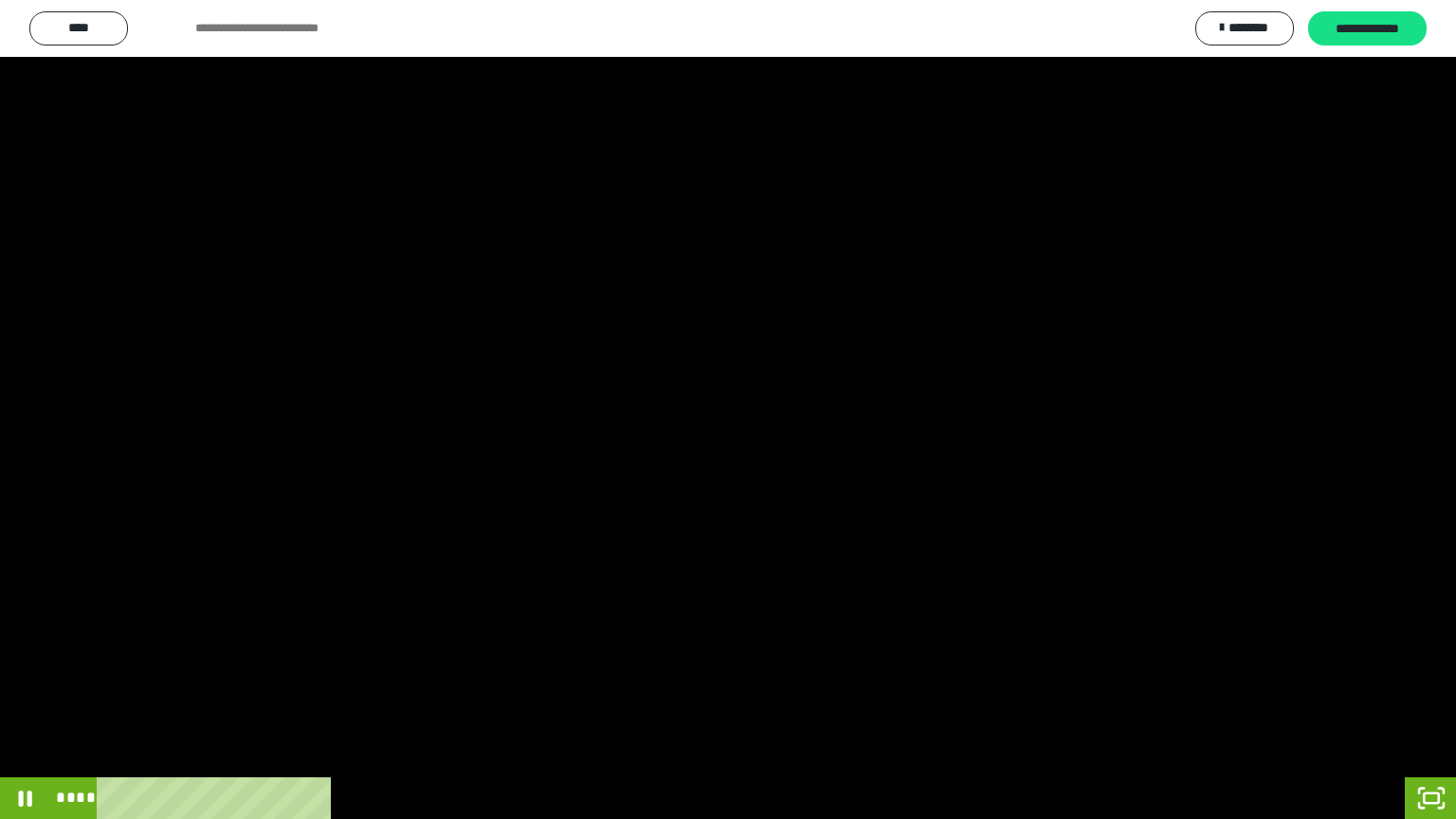 click at bounding box center [728, 410] 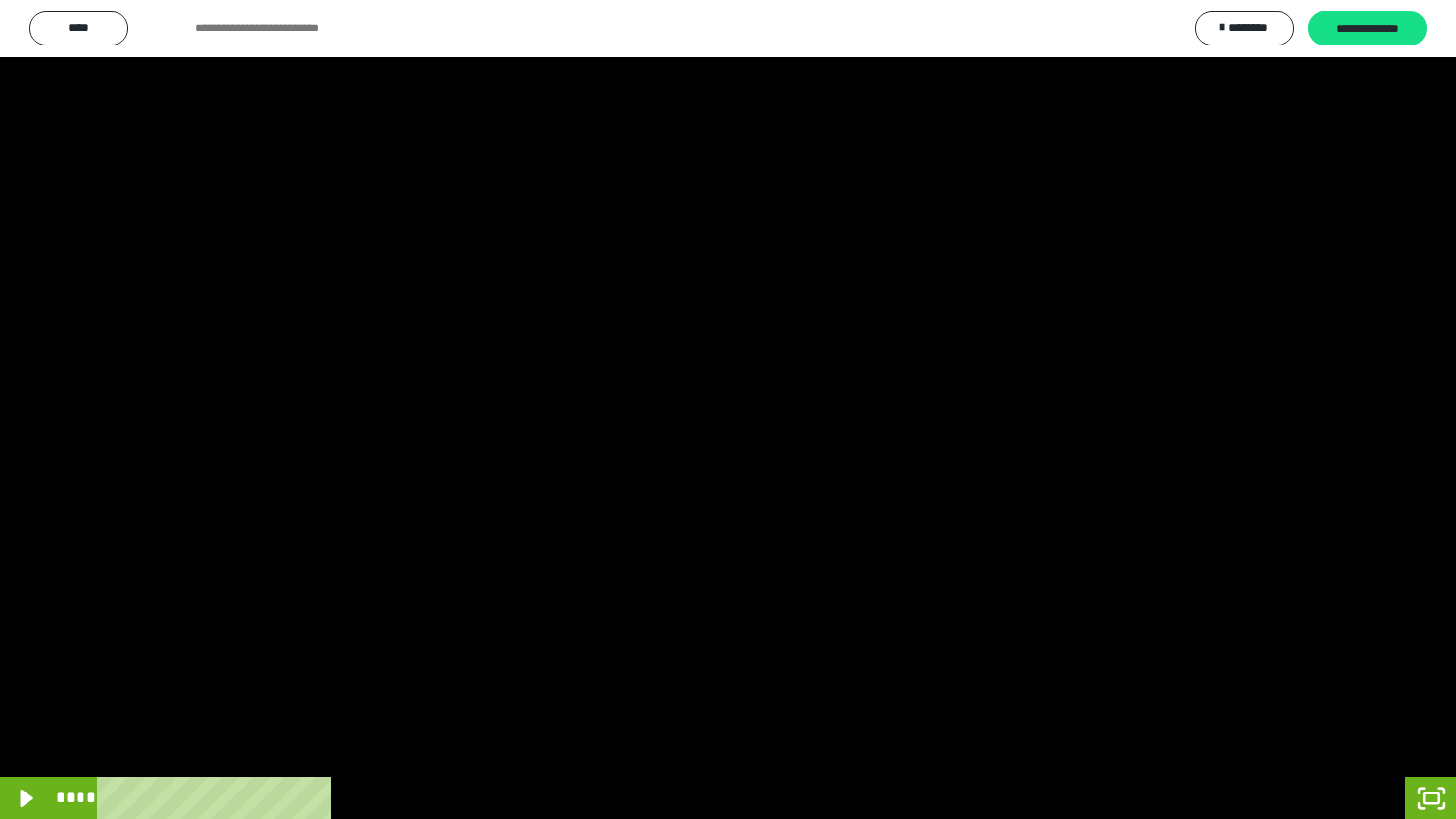 click at bounding box center (728, 410) 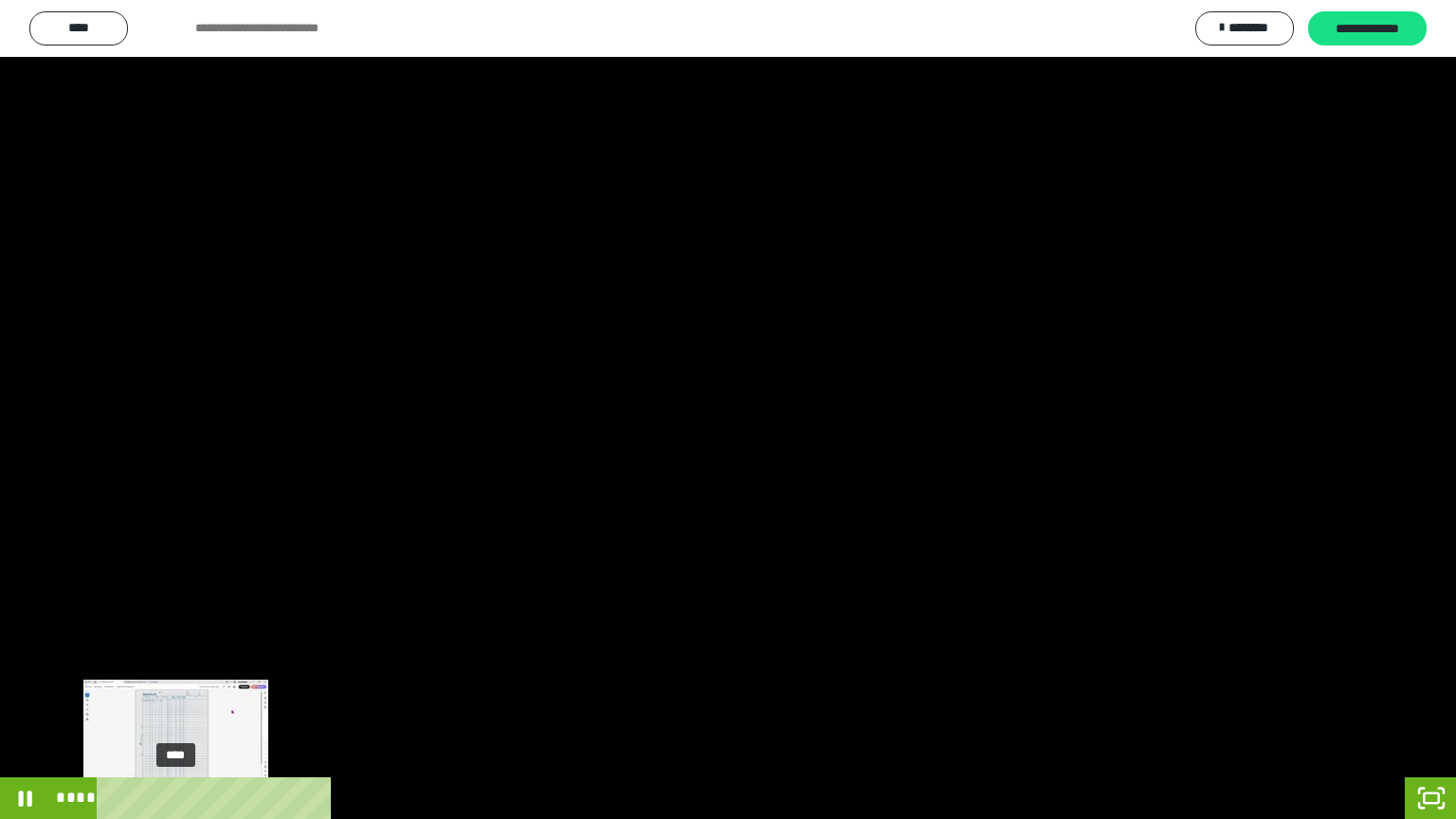 click on "****" at bounding box center (705, 798) 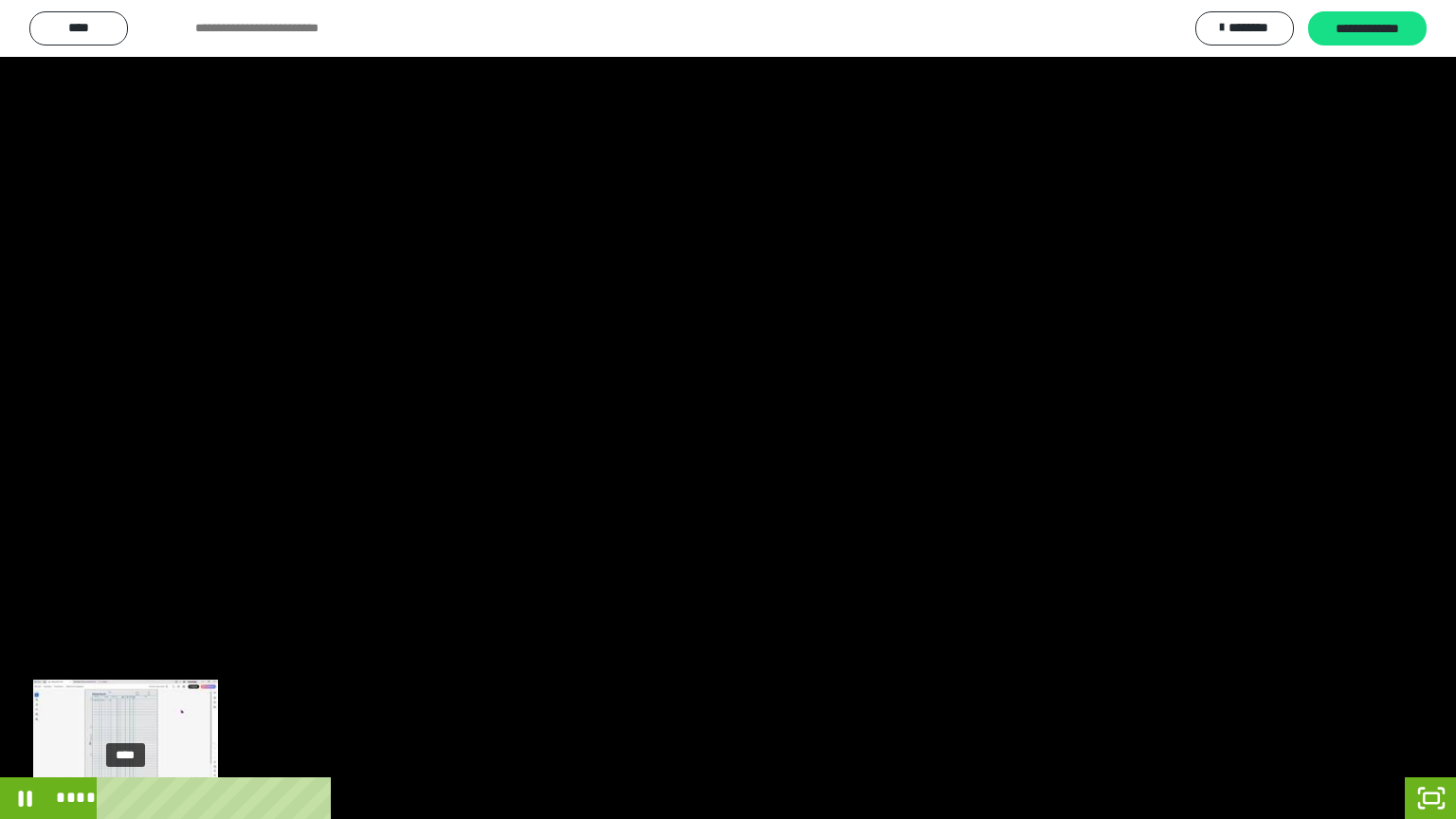 click on "****" at bounding box center (705, 798) 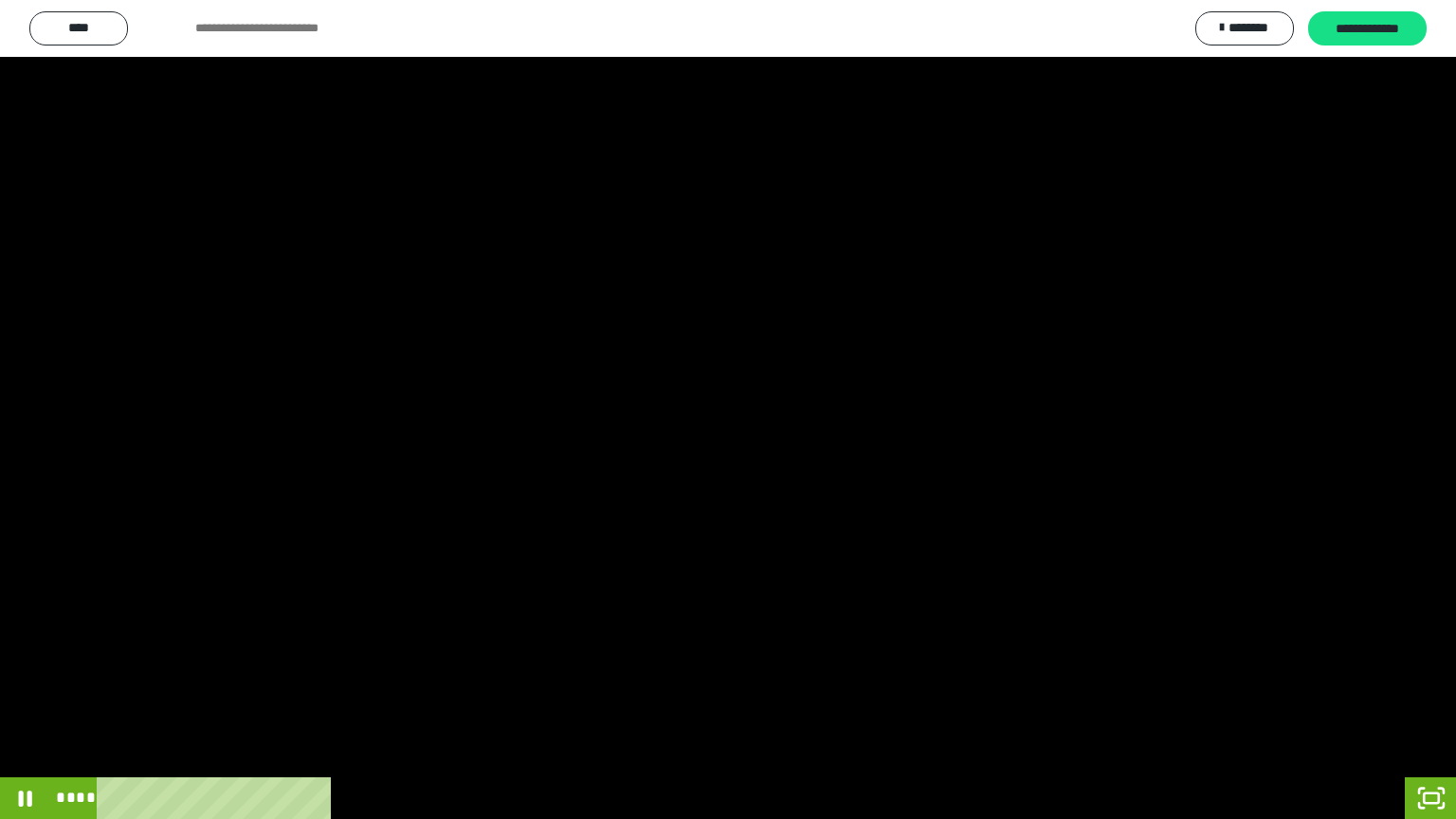 click at bounding box center [728, 410] 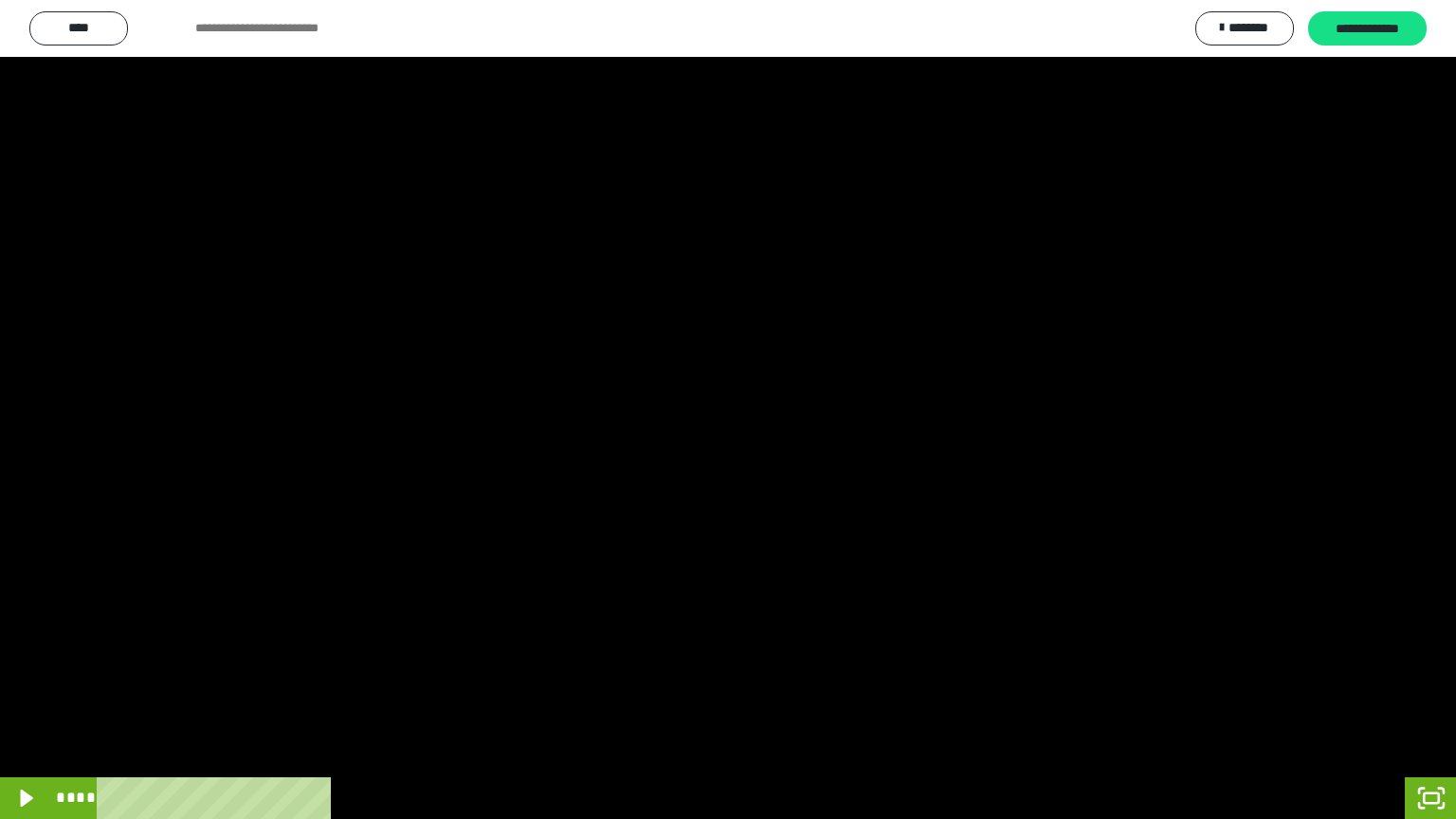click at bounding box center (728, 410) 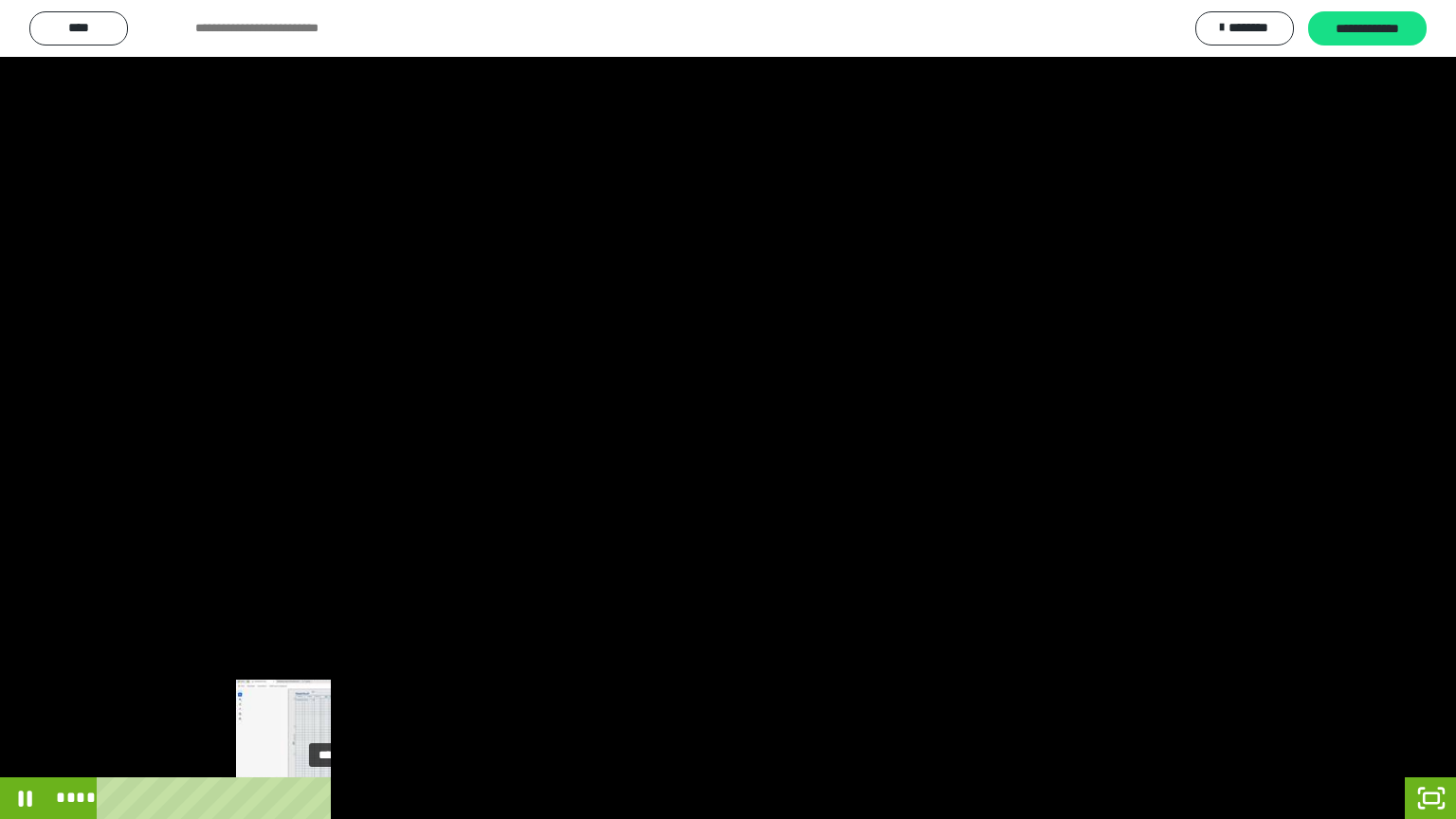 click on "****" at bounding box center [705, 798] 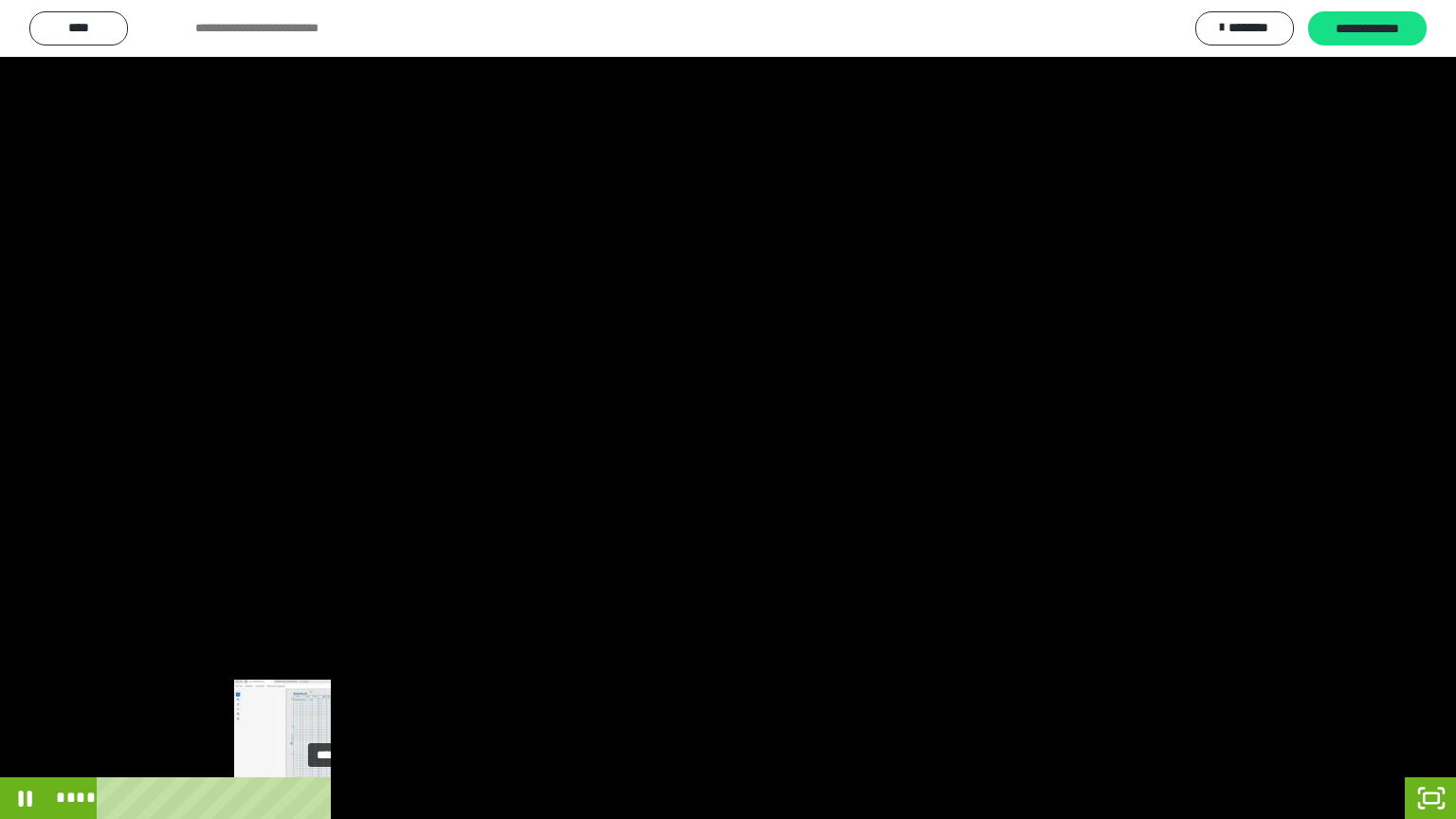 click on "****" at bounding box center [705, 798] 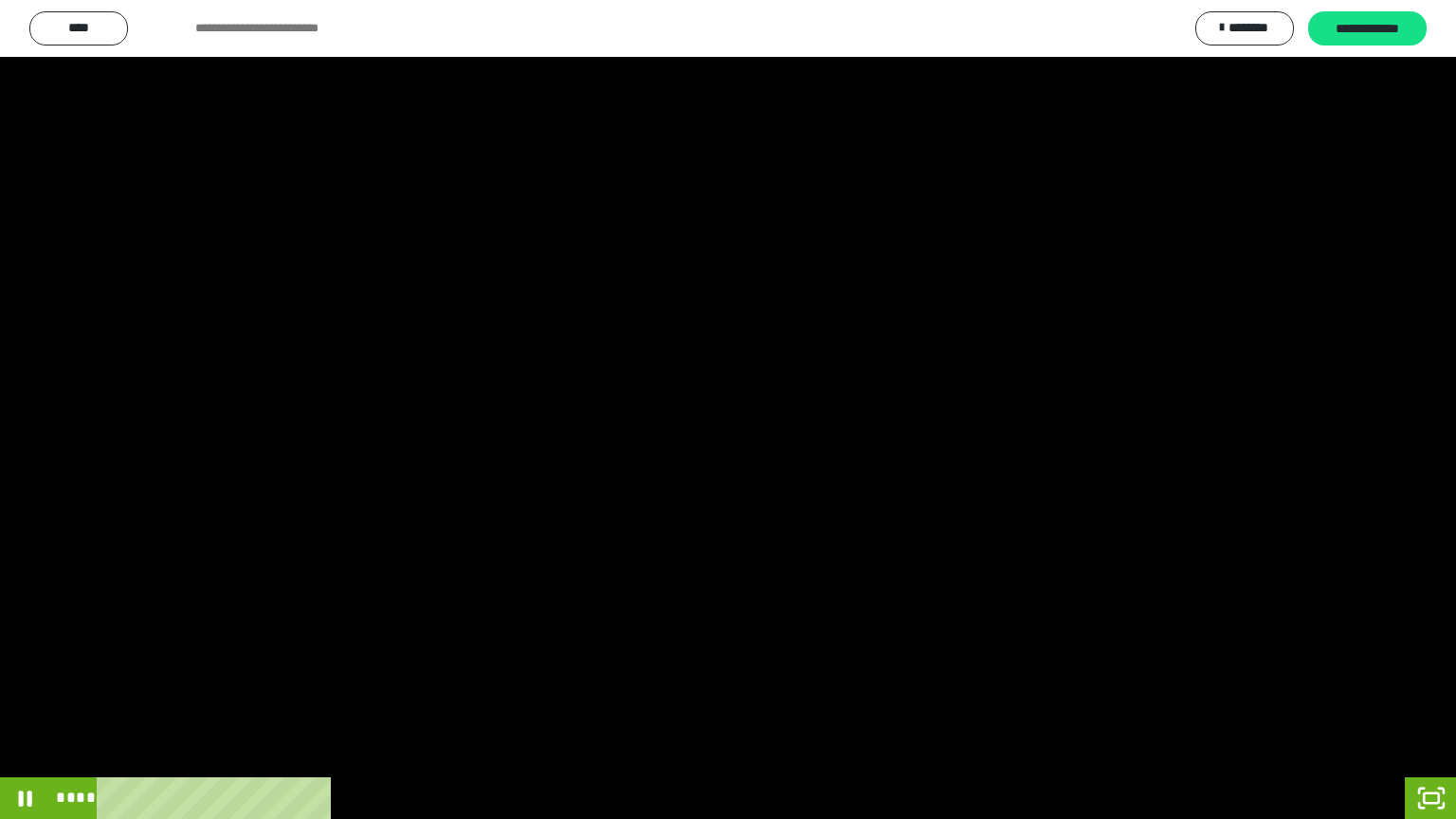 click at bounding box center [728, 410] 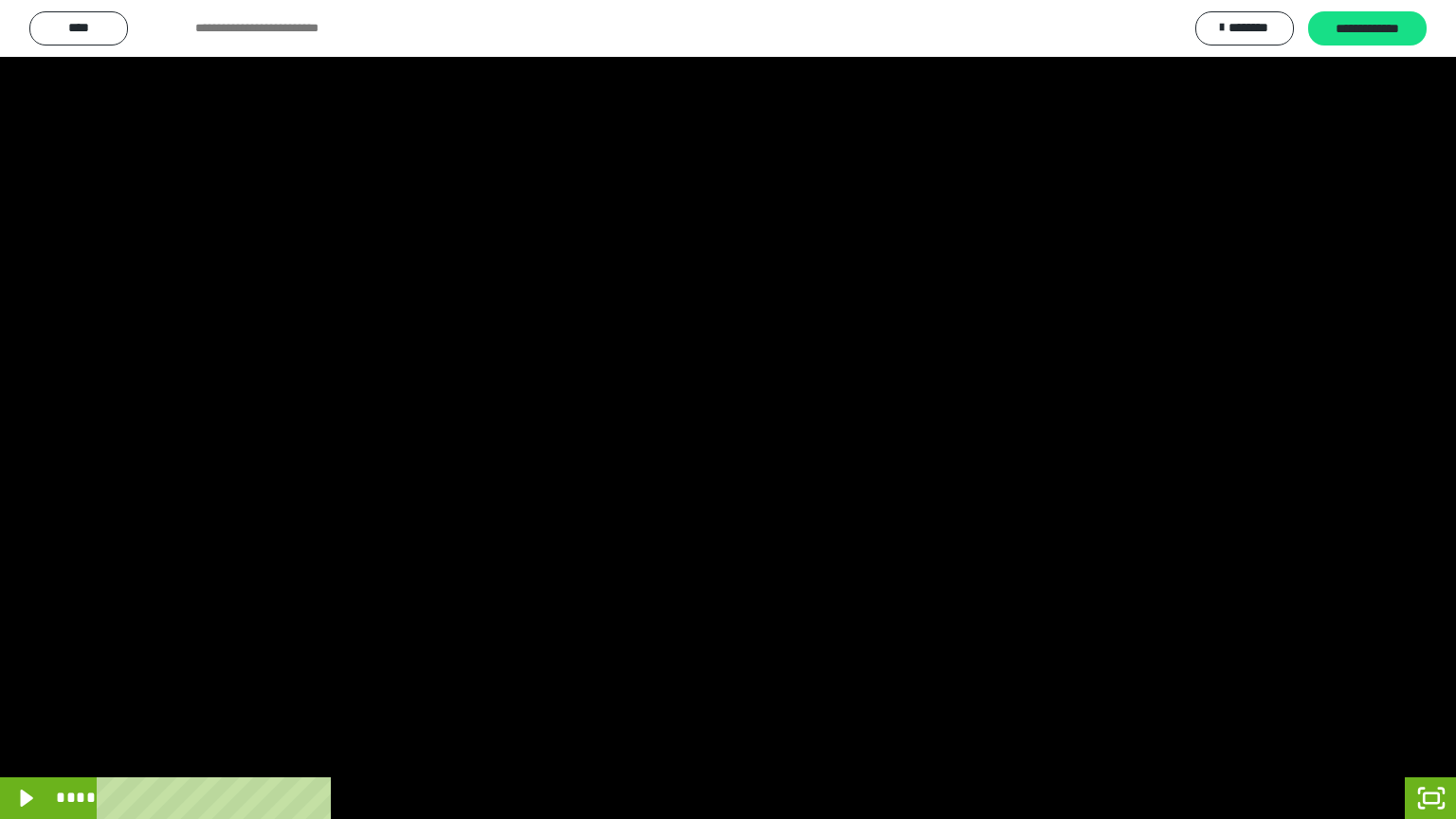 click at bounding box center (728, 410) 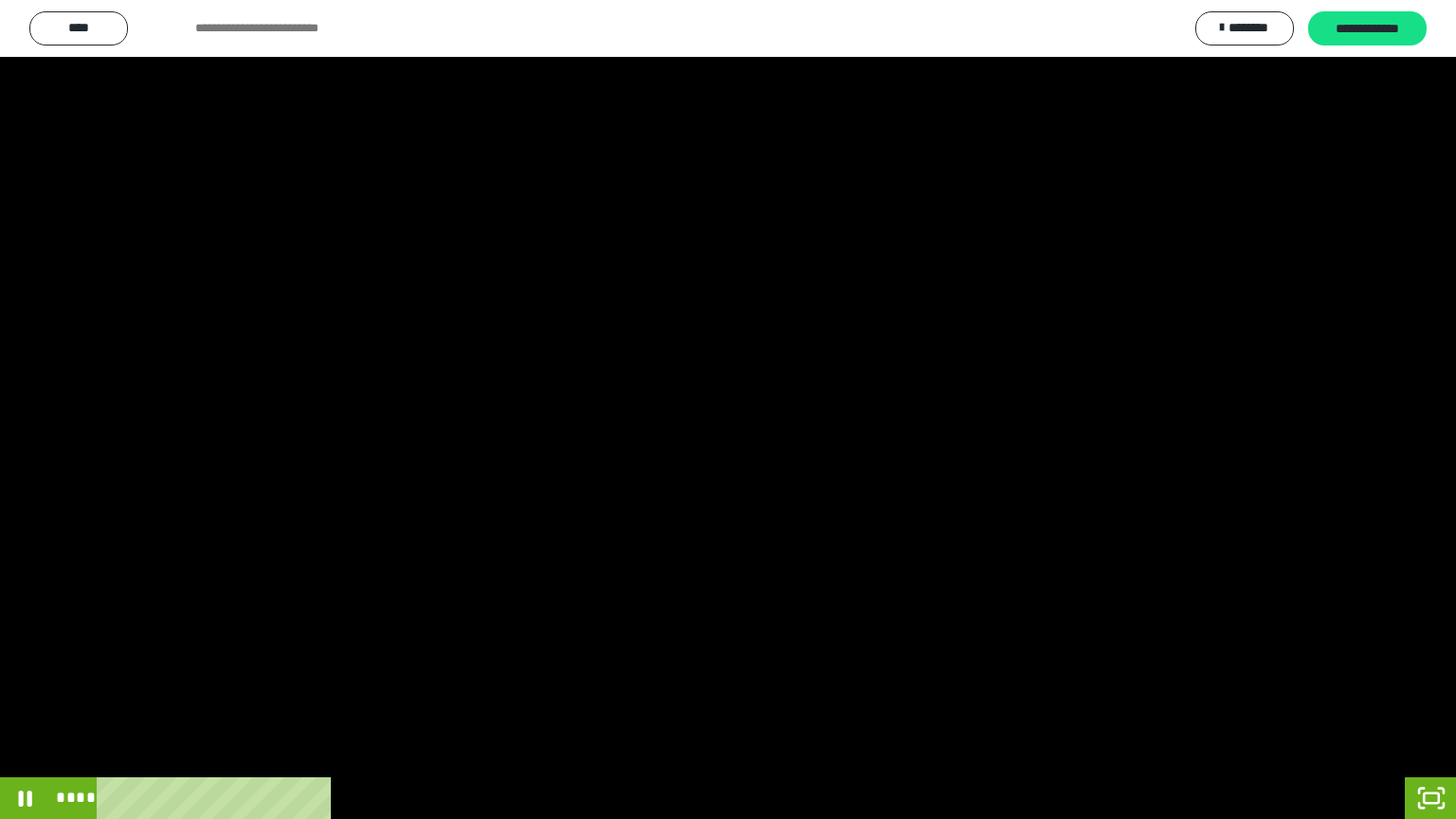 click at bounding box center (728, 410) 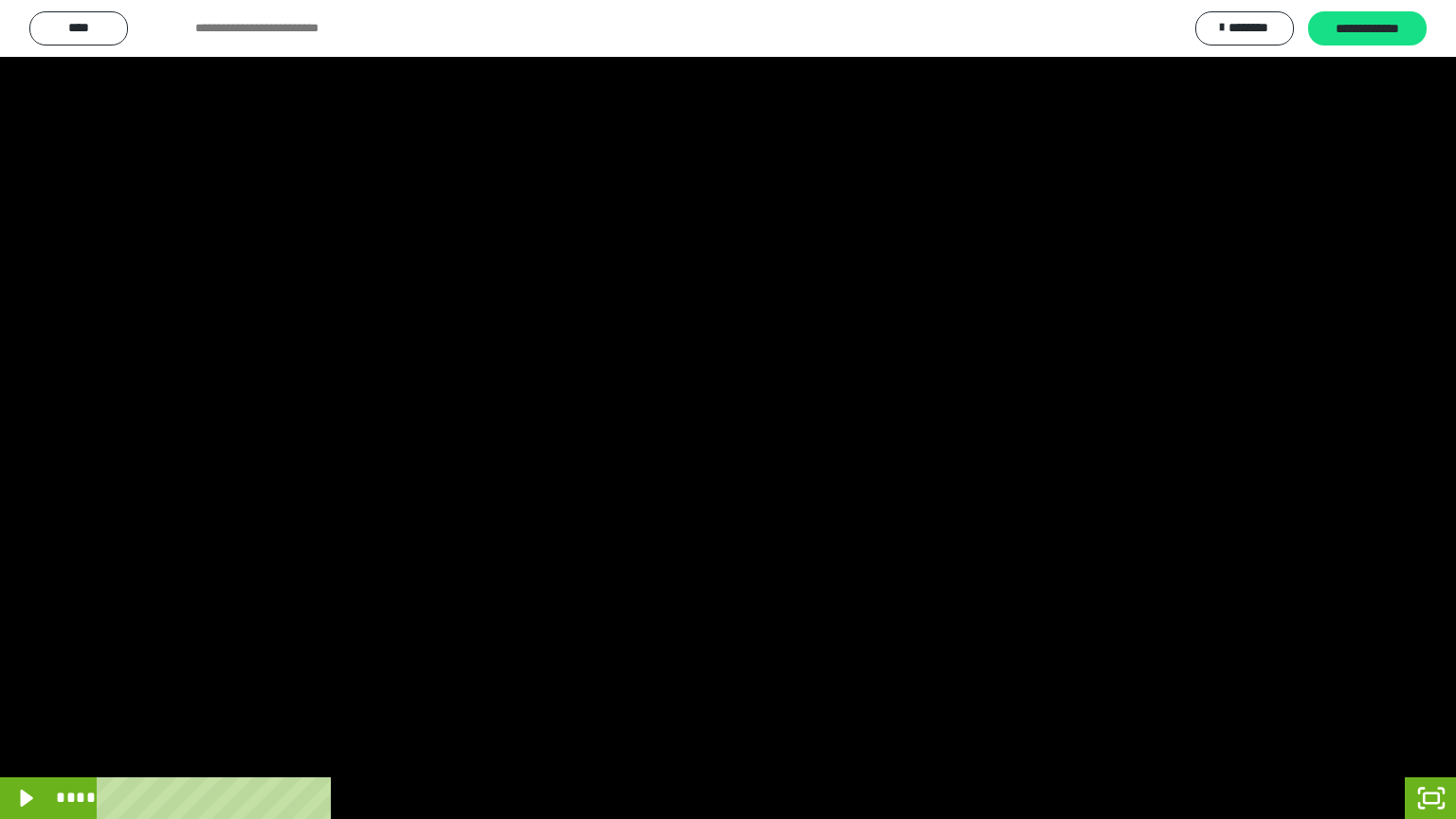 click at bounding box center (728, 410) 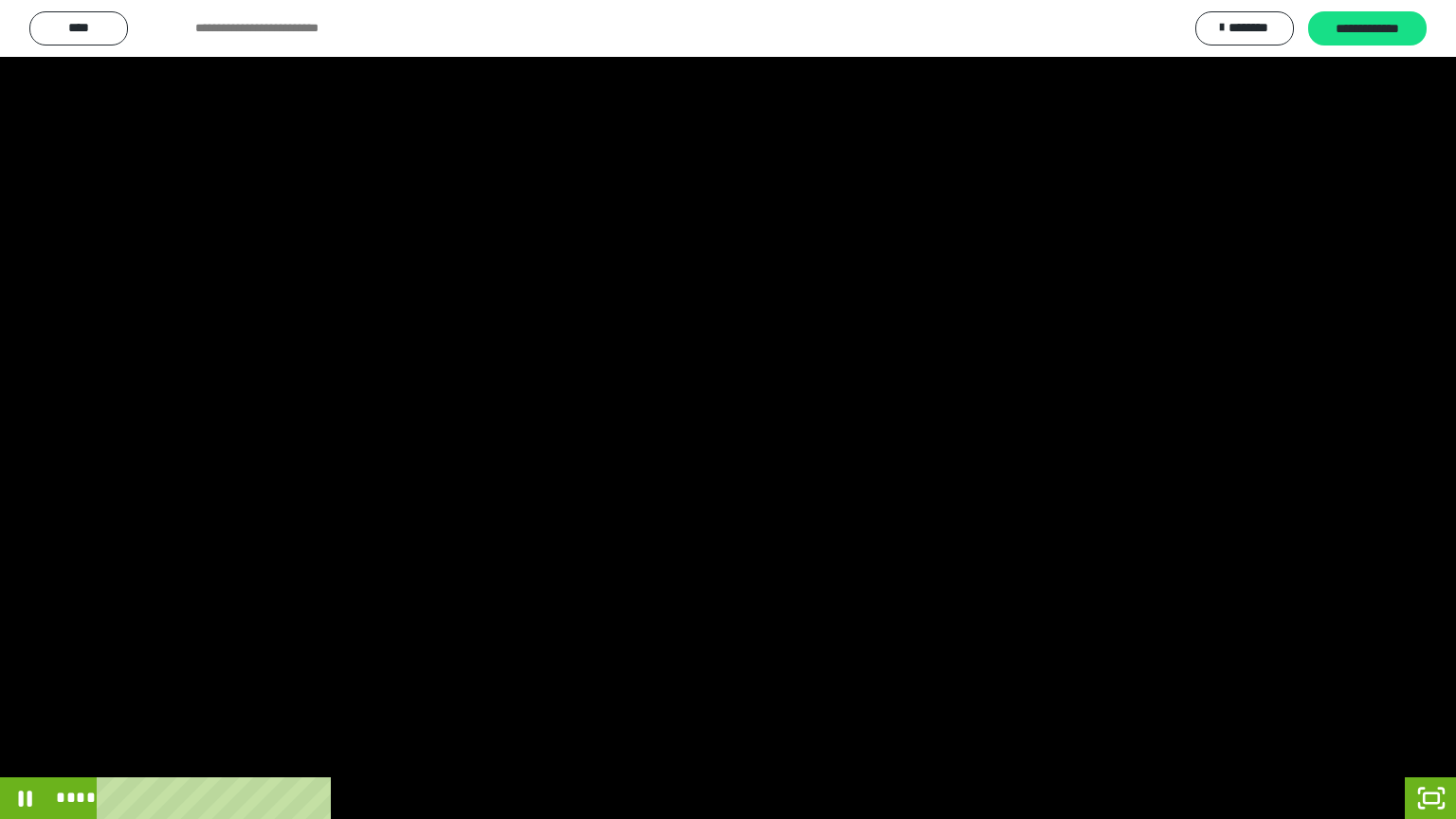 click at bounding box center (728, 410) 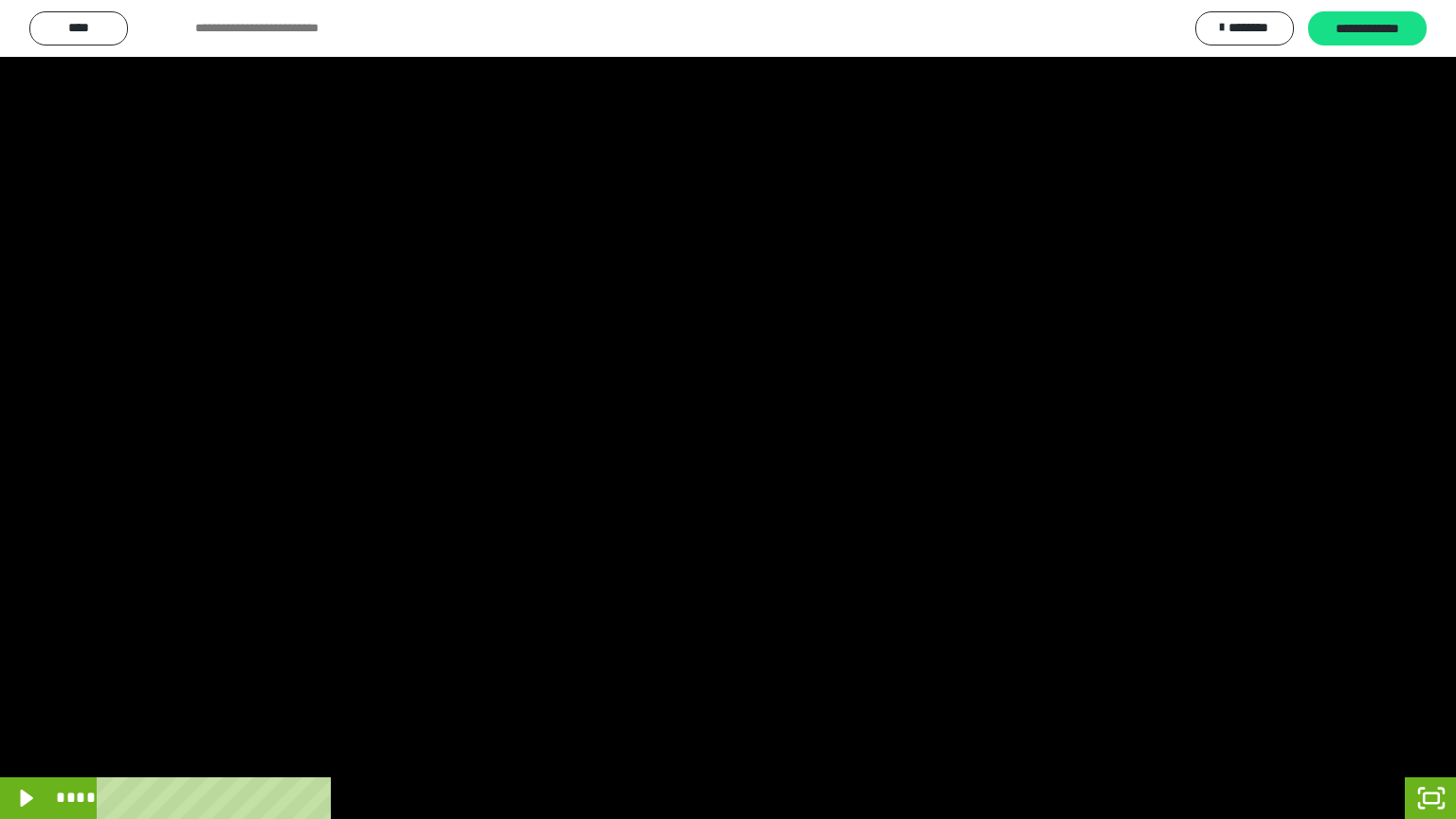 click at bounding box center (728, 410) 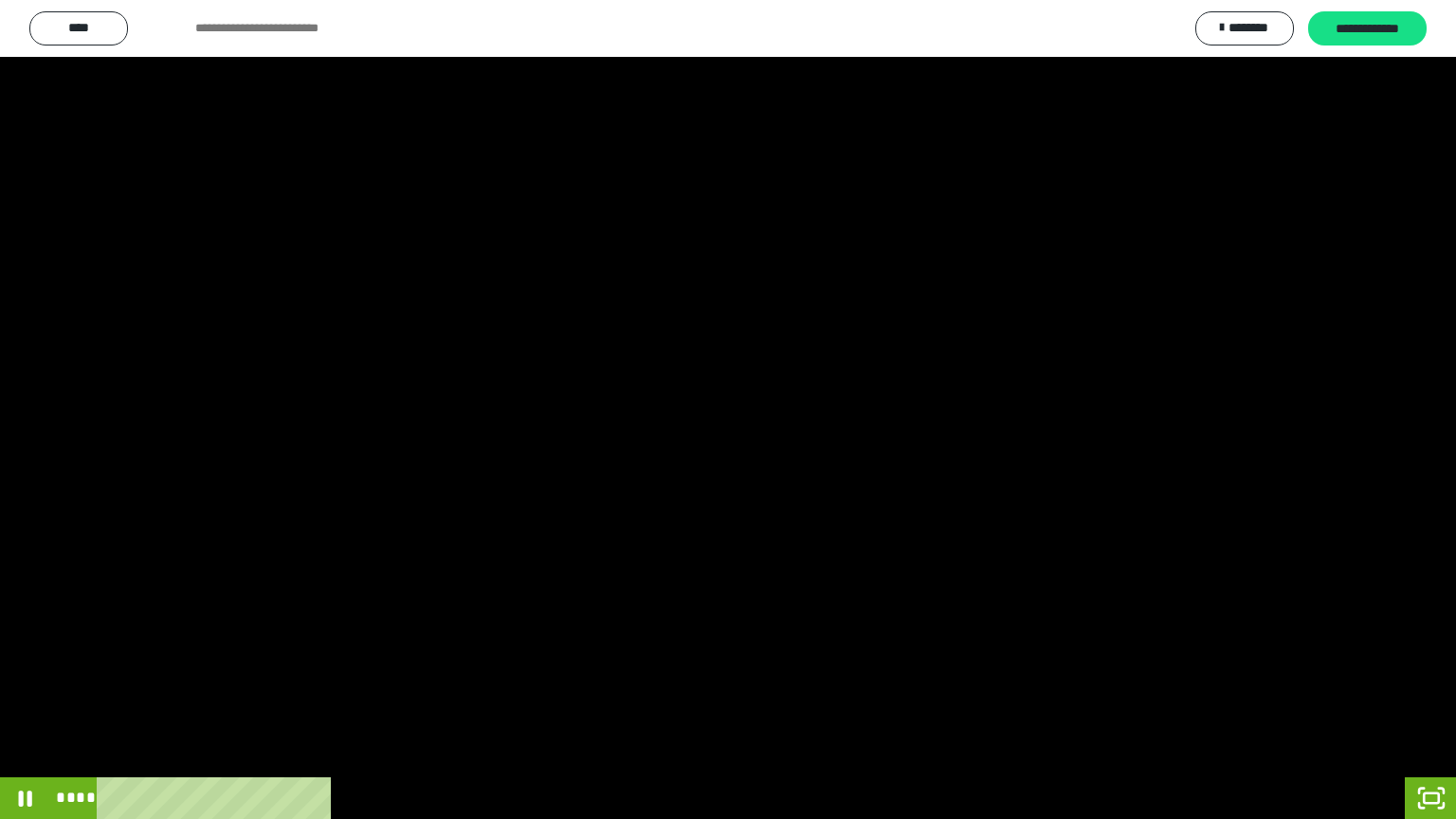 click on "****" at bounding box center [705, 798] 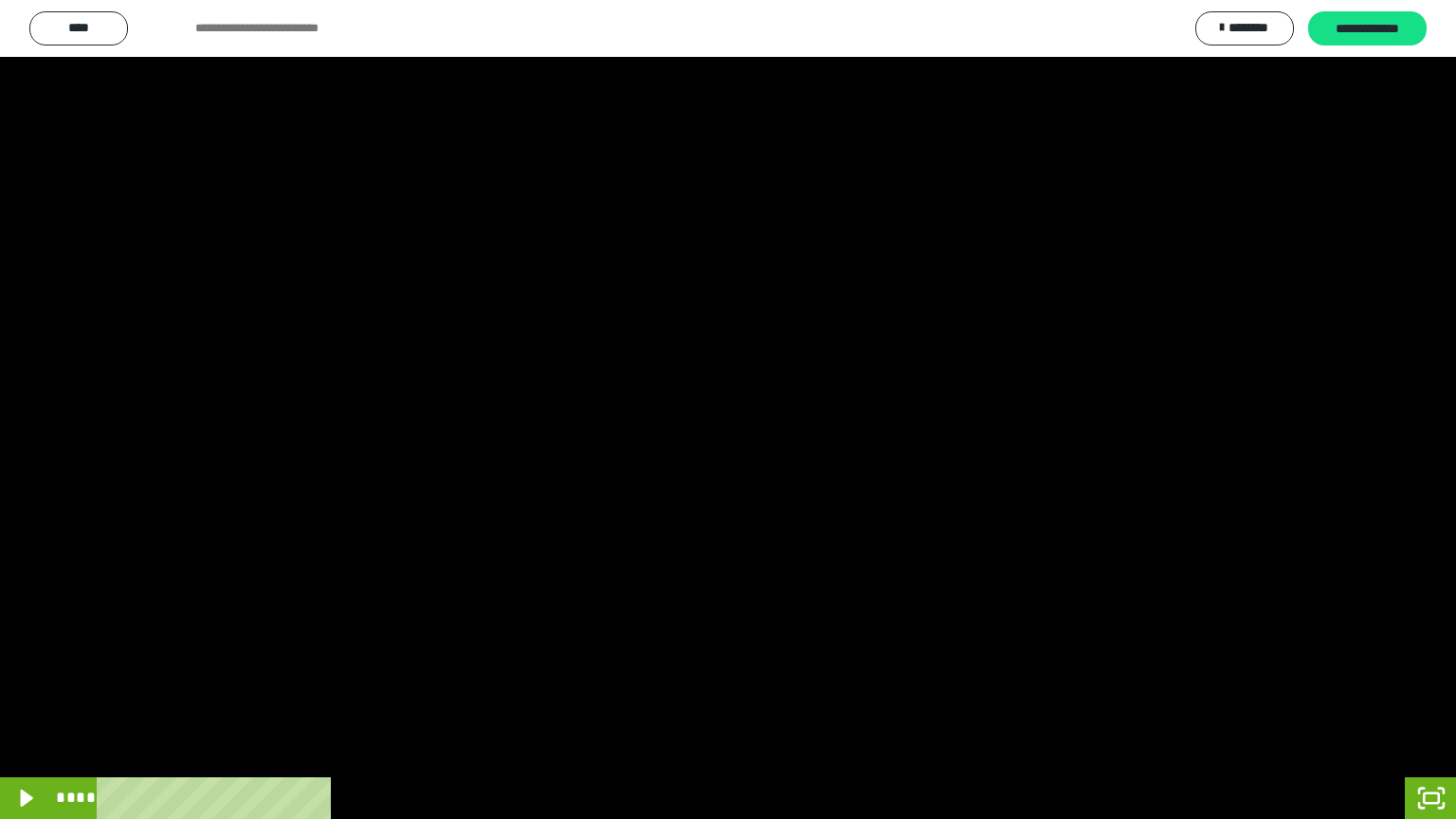click on "****" at bounding box center (705, 798) 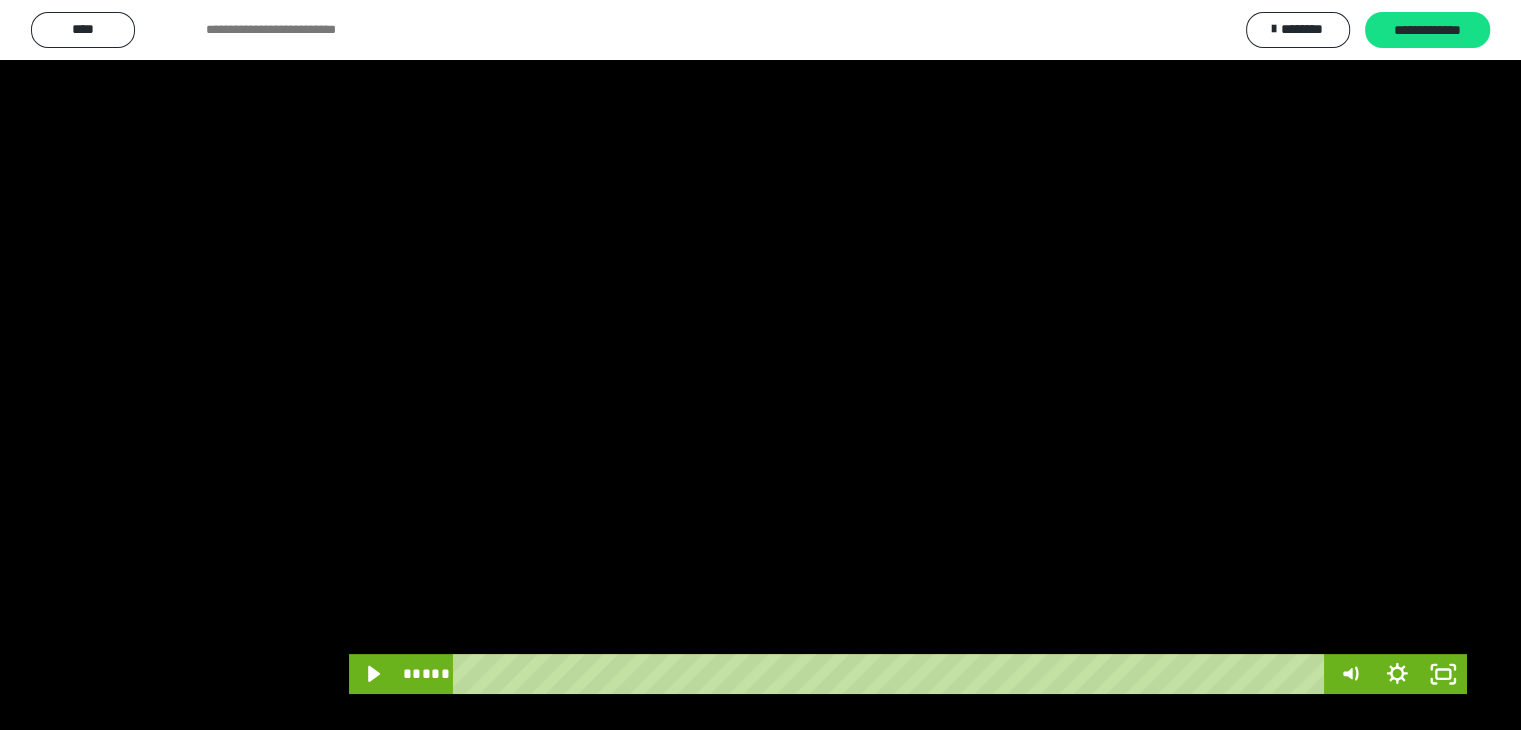 scroll, scrollTop: 394, scrollLeft: 0, axis: vertical 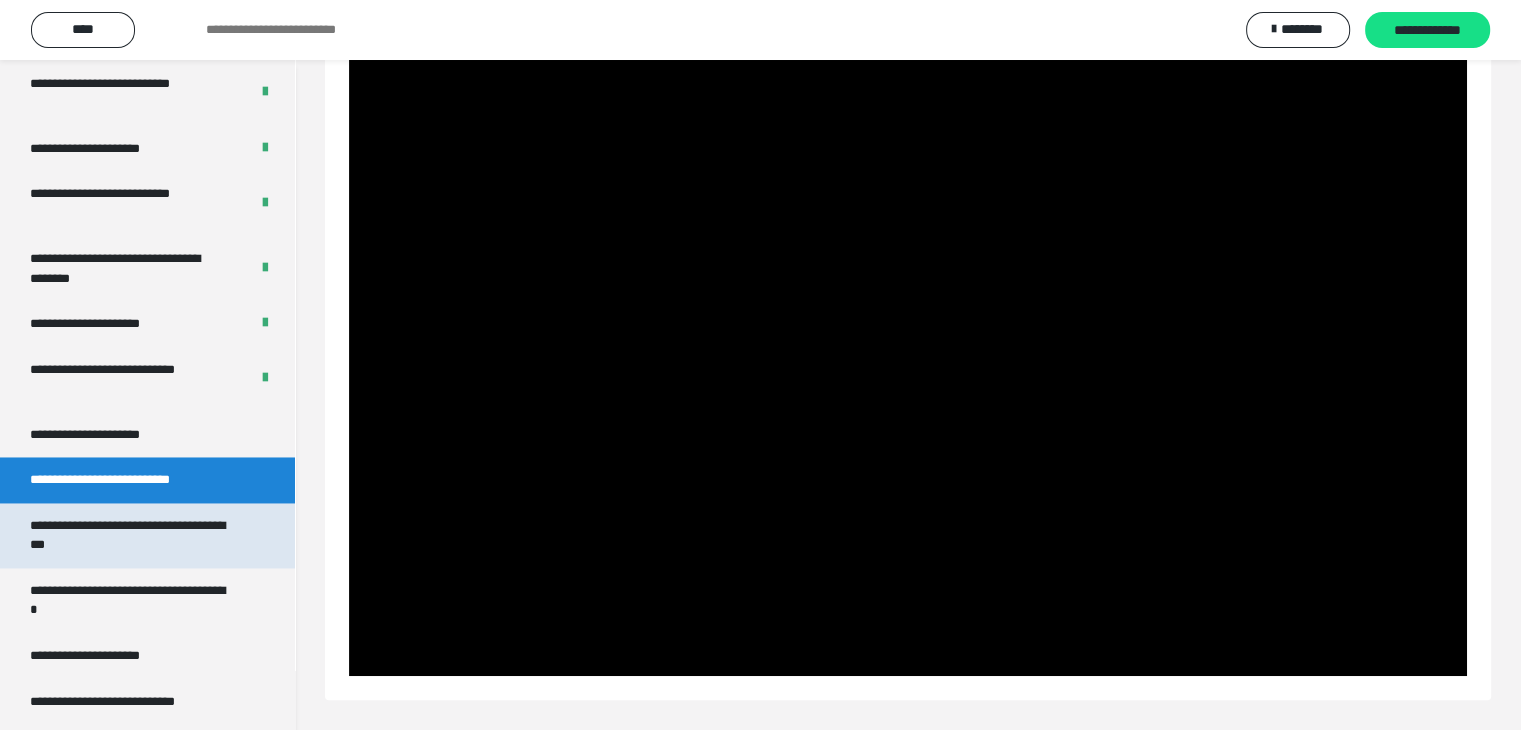 click on "**********" at bounding box center [132, 535] 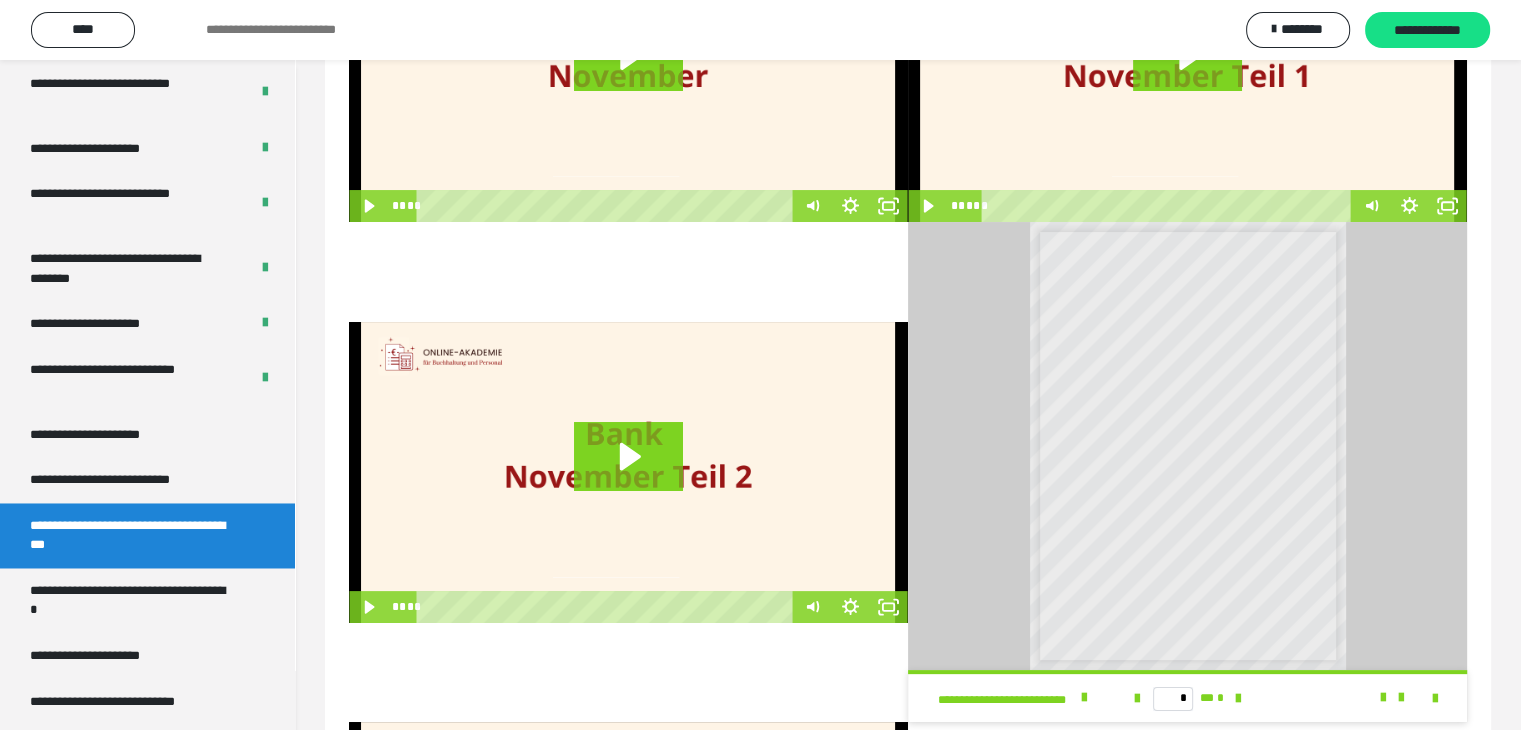 scroll, scrollTop: 66, scrollLeft: 0, axis: vertical 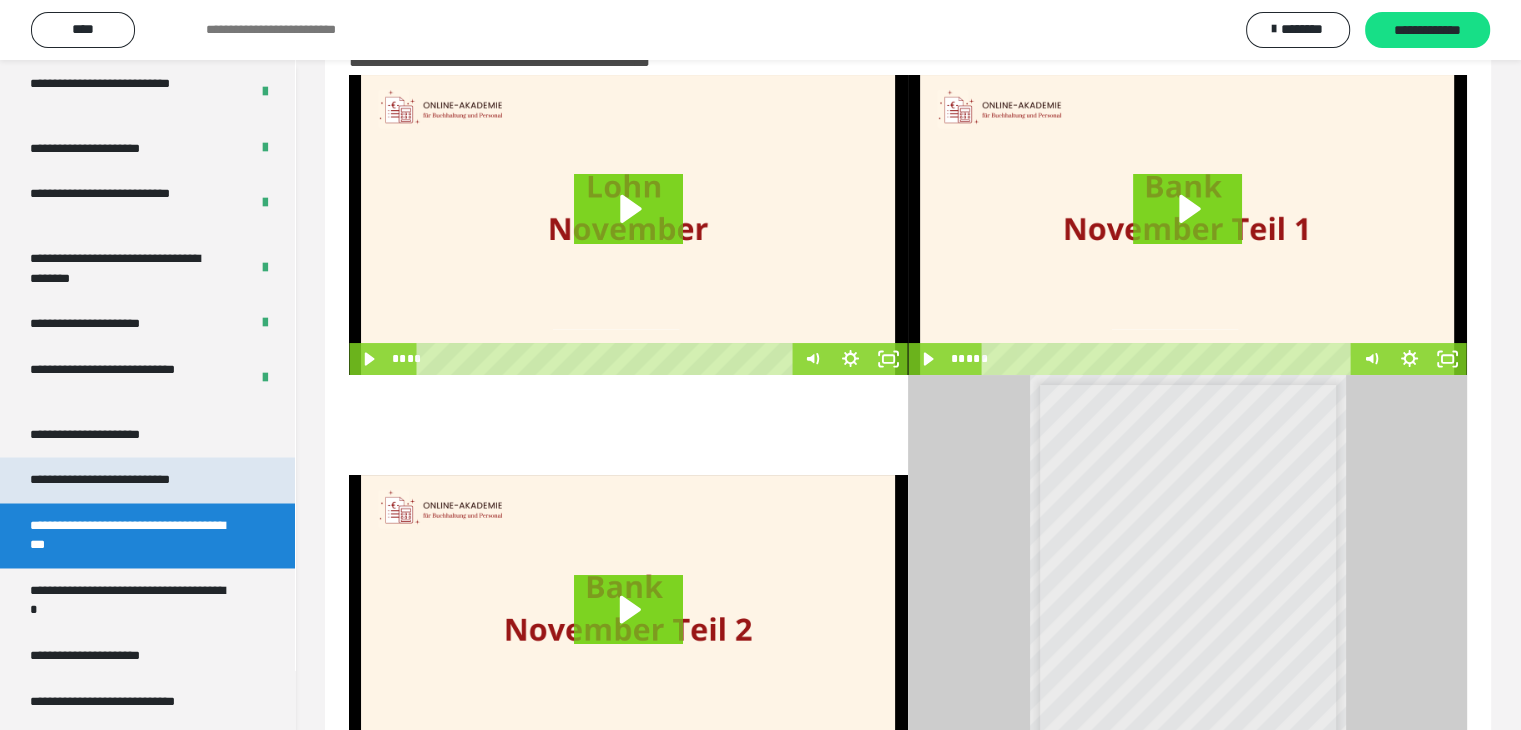 click on "**********" at bounding box center (129, 480) 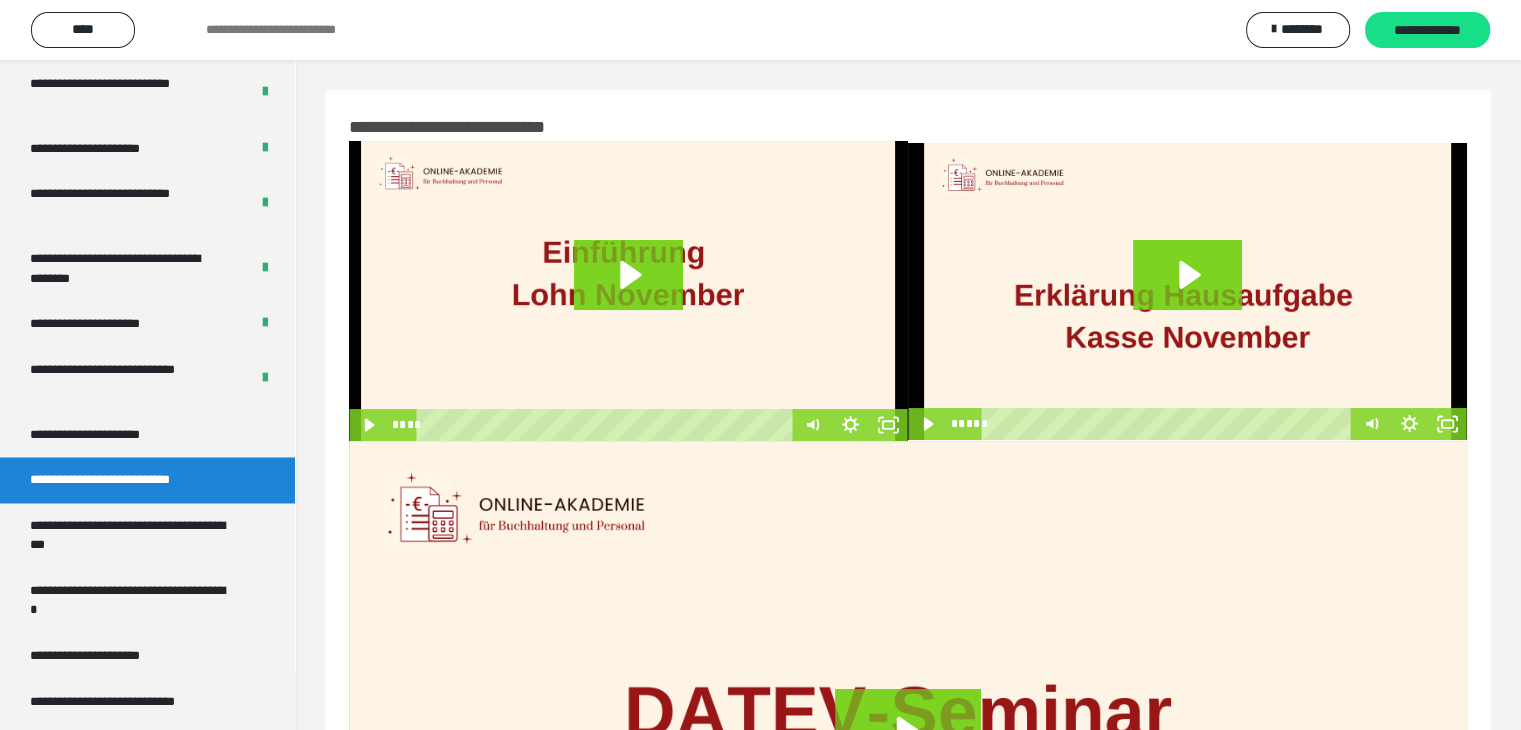 scroll, scrollTop: 0, scrollLeft: 0, axis: both 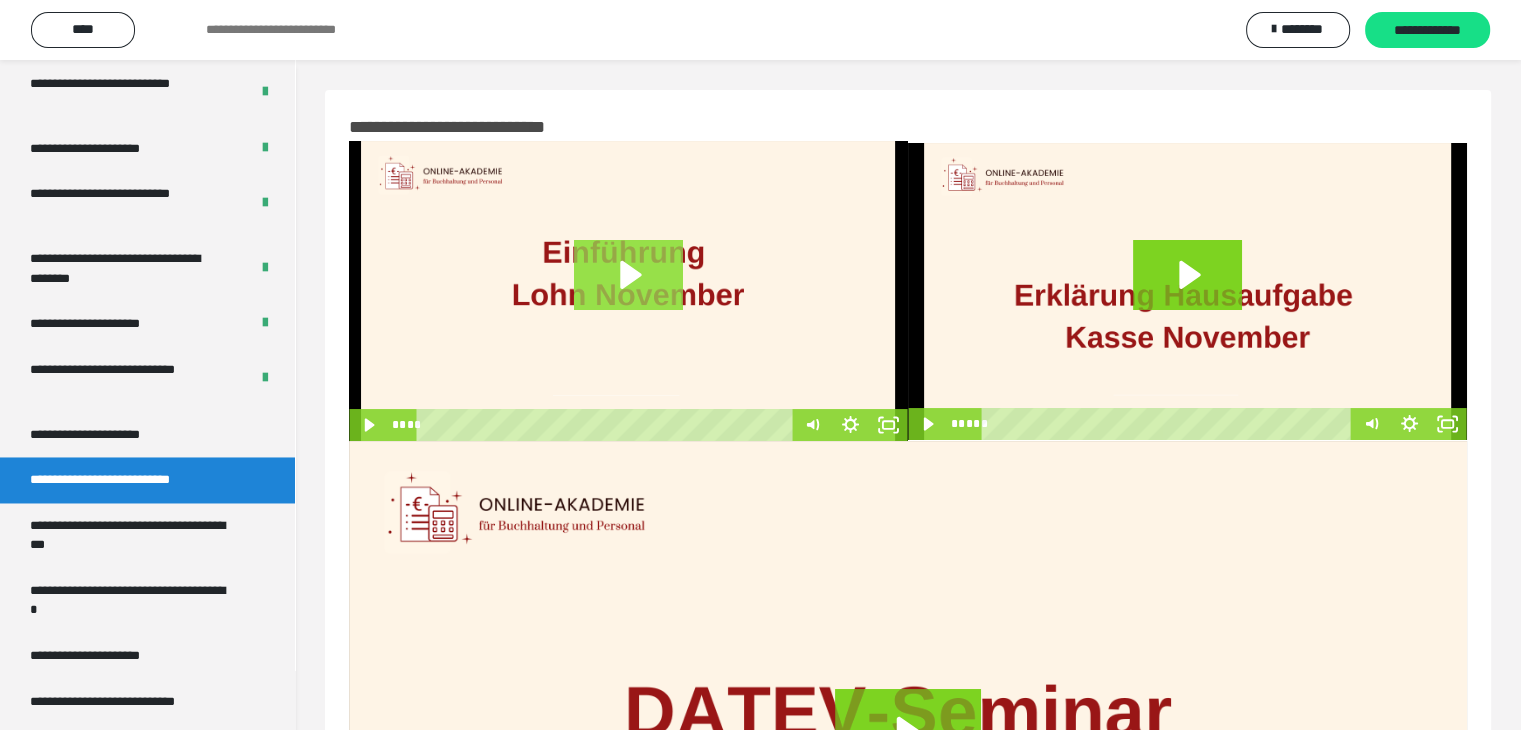 click 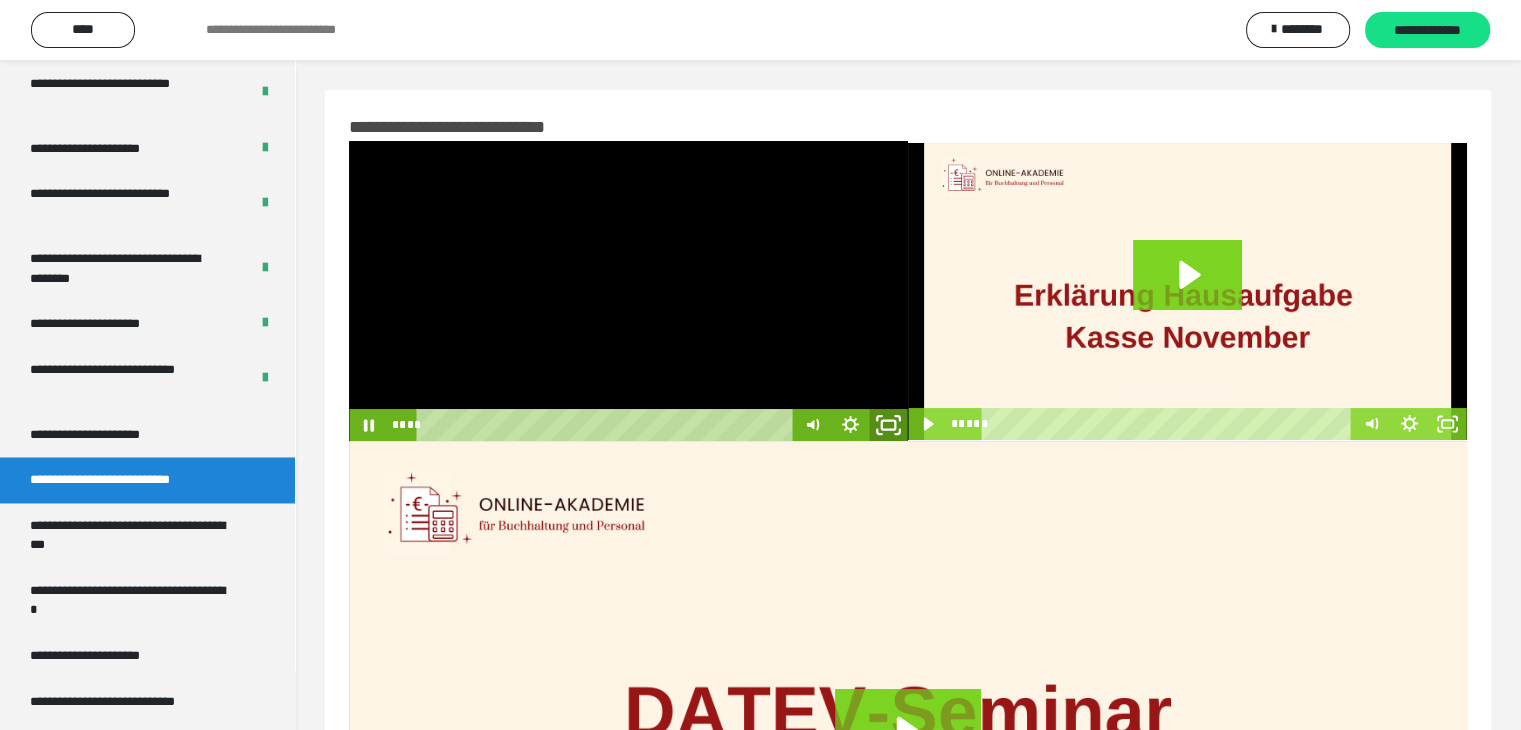 click 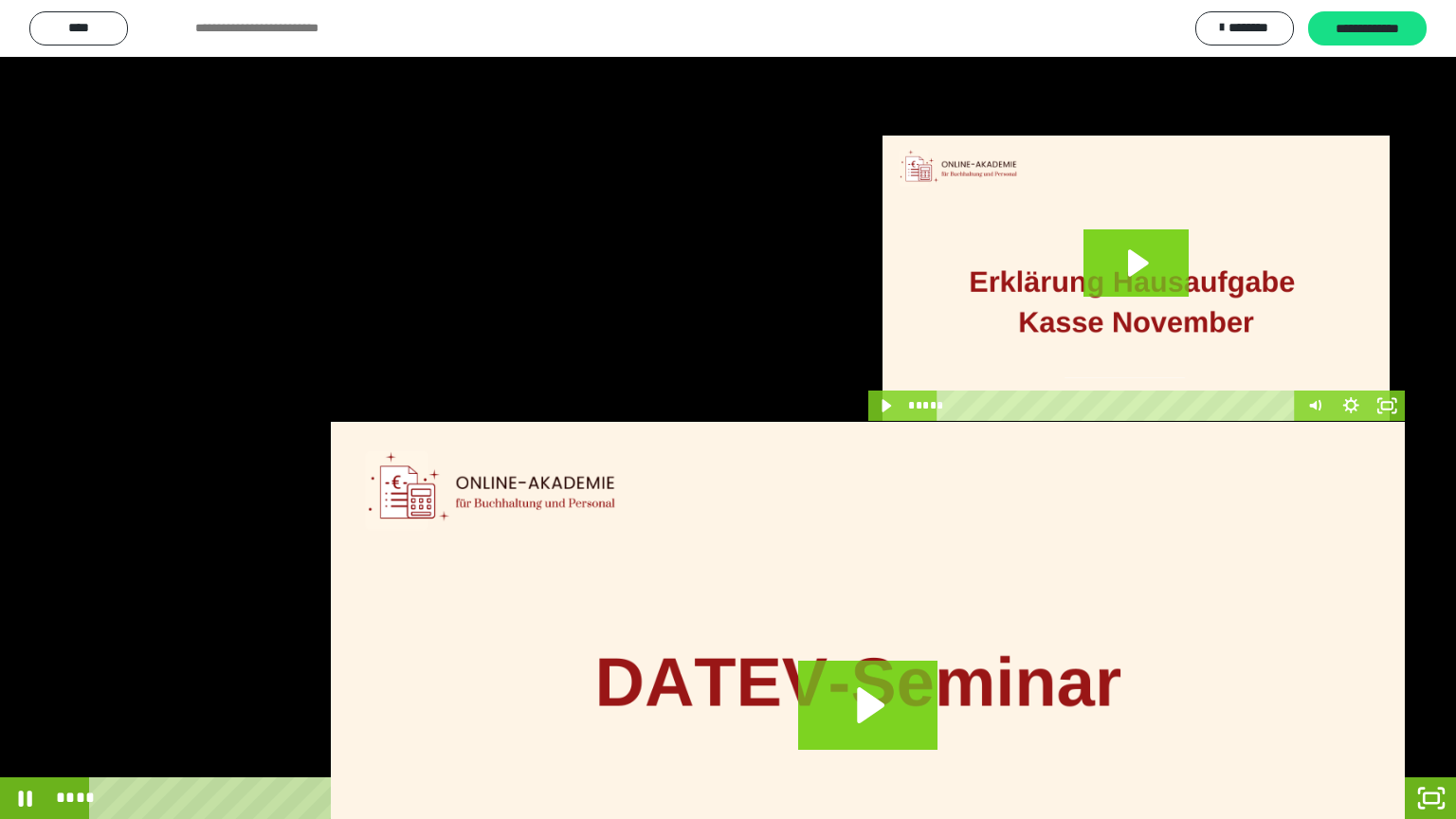 click at bounding box center (728, 410) 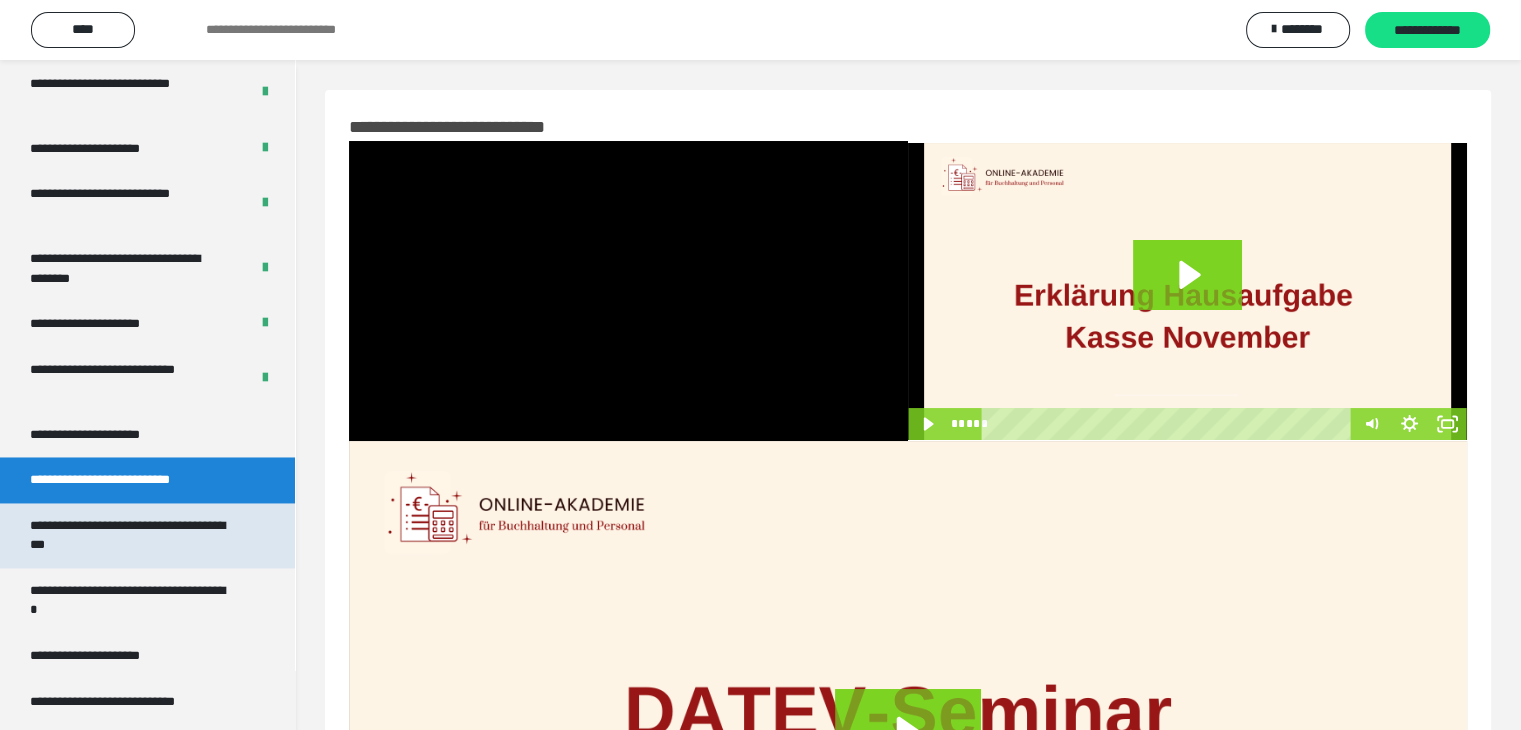 click on "**********" at bounding box center [132, 535] 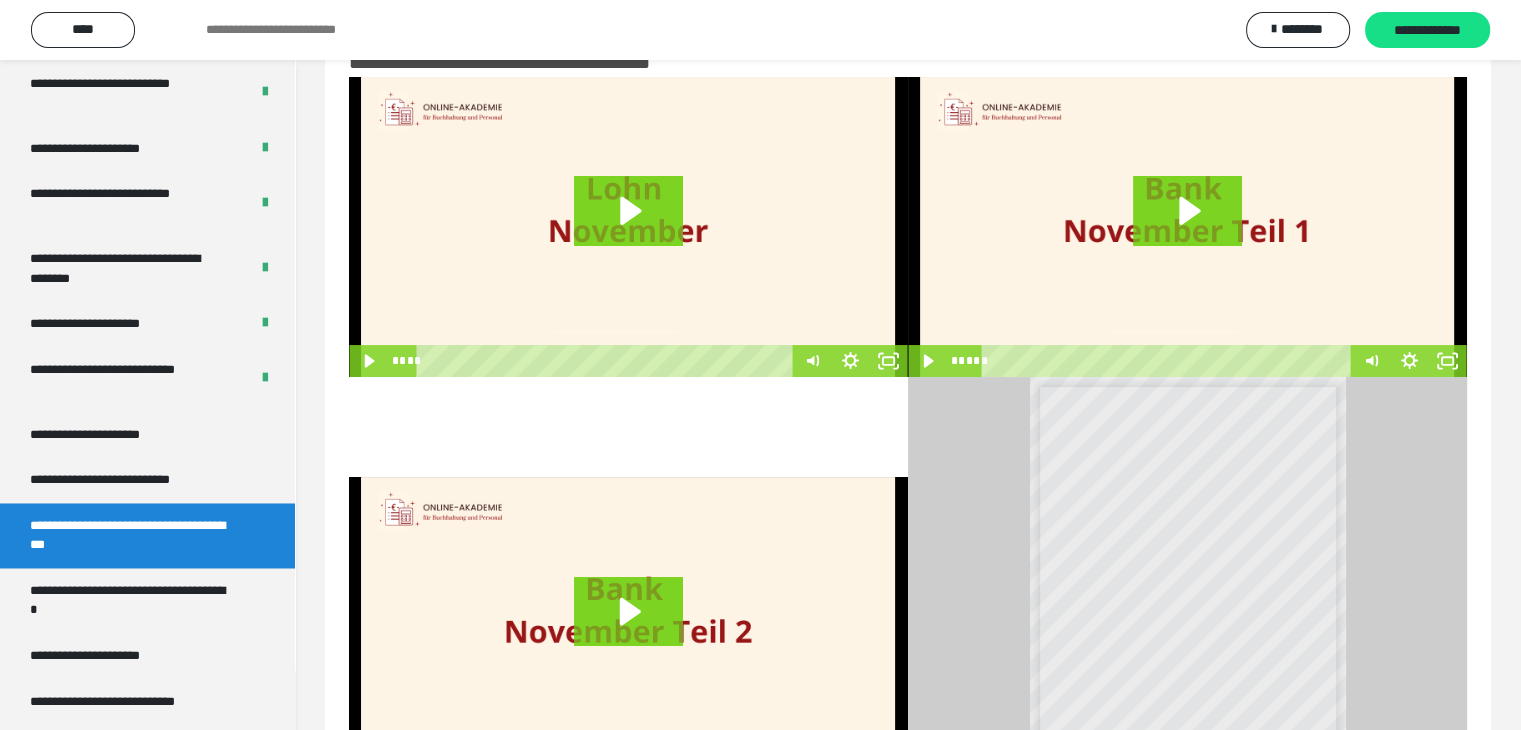 scroll, scrollTop: 0, scrollLeft: 0, axis: both 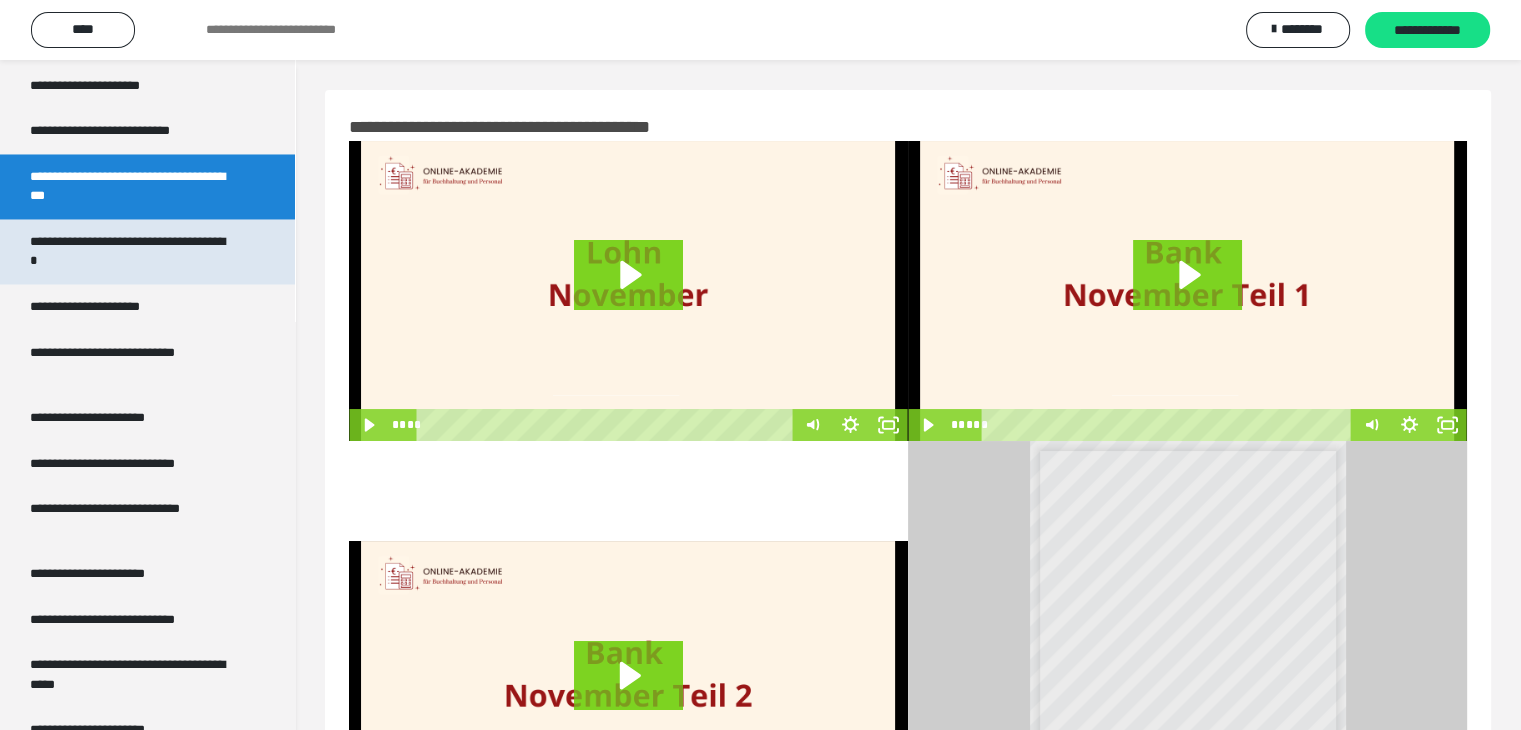 click on "**********" at bounding box center (132, 251) 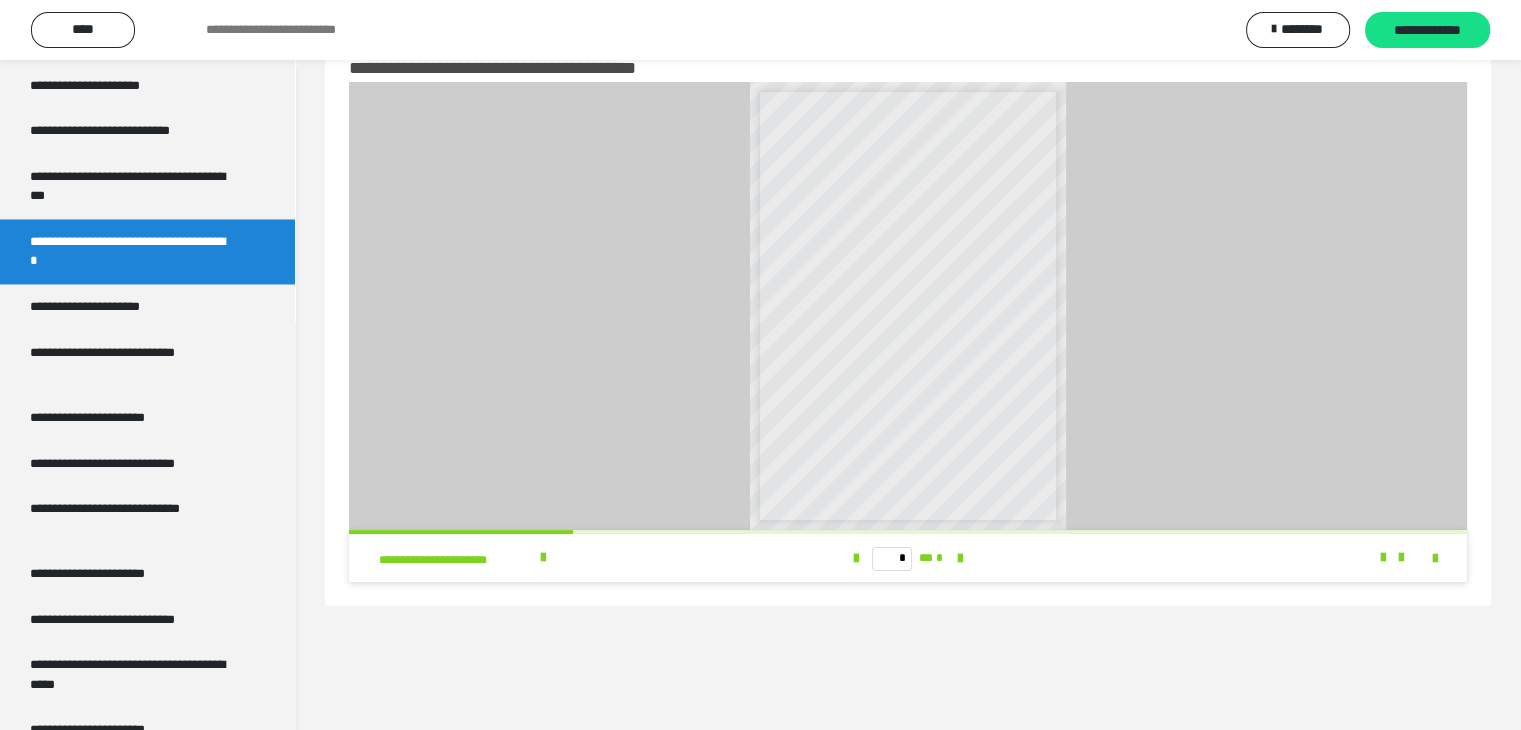scroll, scrollTop: 60, scrollLeft: 0, axis: vertical 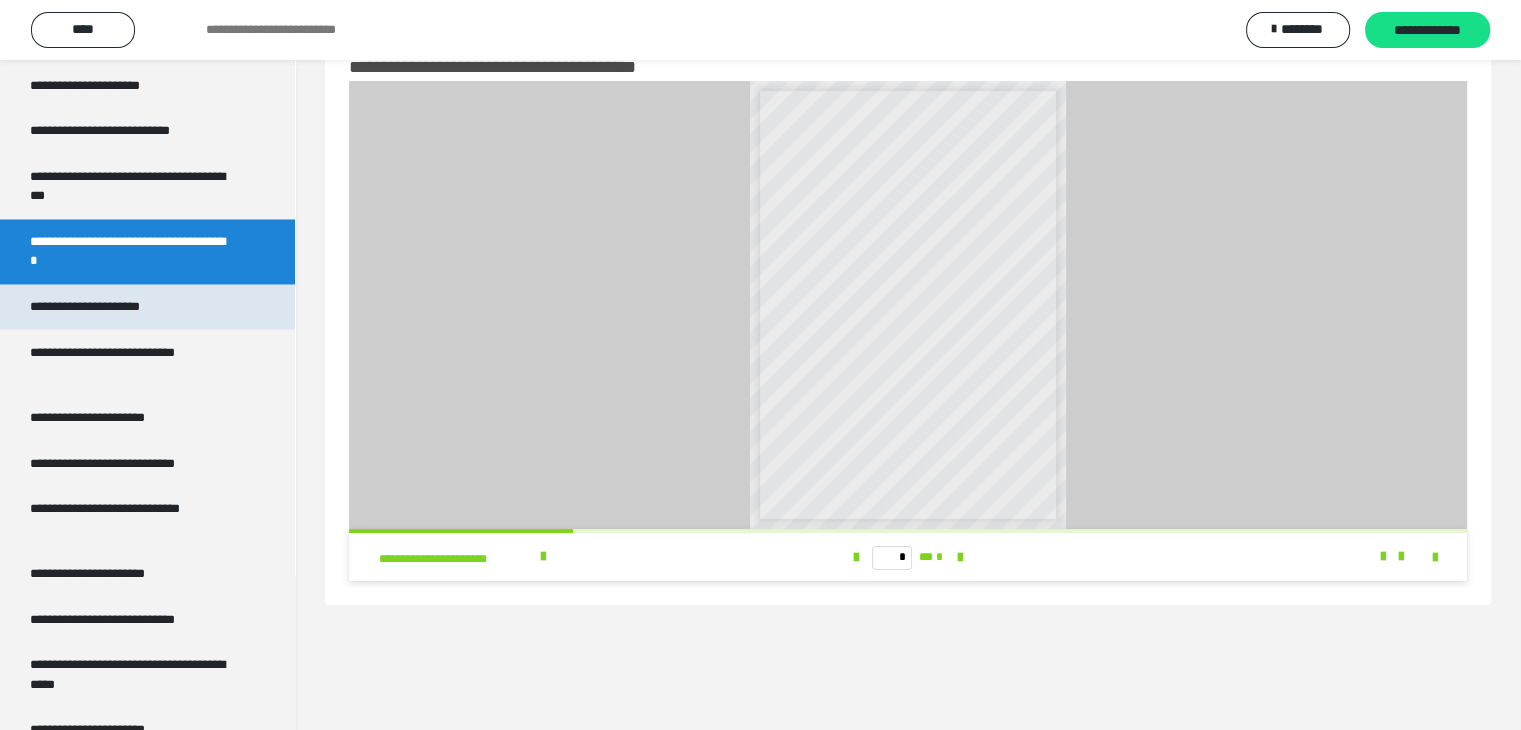 click on "**********" at bounding box center [109, 307] 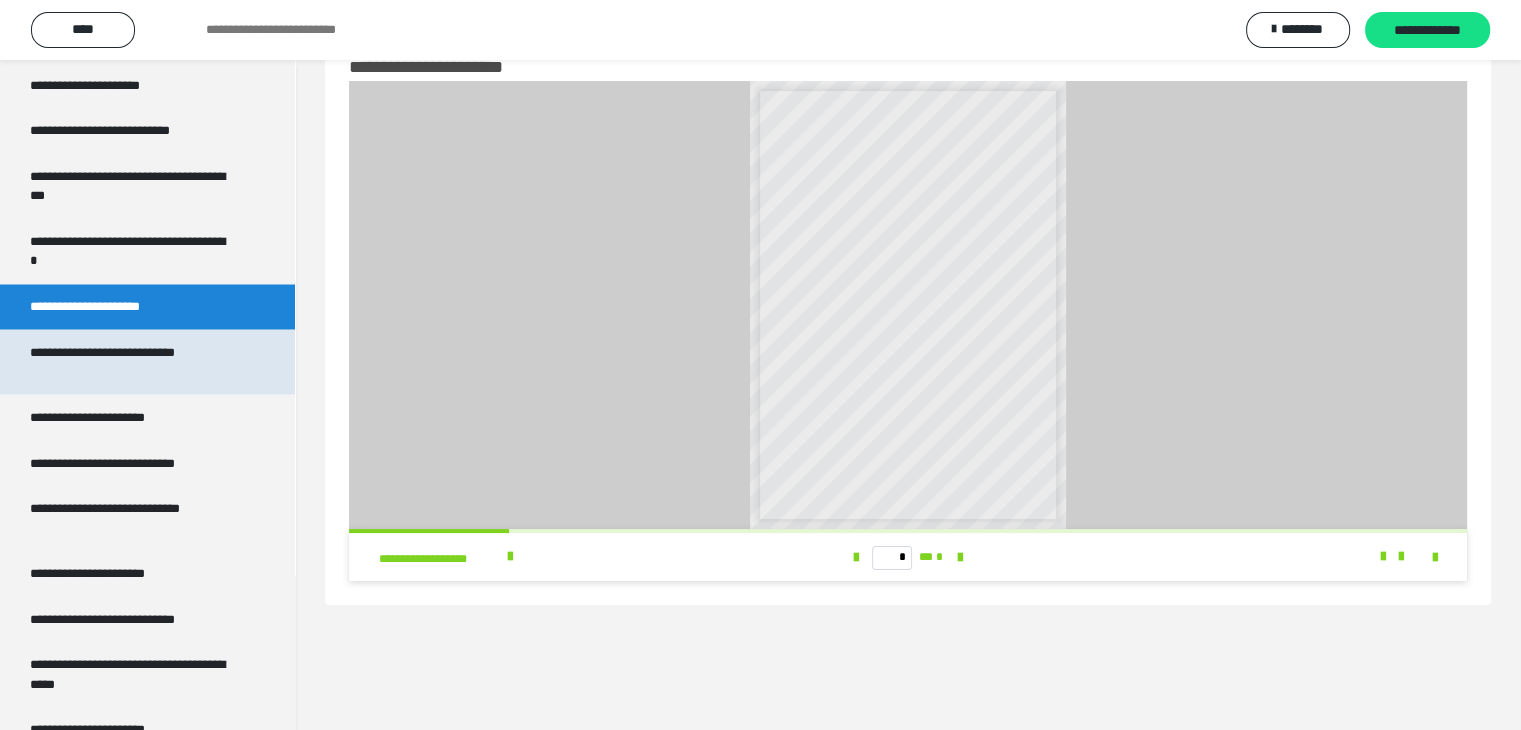 click on "**********" at bounding box center (132, 361) 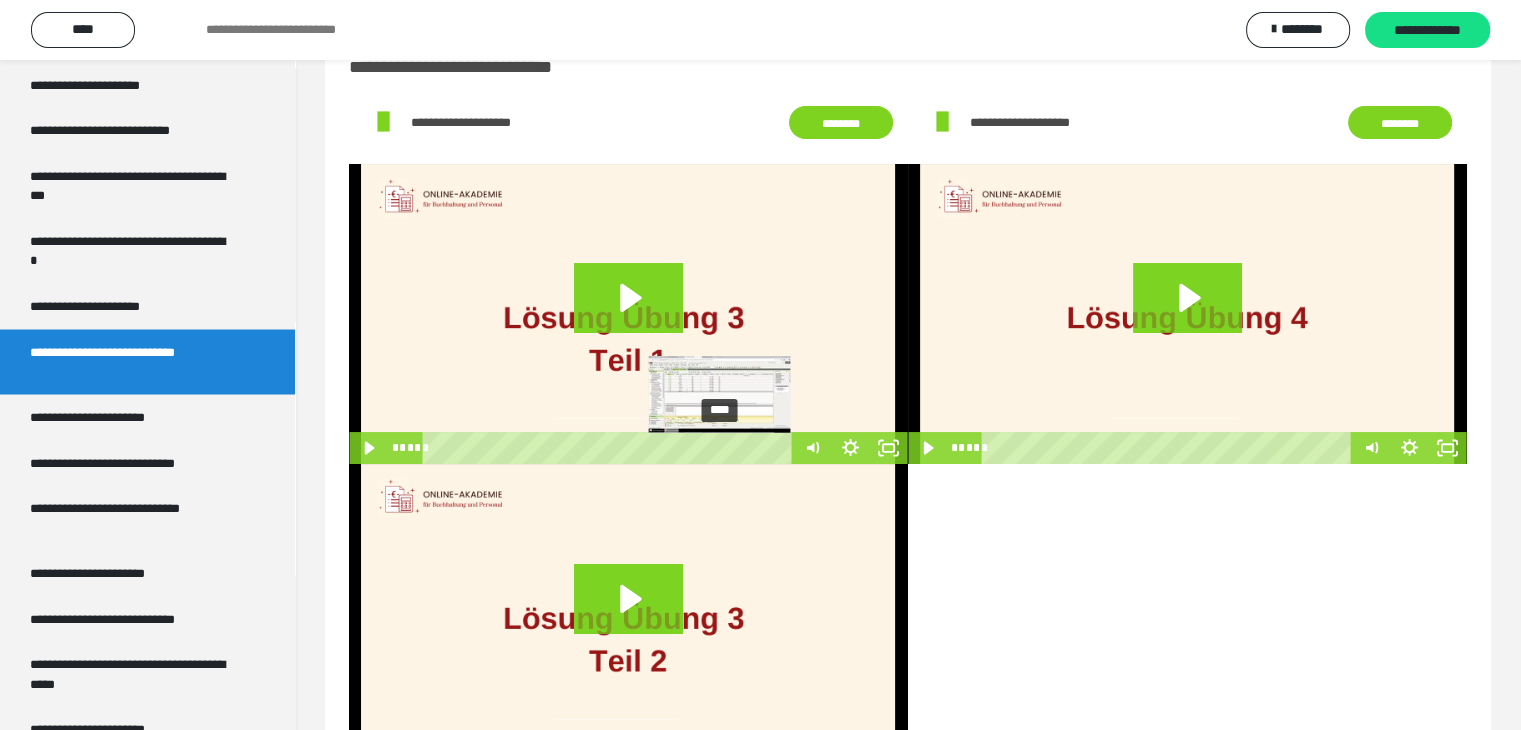 scroll, scrollTop: 149, scrollLeft: 0, axis: vertical 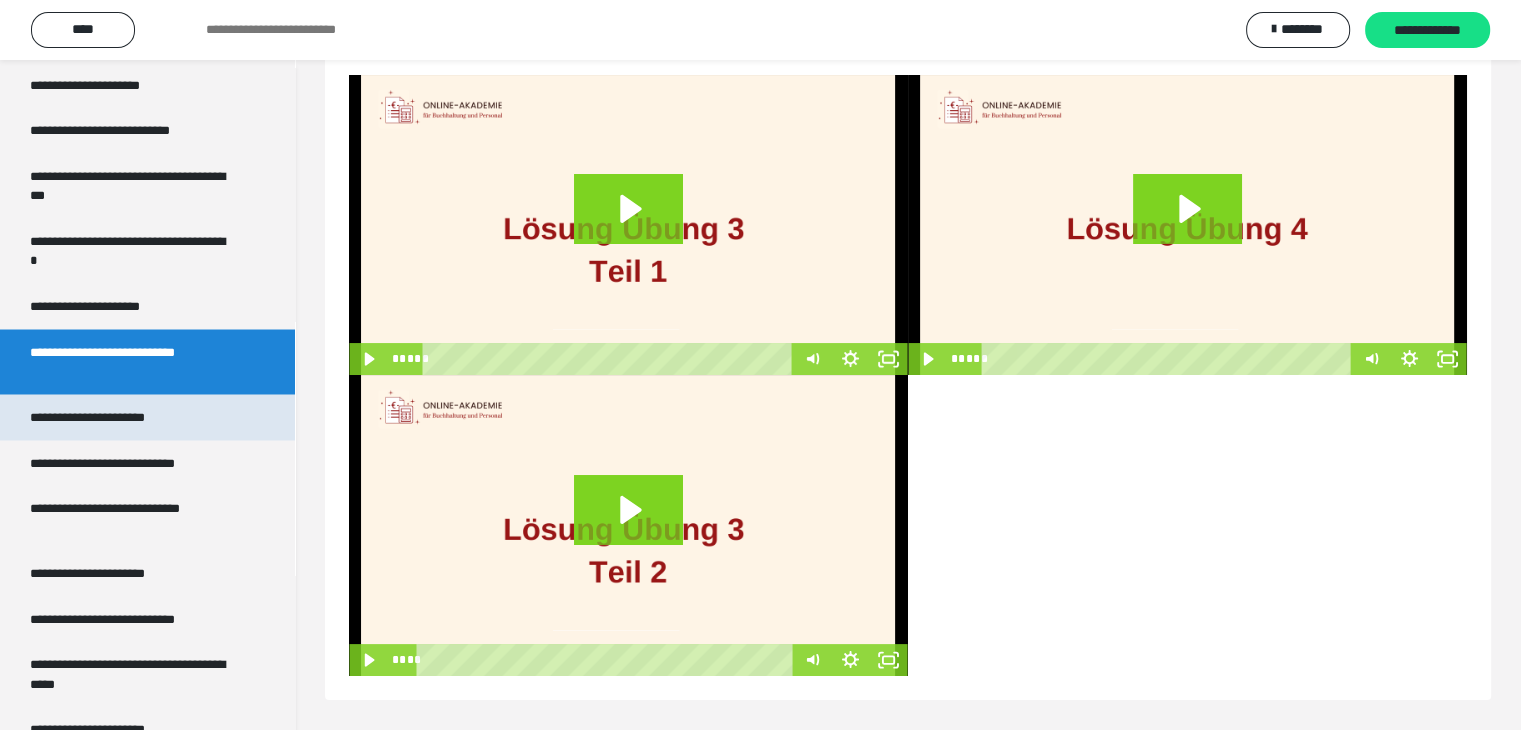 click on "**********" at bounding box center [111, 417] 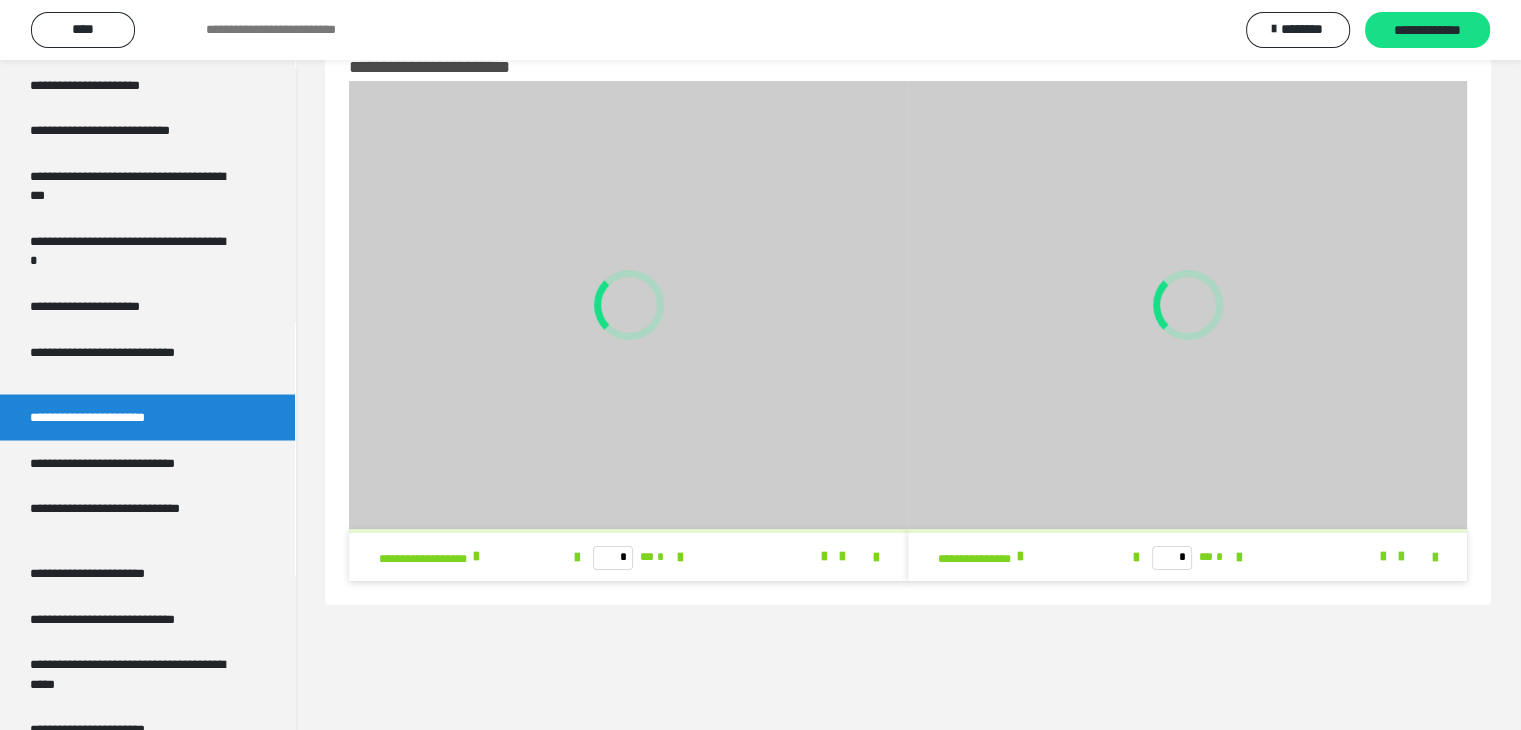 scroll, scrollTop: 60, scrollLeft: 0, axis: vertical 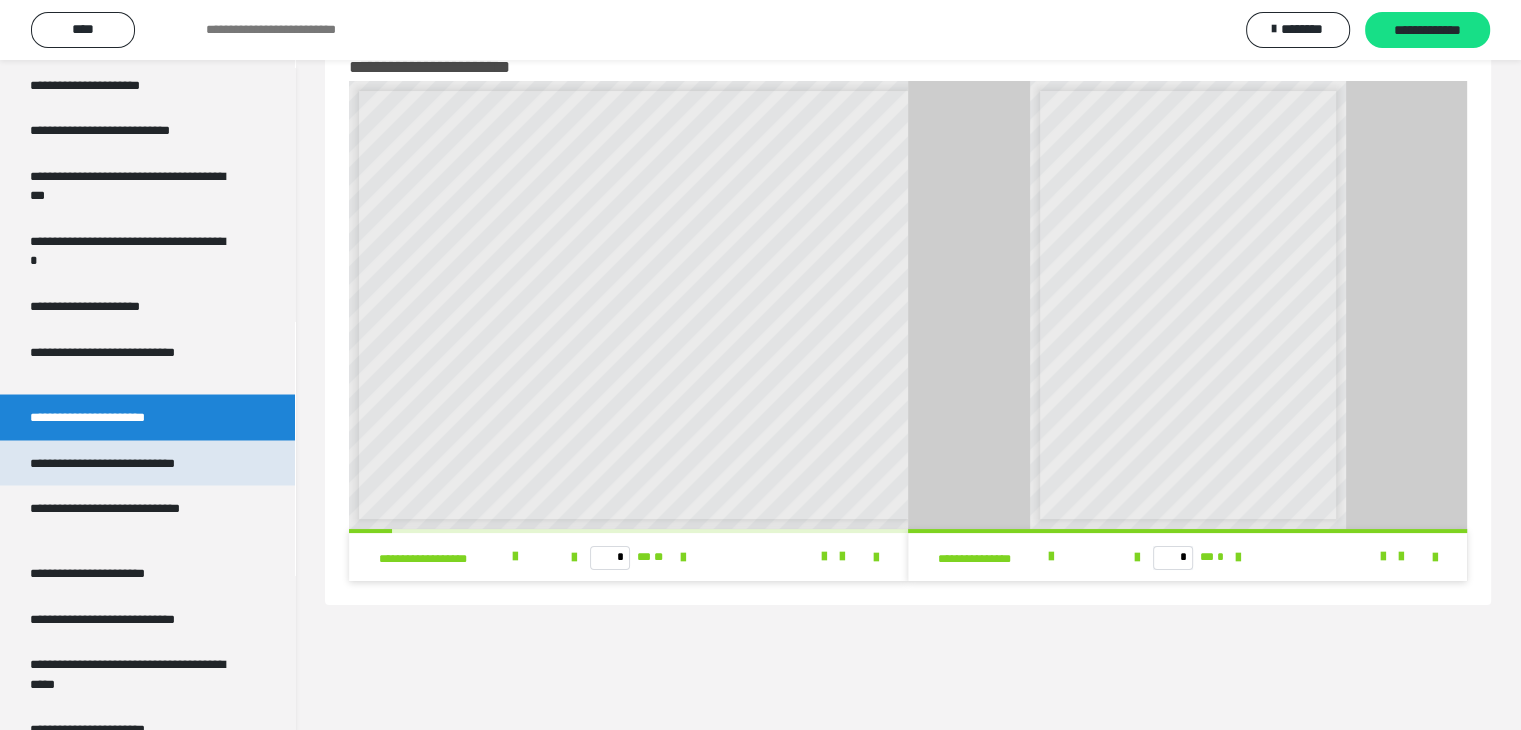 click on "**********" at bounding box center (131, 463) 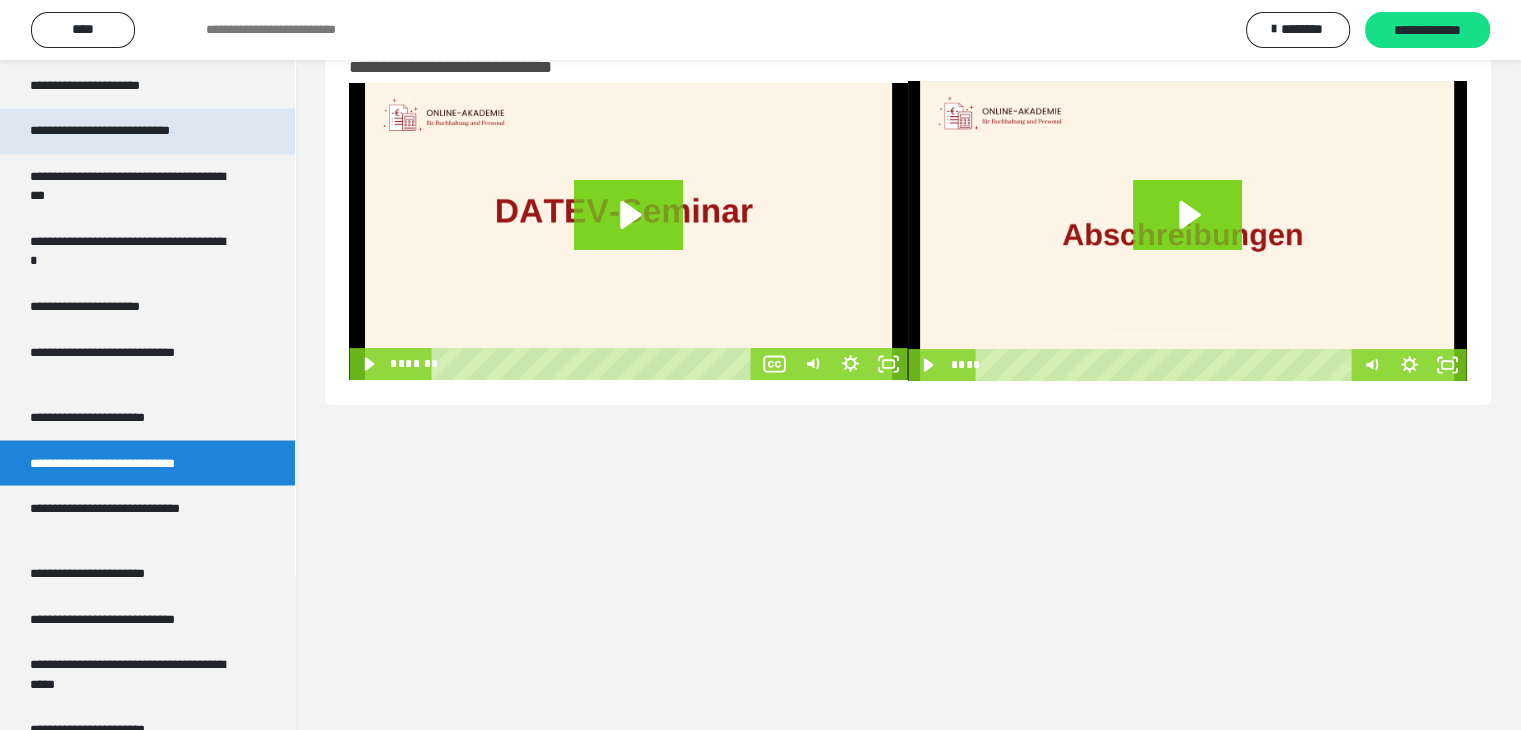 click on "**********" at bounding box center [129, 131] 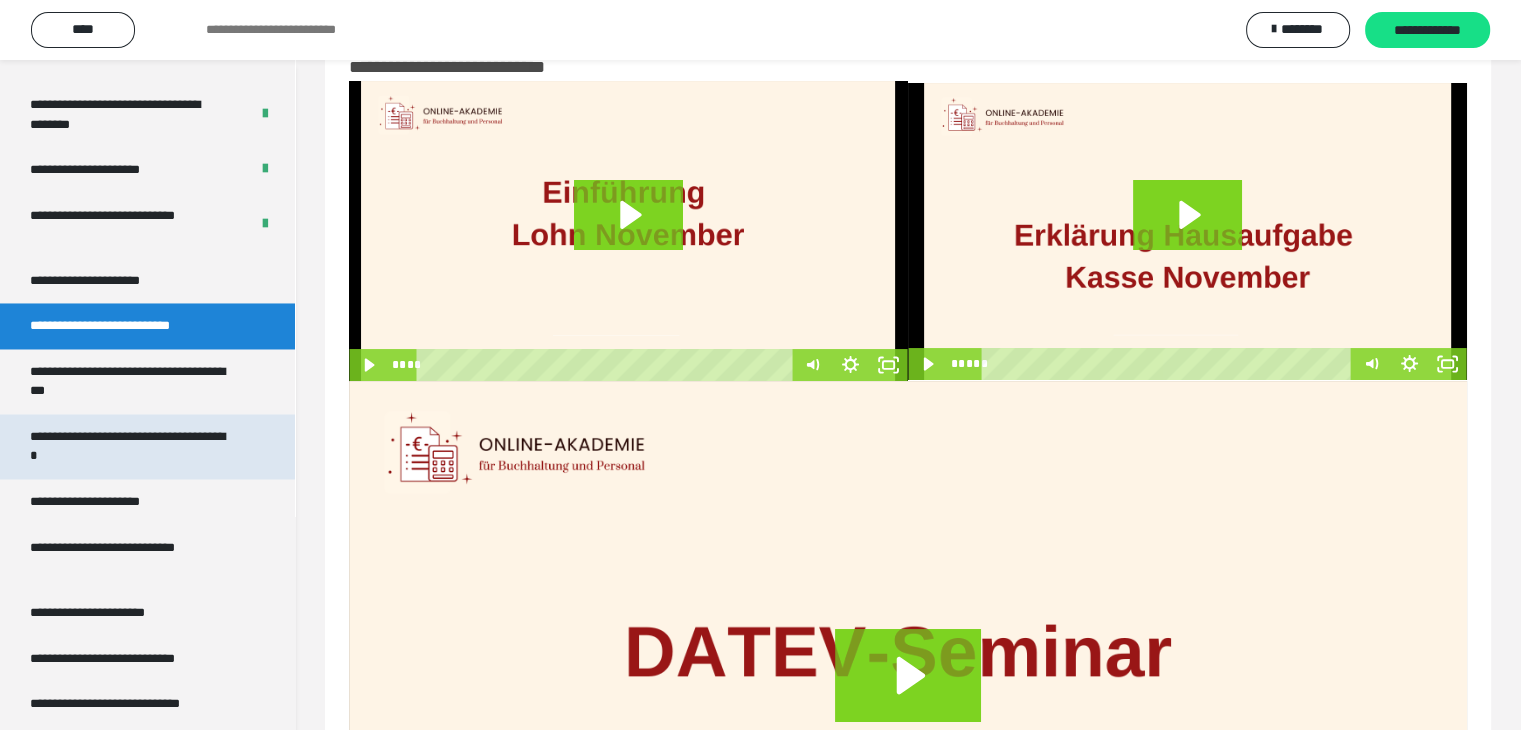 scroll, scrollTop: 3349, scrollLeft: 0, axis: vertical 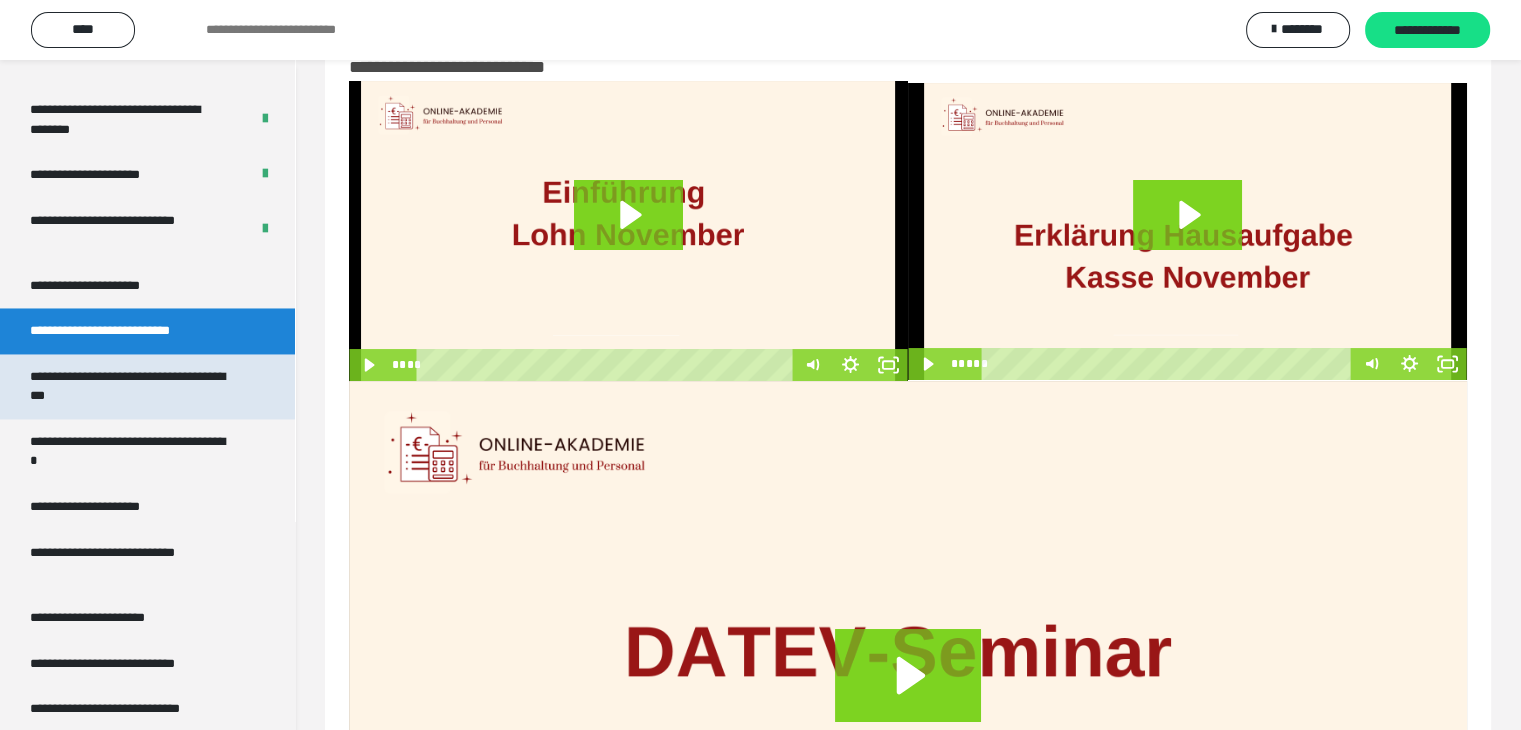 click on "**********" at bounding box center (132, 386) 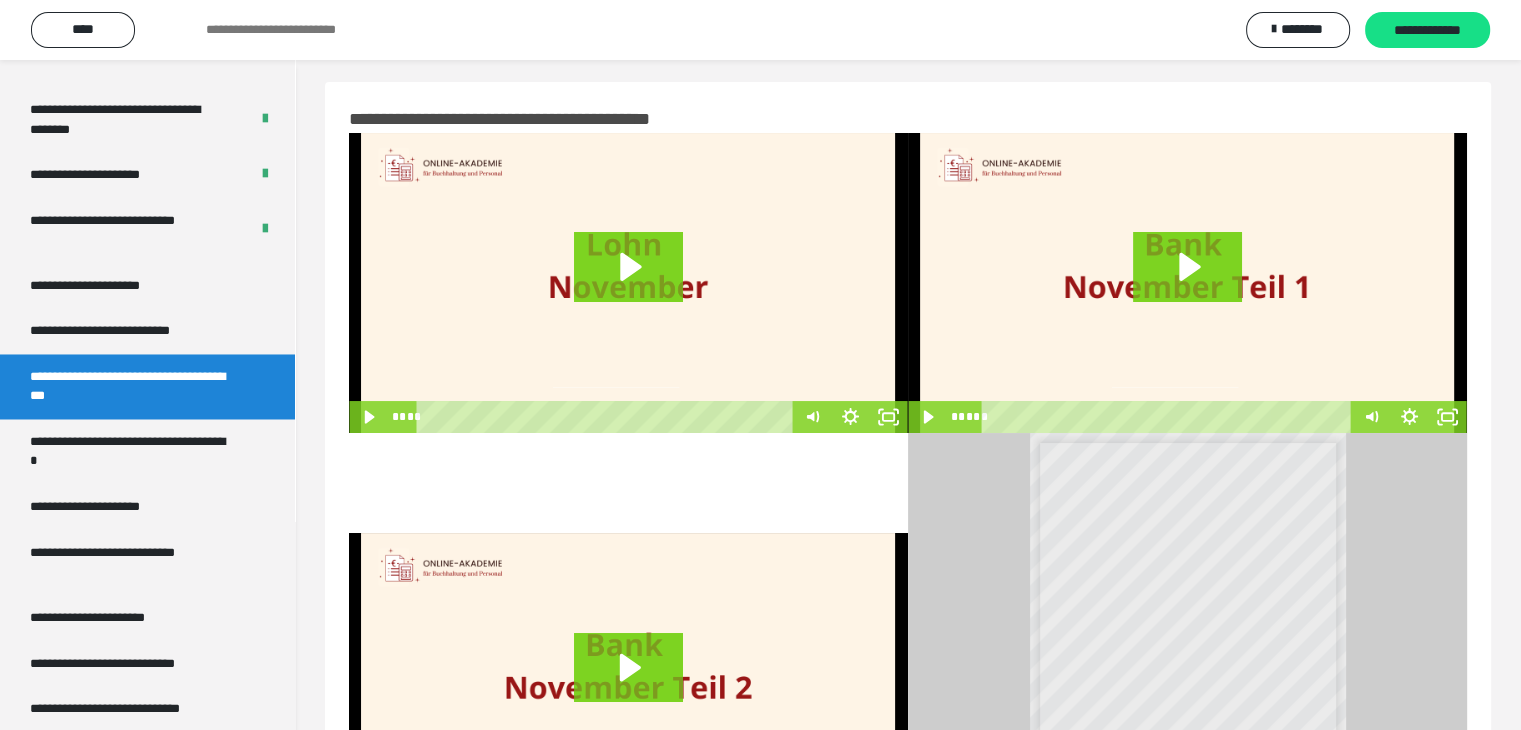 scroll, scrollTop: 0, scrollLeft: 0, axis: both 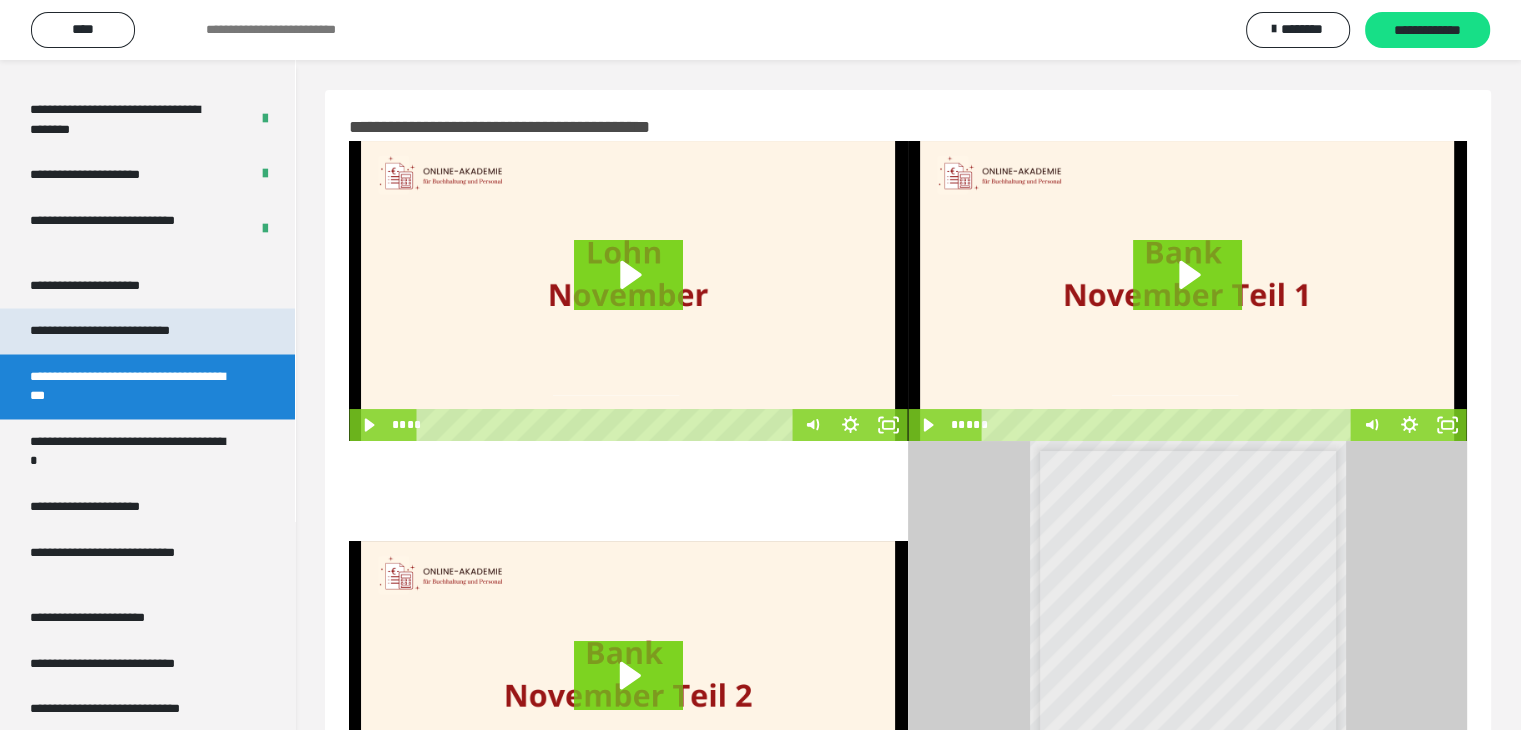 click on "**********" at bounding box center (129, 331) 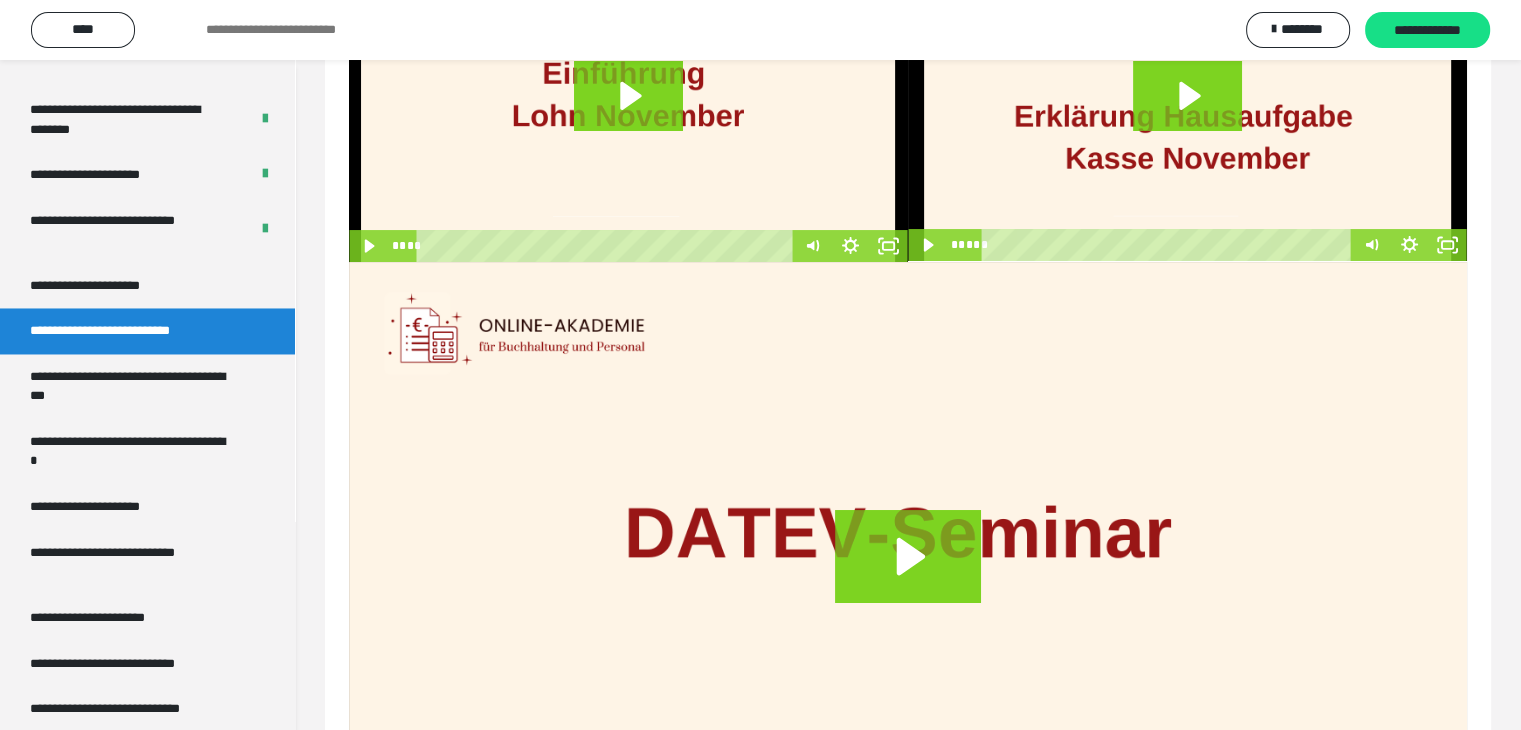 scroll, scrollTop: 200, scrollLeft: 0, axis: vertical 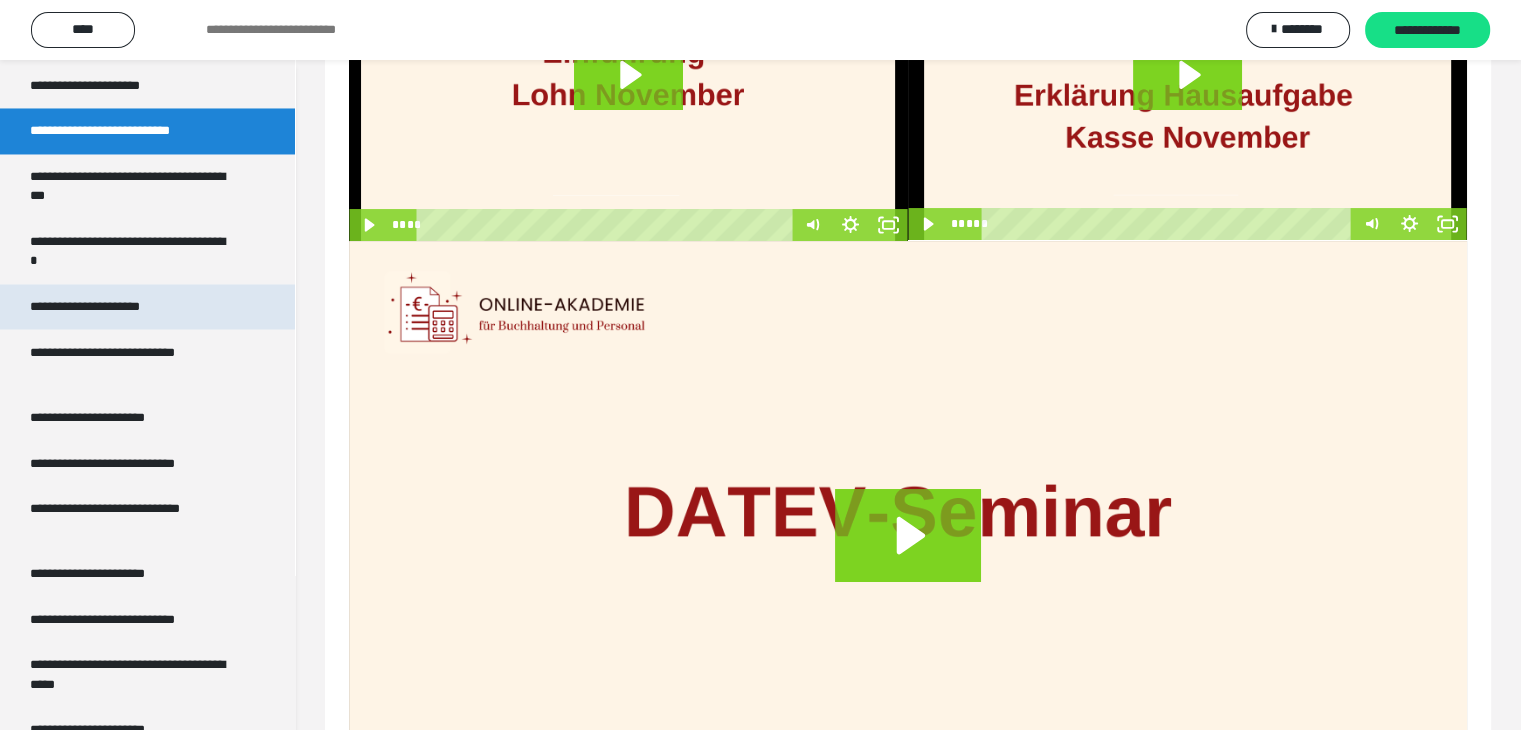 click on "**********" at bounding box center (109, 307) 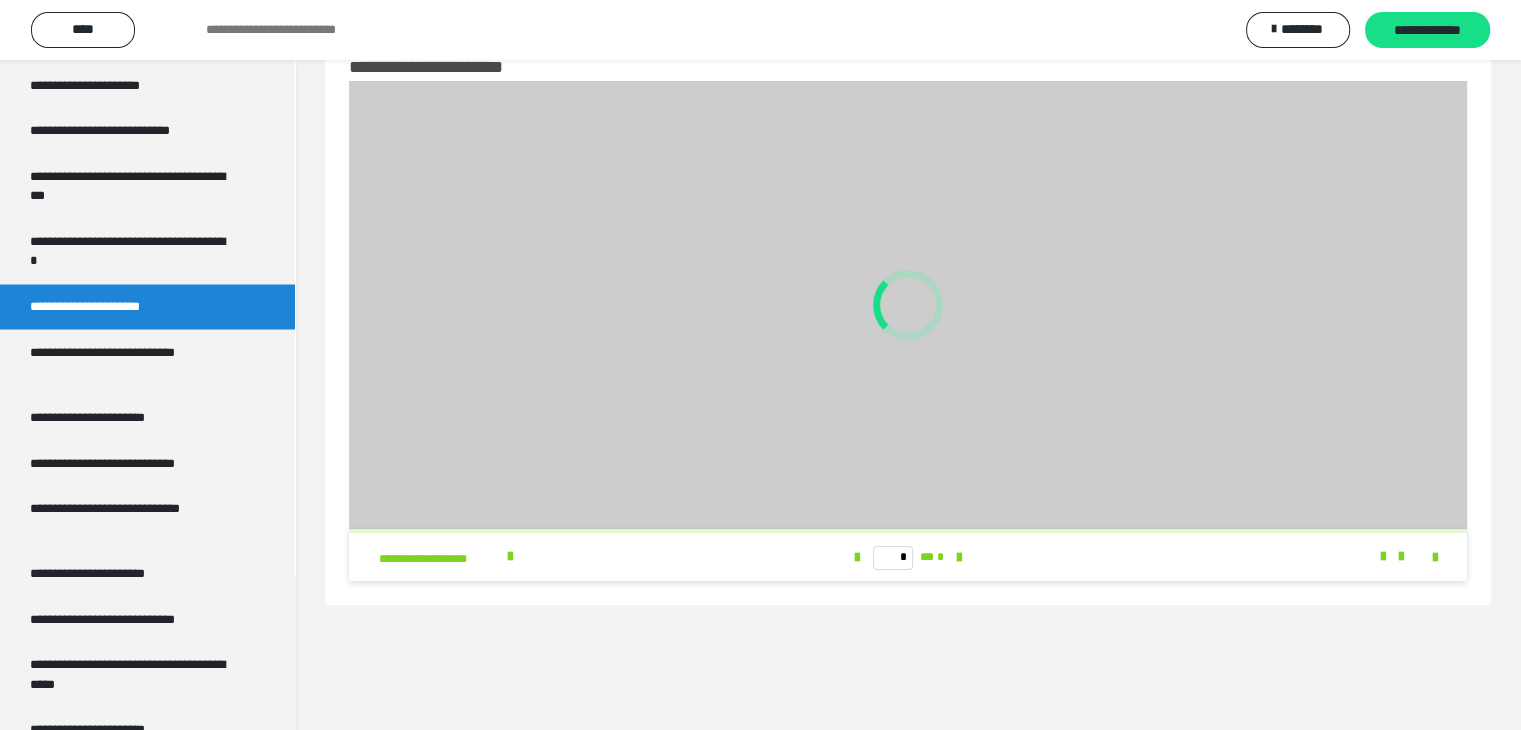 scroll, scrollTop: 60, scrollLeft: 0, axis: vertical 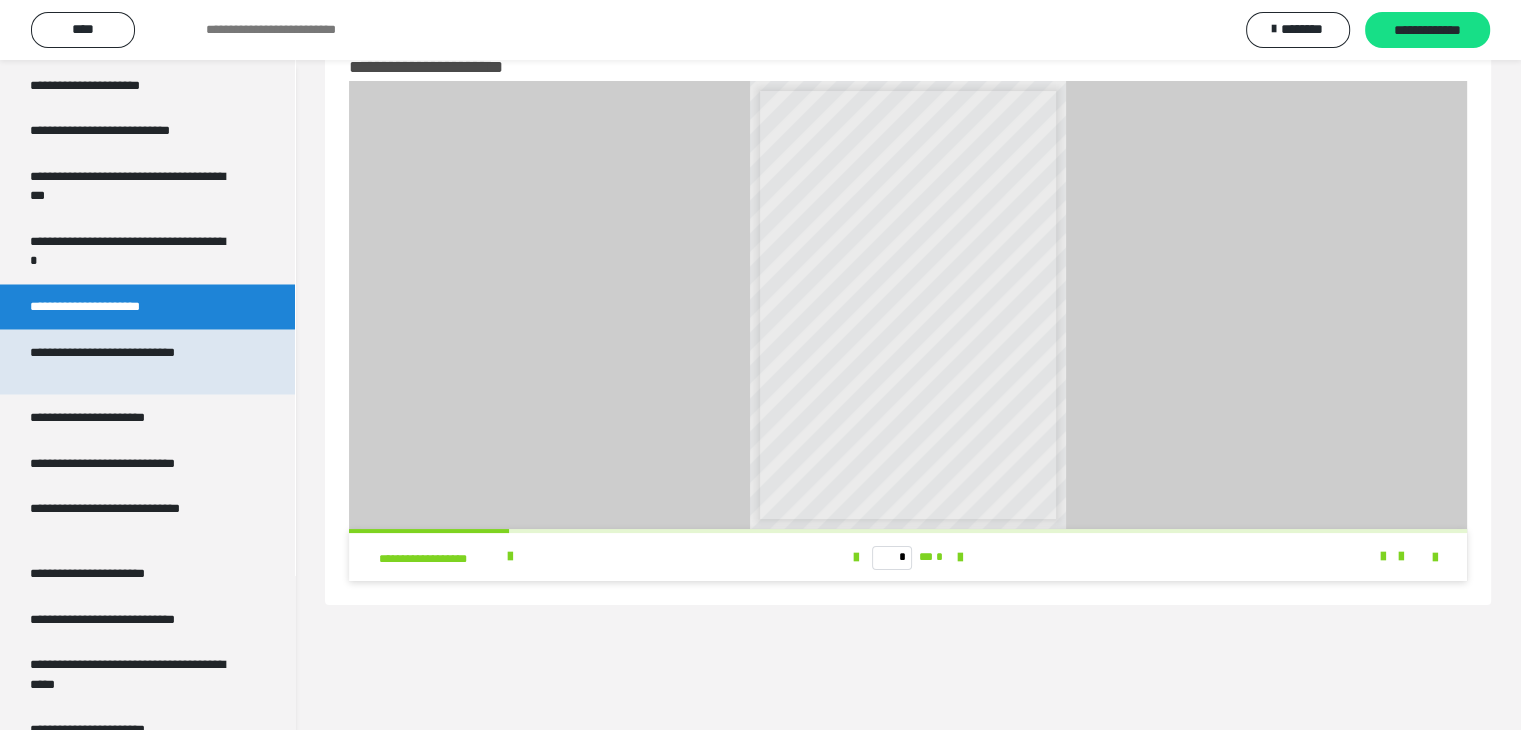 click on "**********" at bounding box center (132, 361) 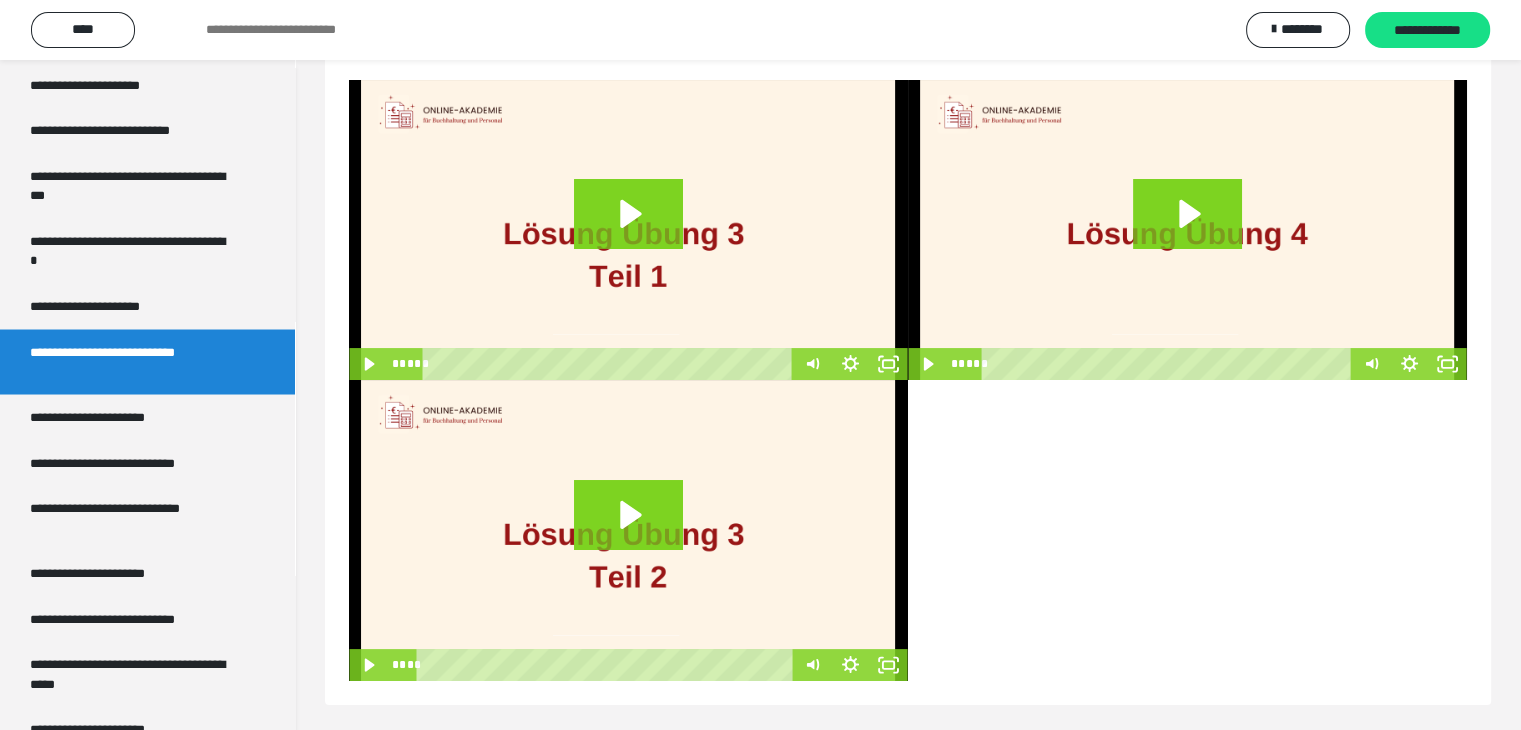 scroll, scrollTop: 149, scrollLeft: 0, axis: vertical 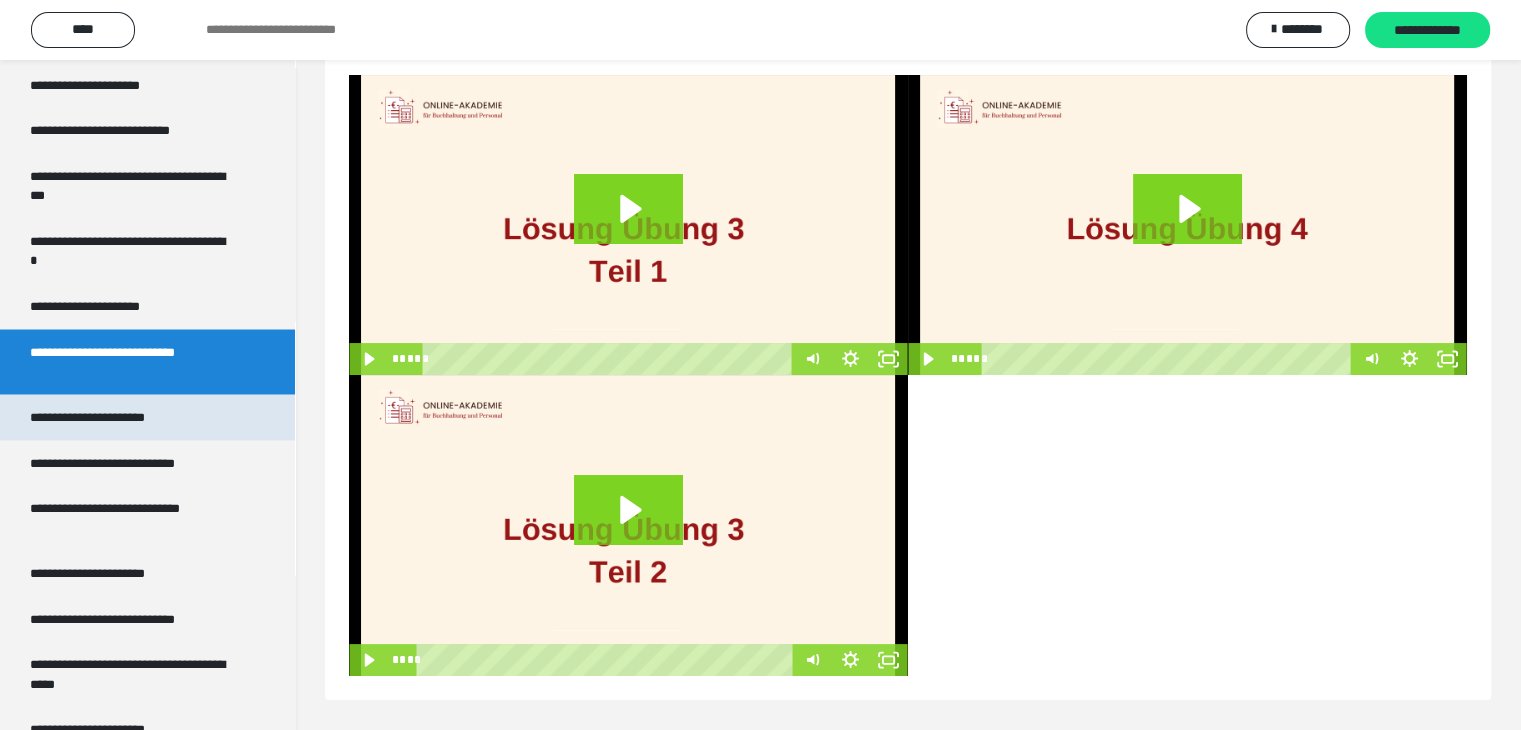 click on "**********" at bounding box center [111, 417] 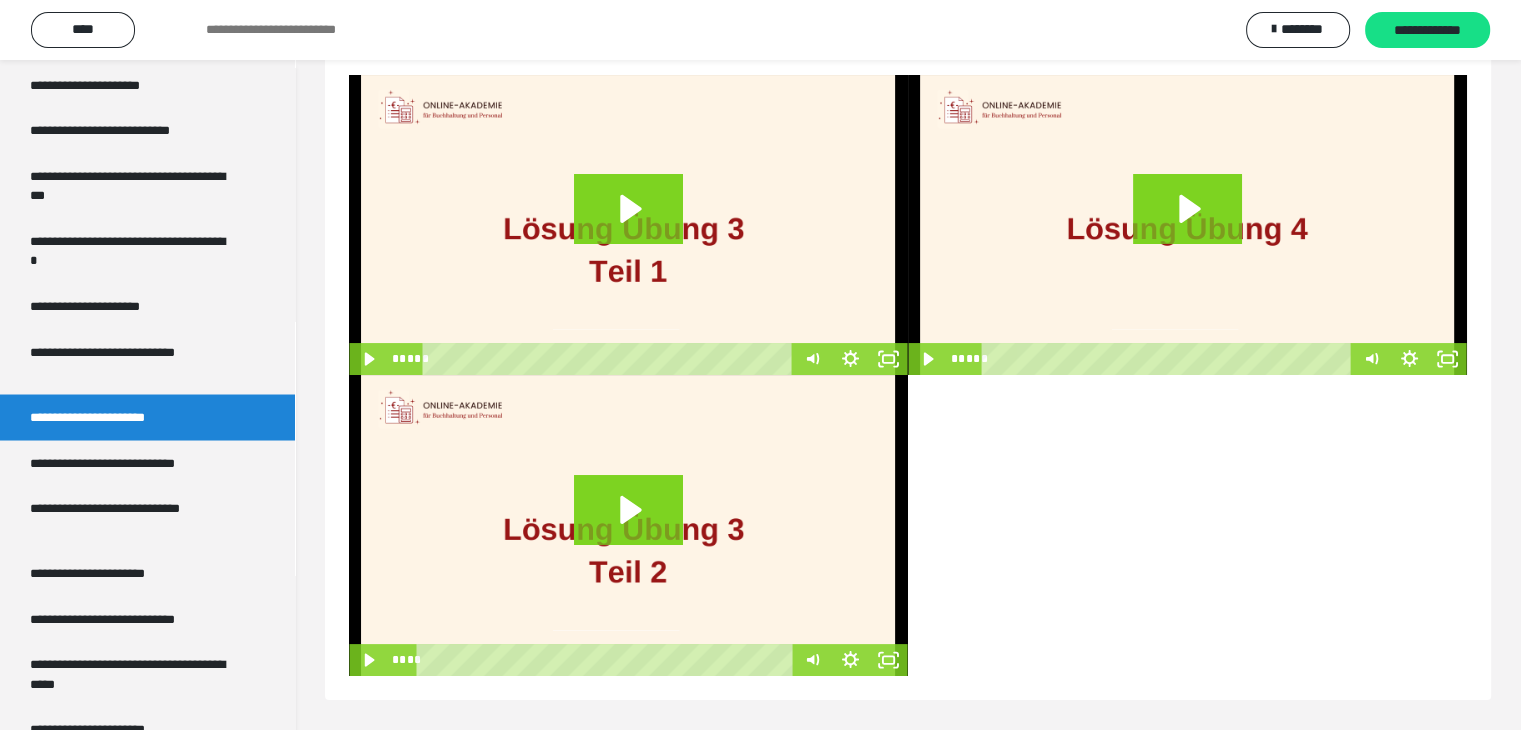 scroll, scrollTop: 60, scrollLeft: 0, axis: vertical 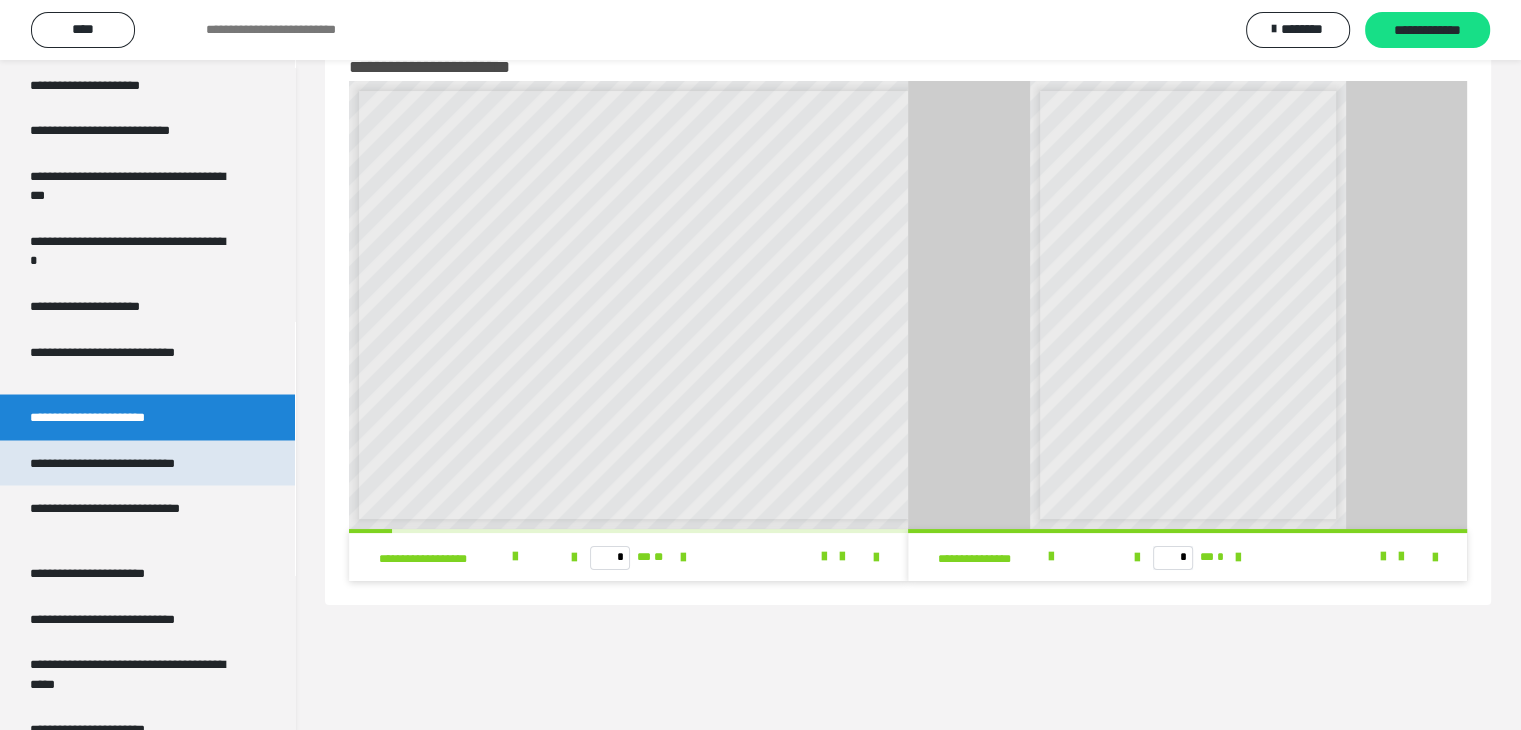 click on "**********" at bounding box center (131, 463) 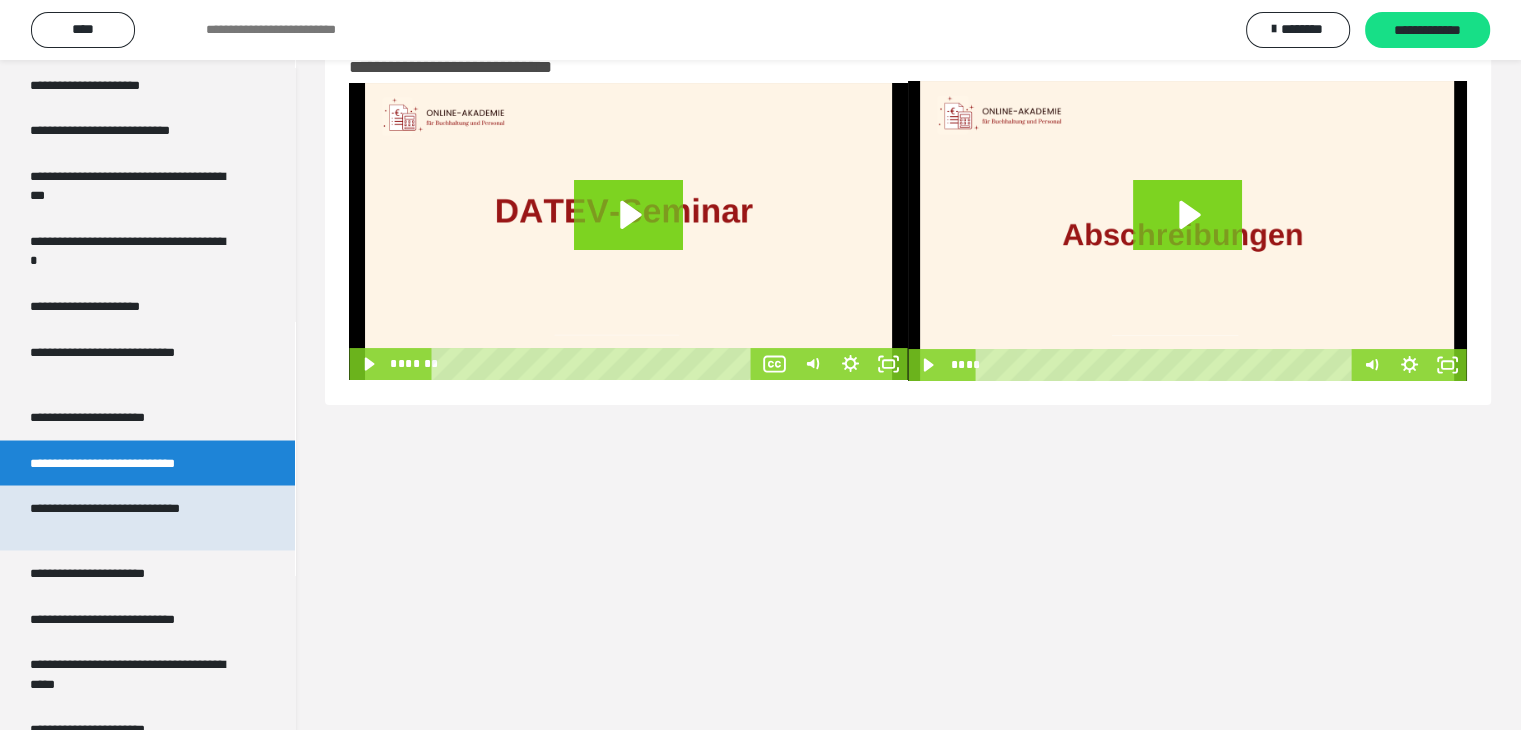 click on "**********" at bounding box center [132, 517] 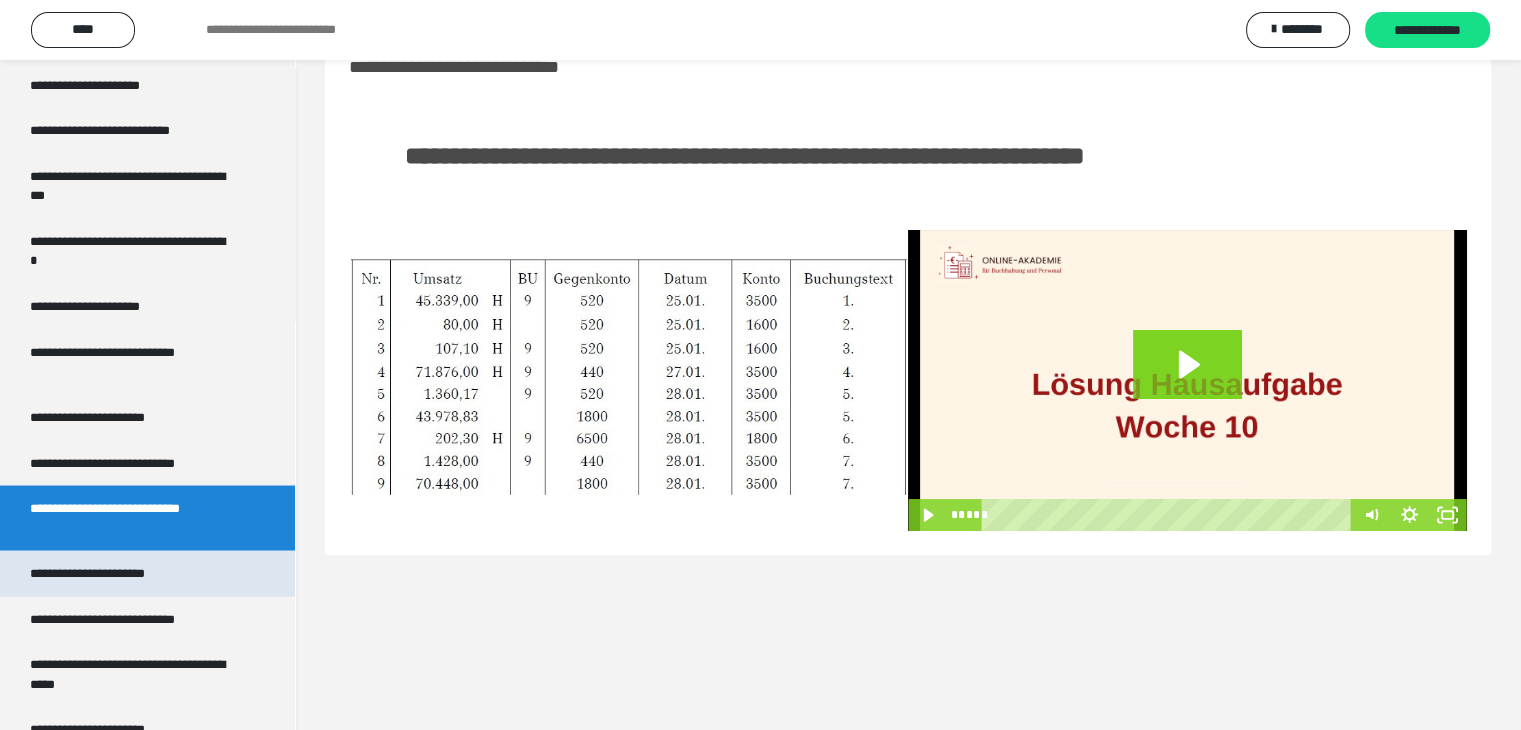 click on "**********" at bounding box center (109, 573) 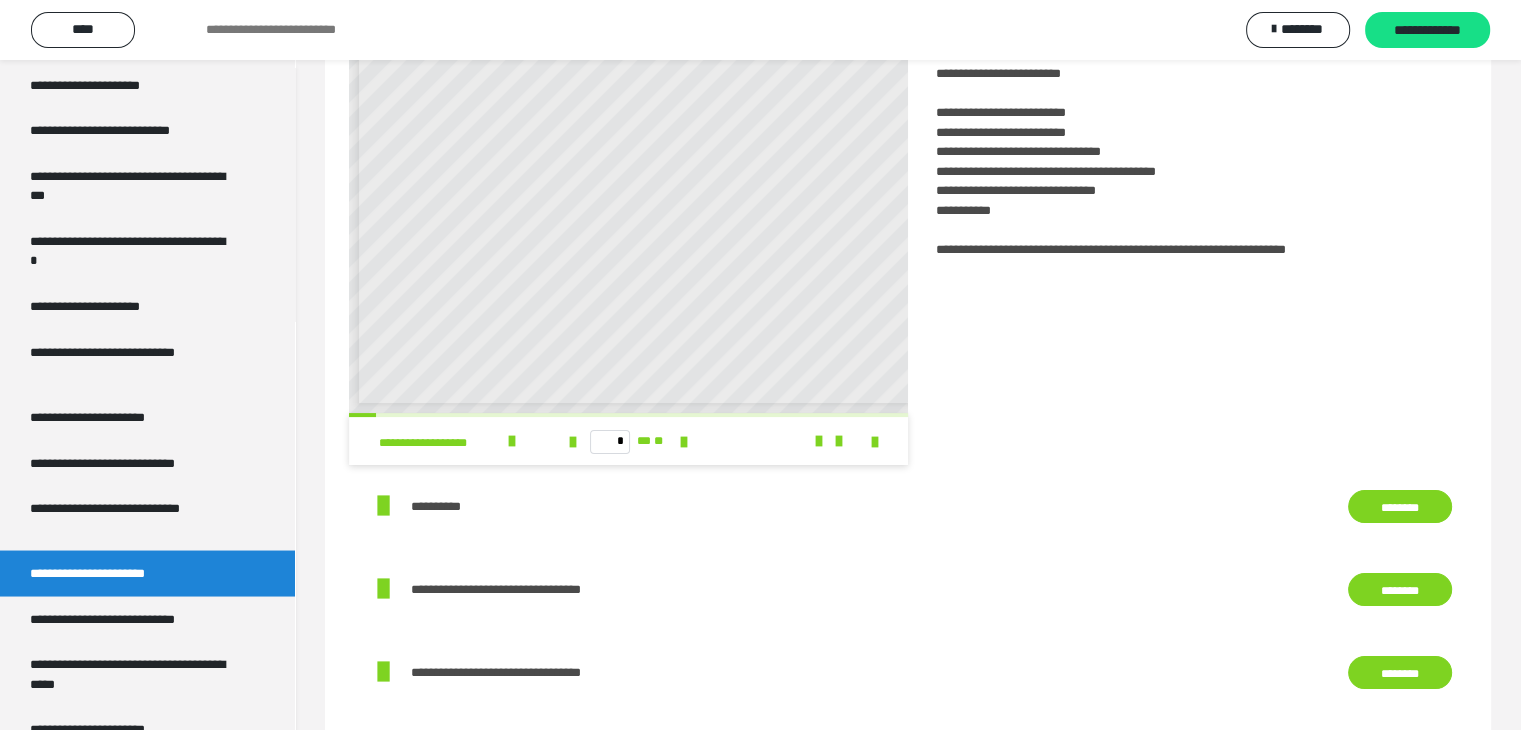 scroll, scrollTop: 174, scrollLeft: 0, axis: vertical 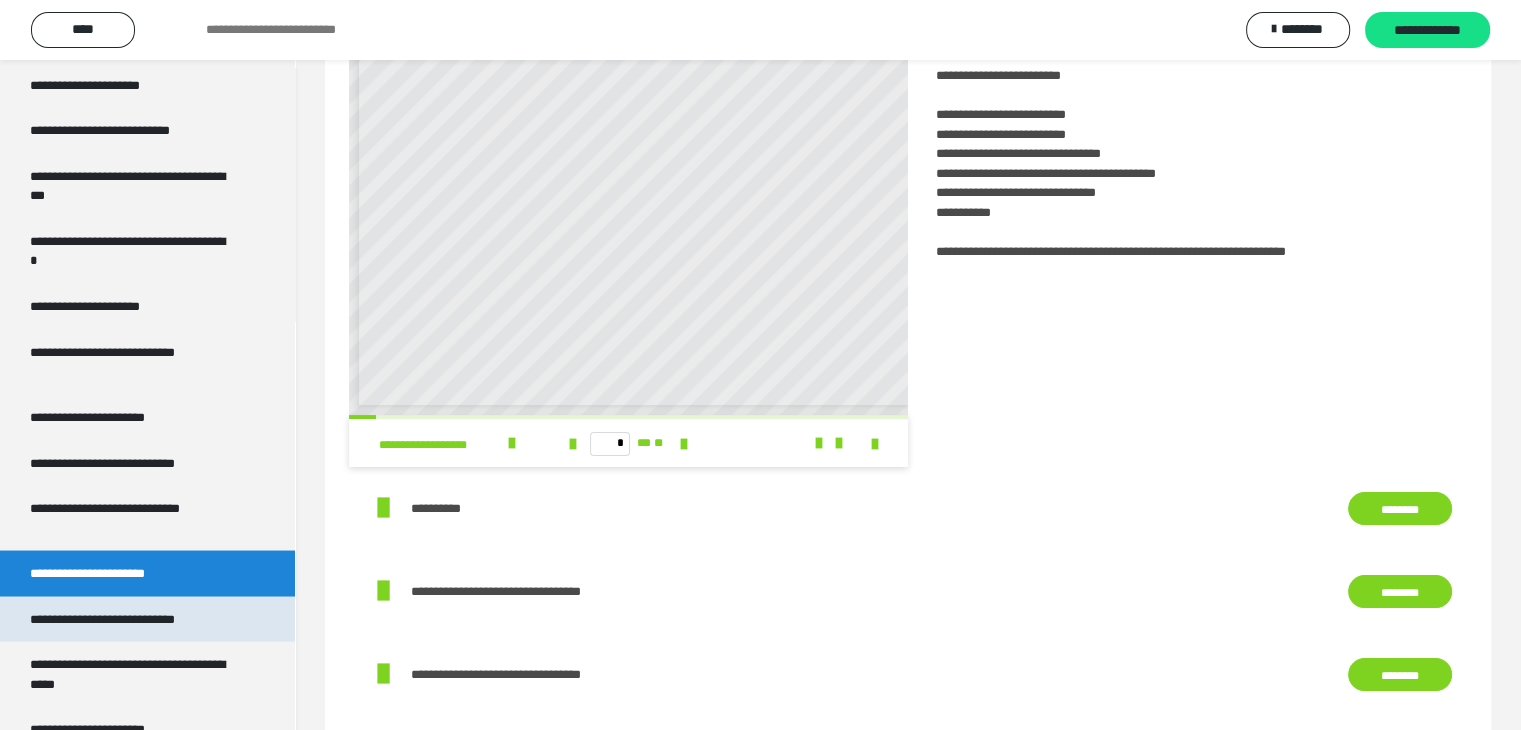 click on "**********" at bounding box center [129, 619] 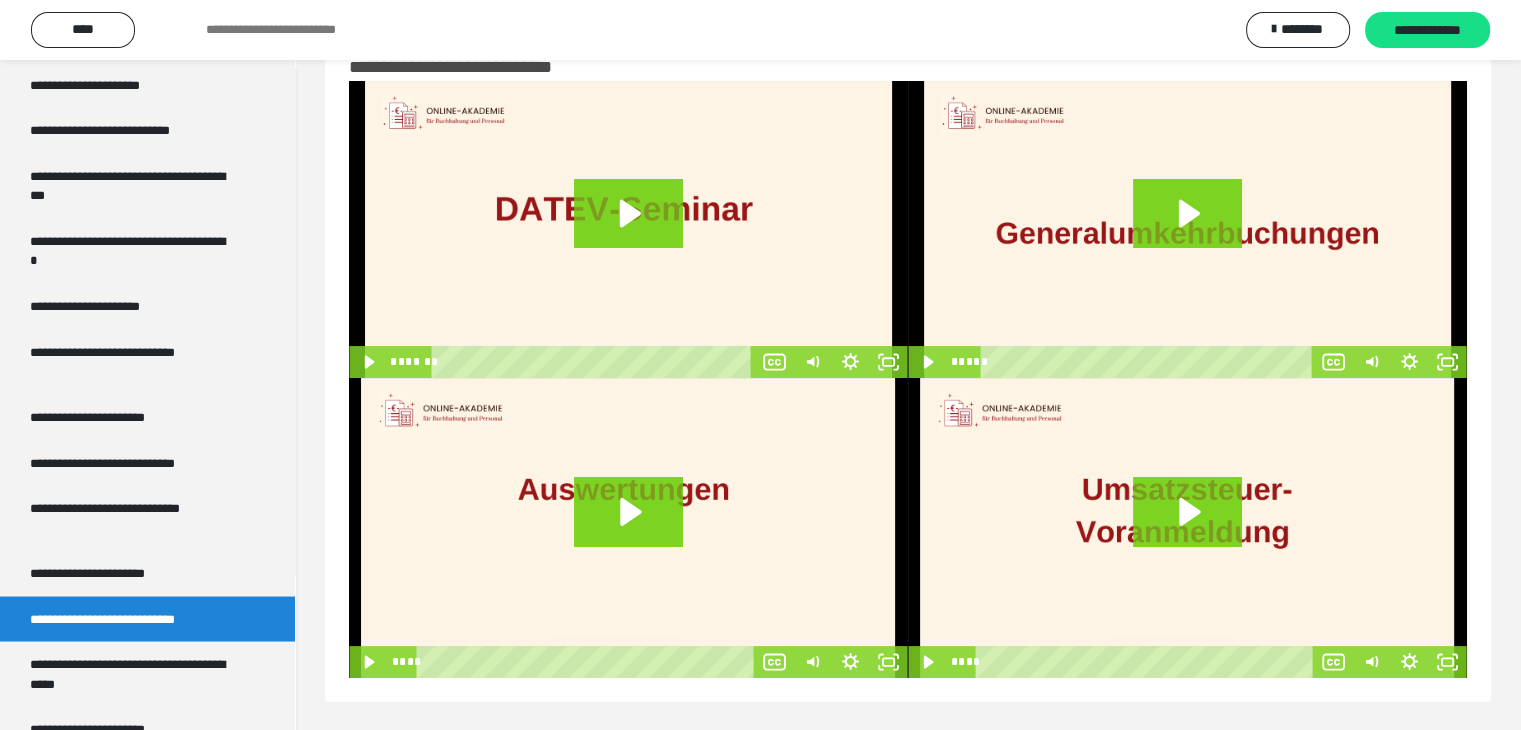 scroll, scrollTop: 62, scrollLeft: 0, axis: vertical 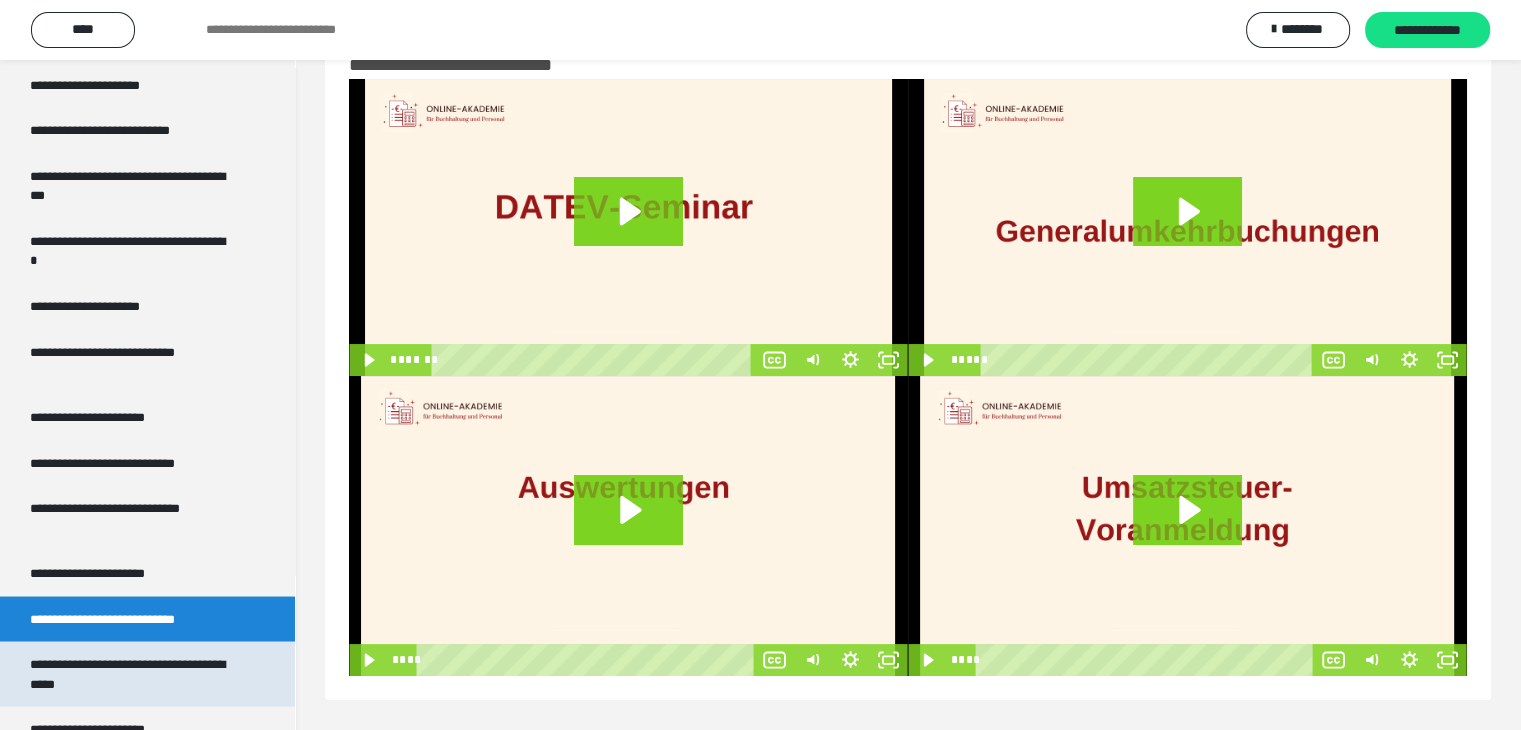 click on "**********" at bounding box center (132, 673) 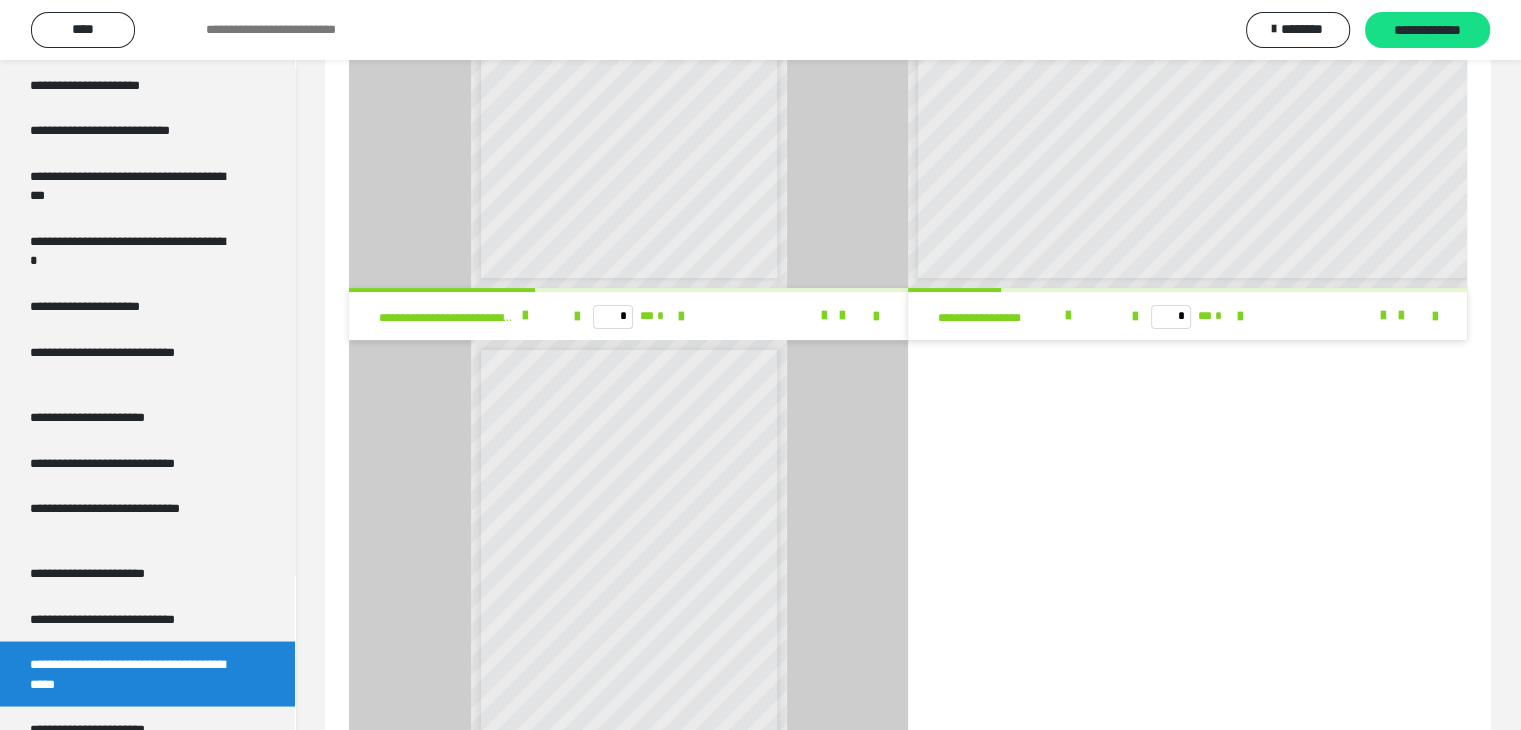 scroll, scrollTop: 265, scrollLeft: 0, axis: vertical 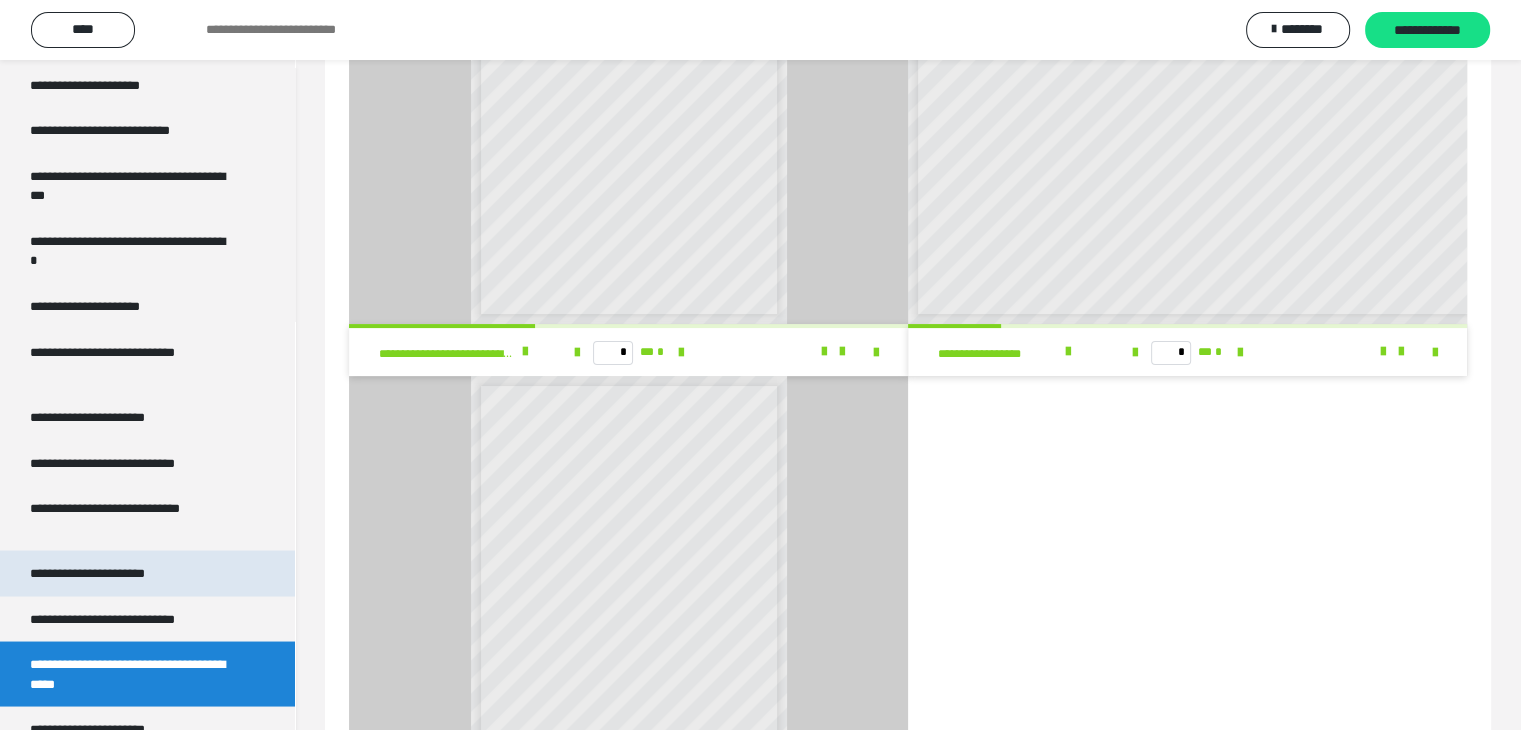 click on "**********" at bounding box center [109, 573] 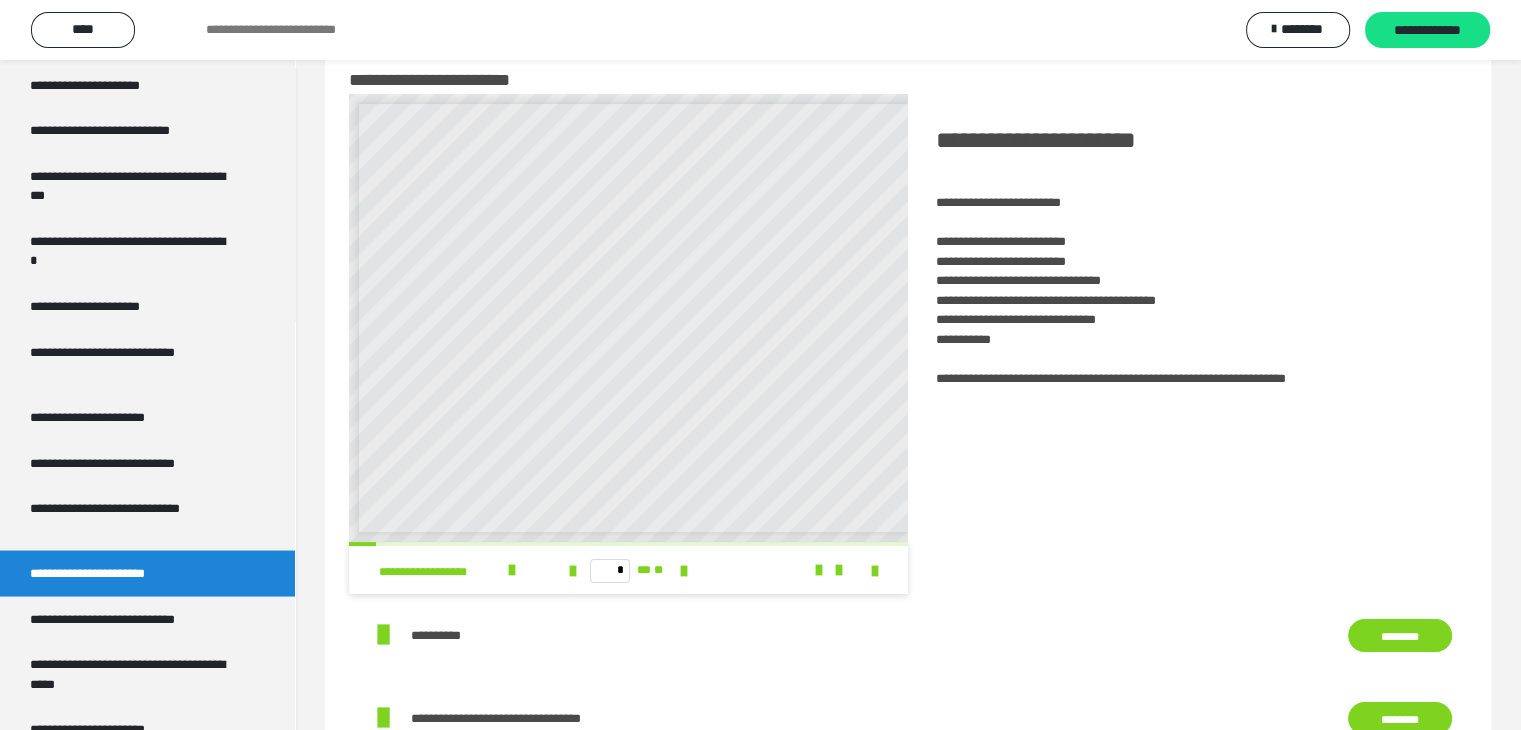 scroll, scrollTop: 0, scrollLeft: 0, axis: both 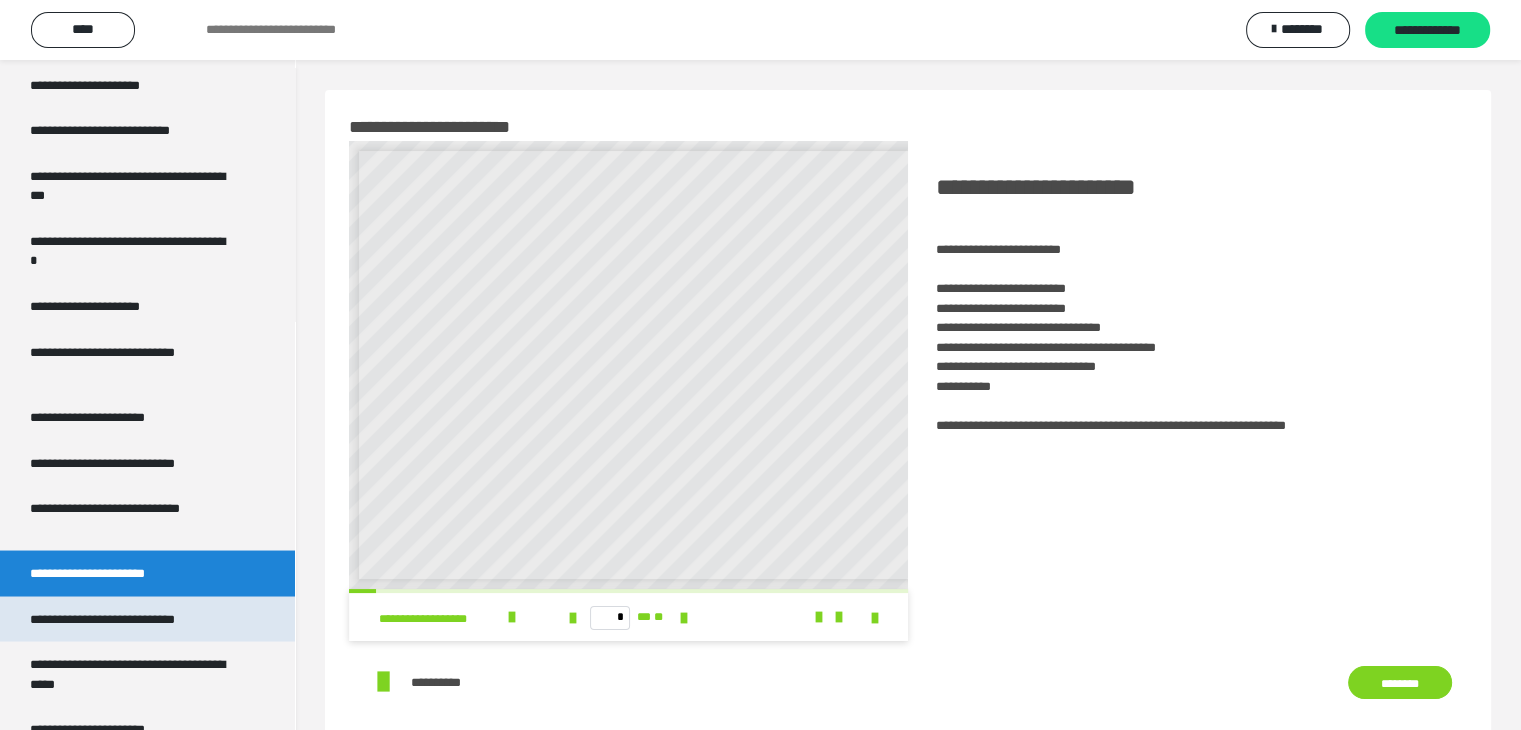 click on "**********" at bounding box center (129, 619) 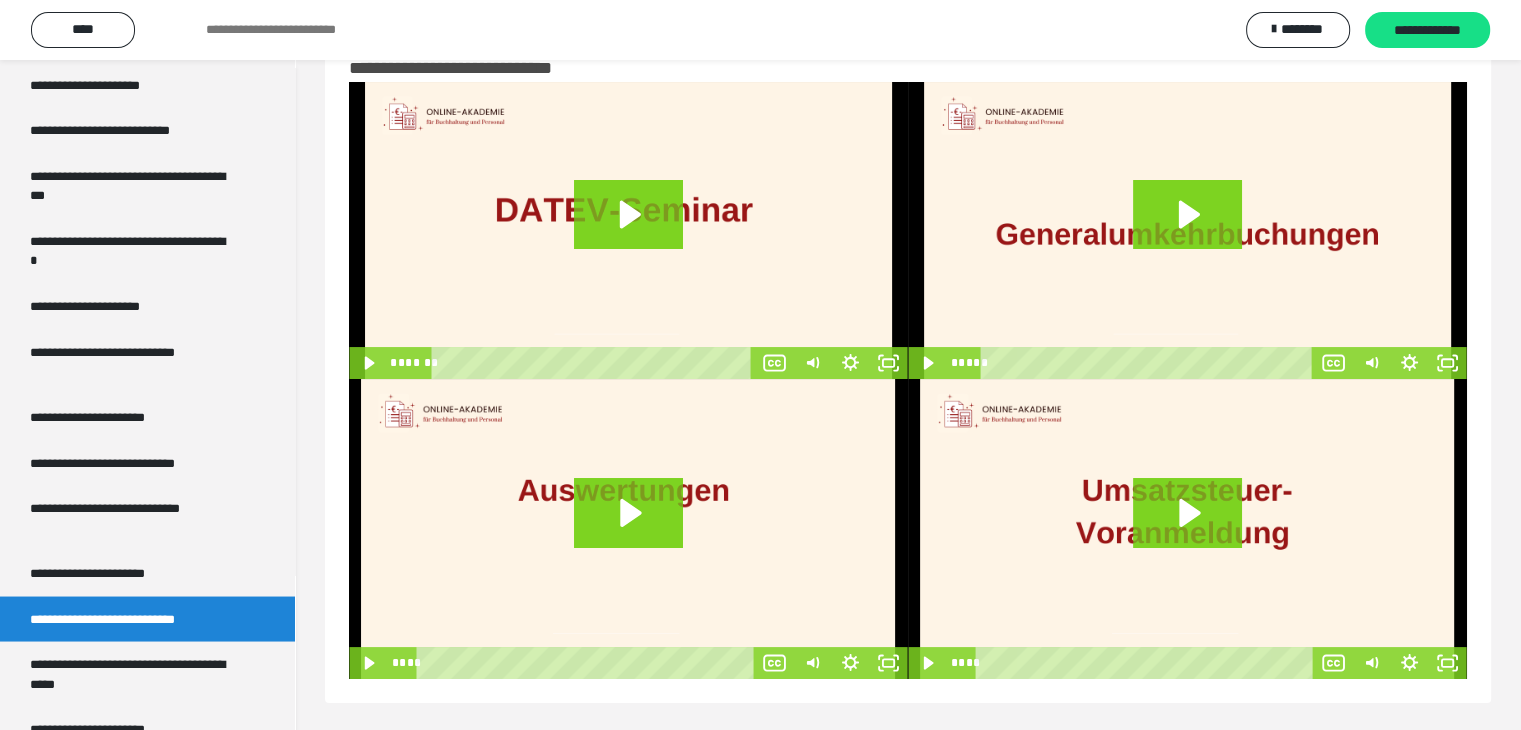 scroll, scrollTop: 62, scrollLeft: 0, axis: vertical 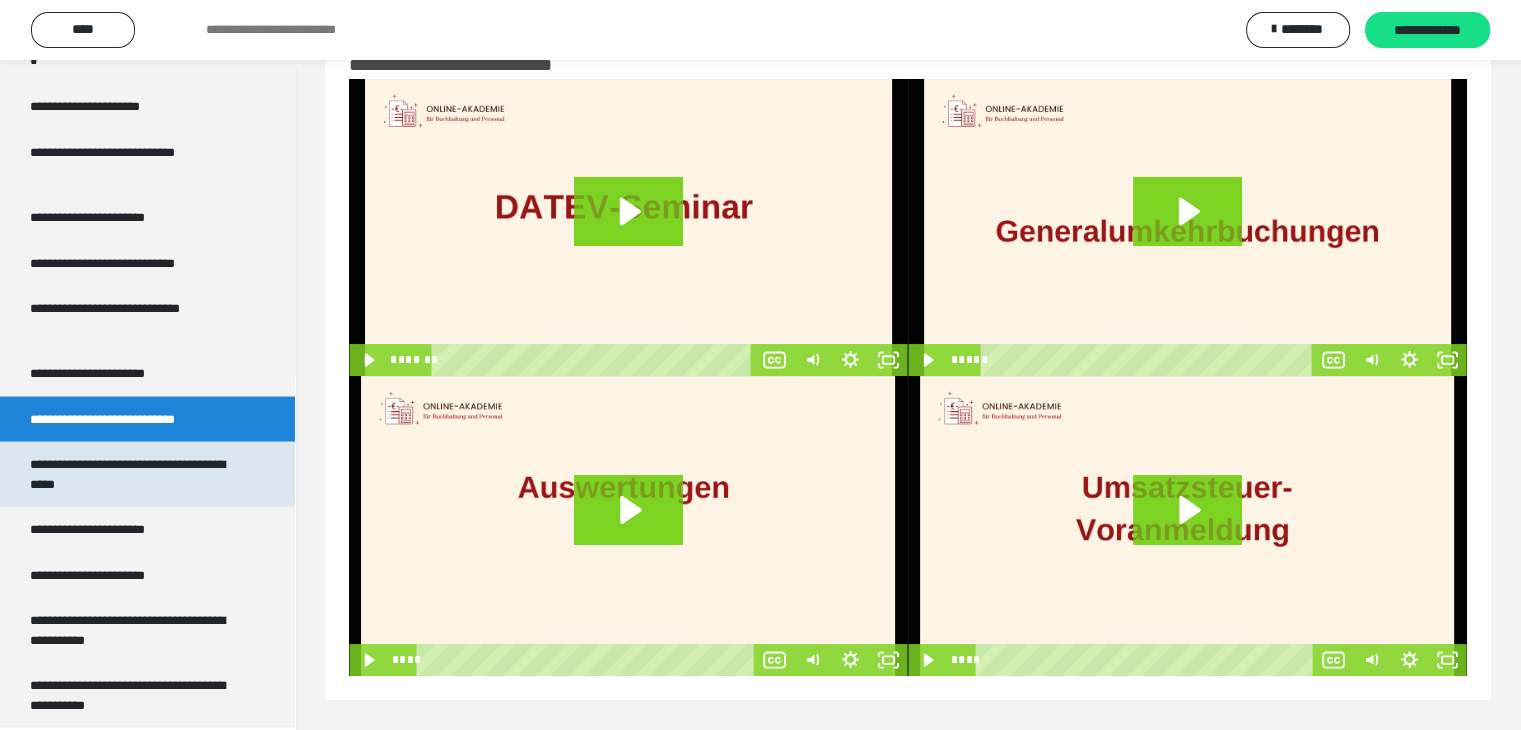 click on "**********" at bounding box center [132, 473] 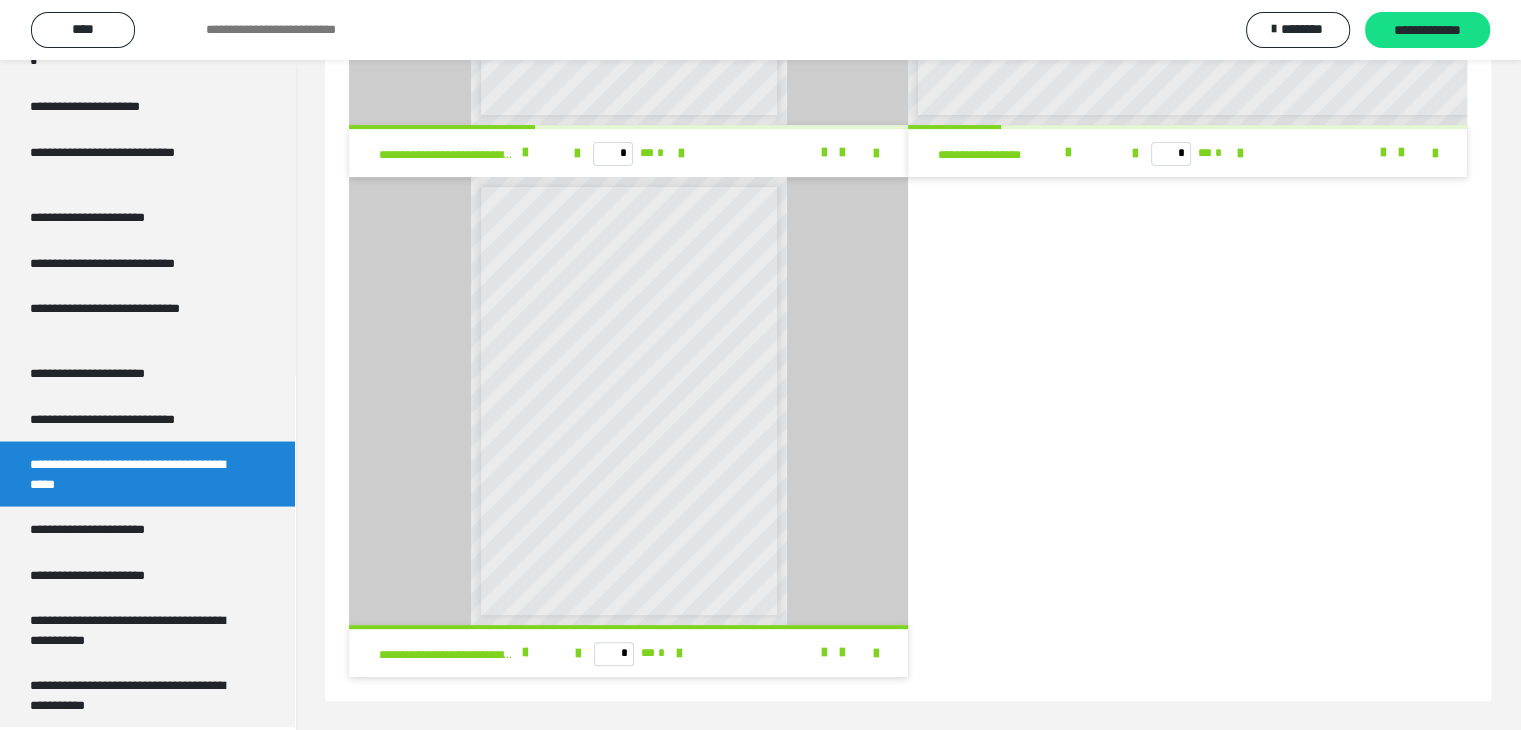 scroll, scrollTop: 465, scrollLeft: 0, axis: vertical 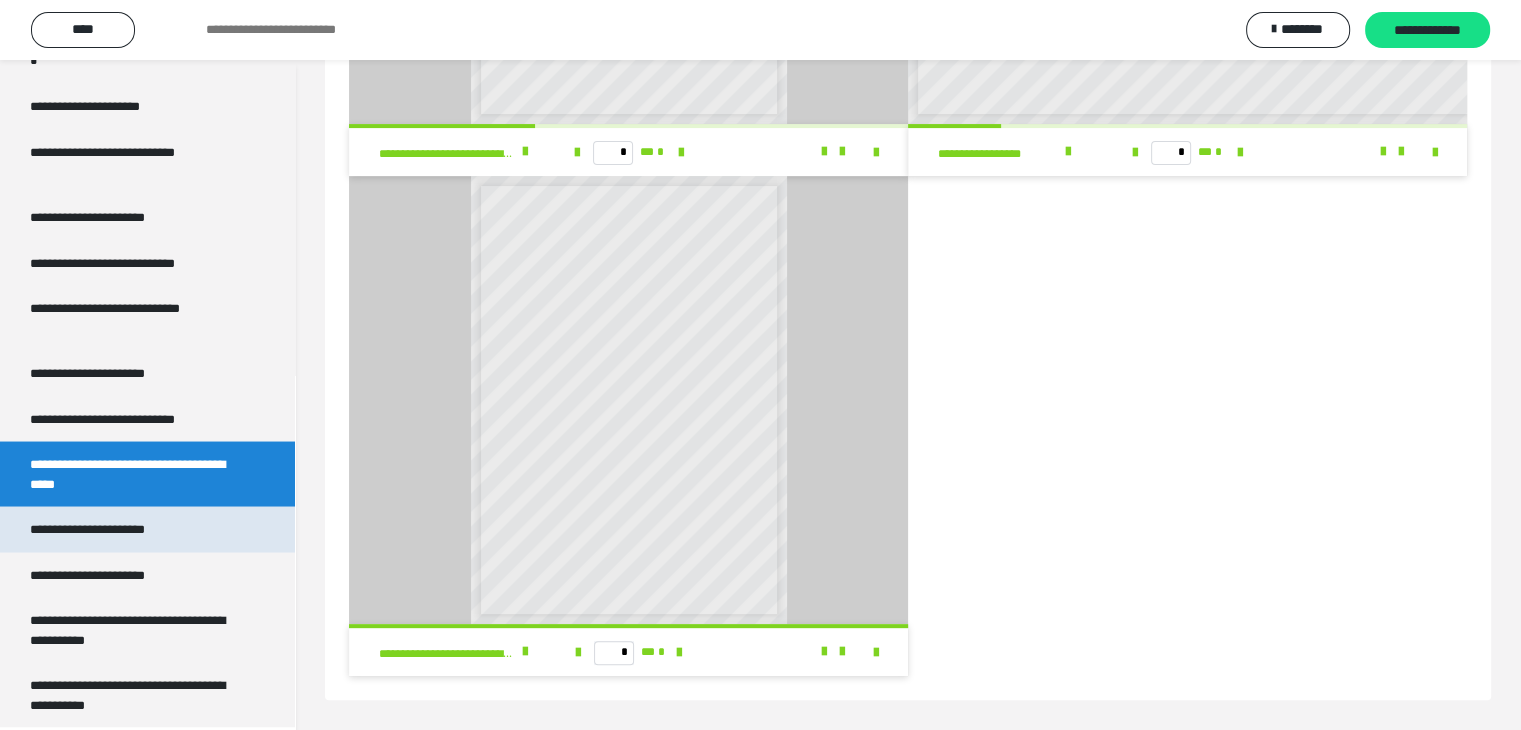 click on "**********" at bounding box center (110, 529) 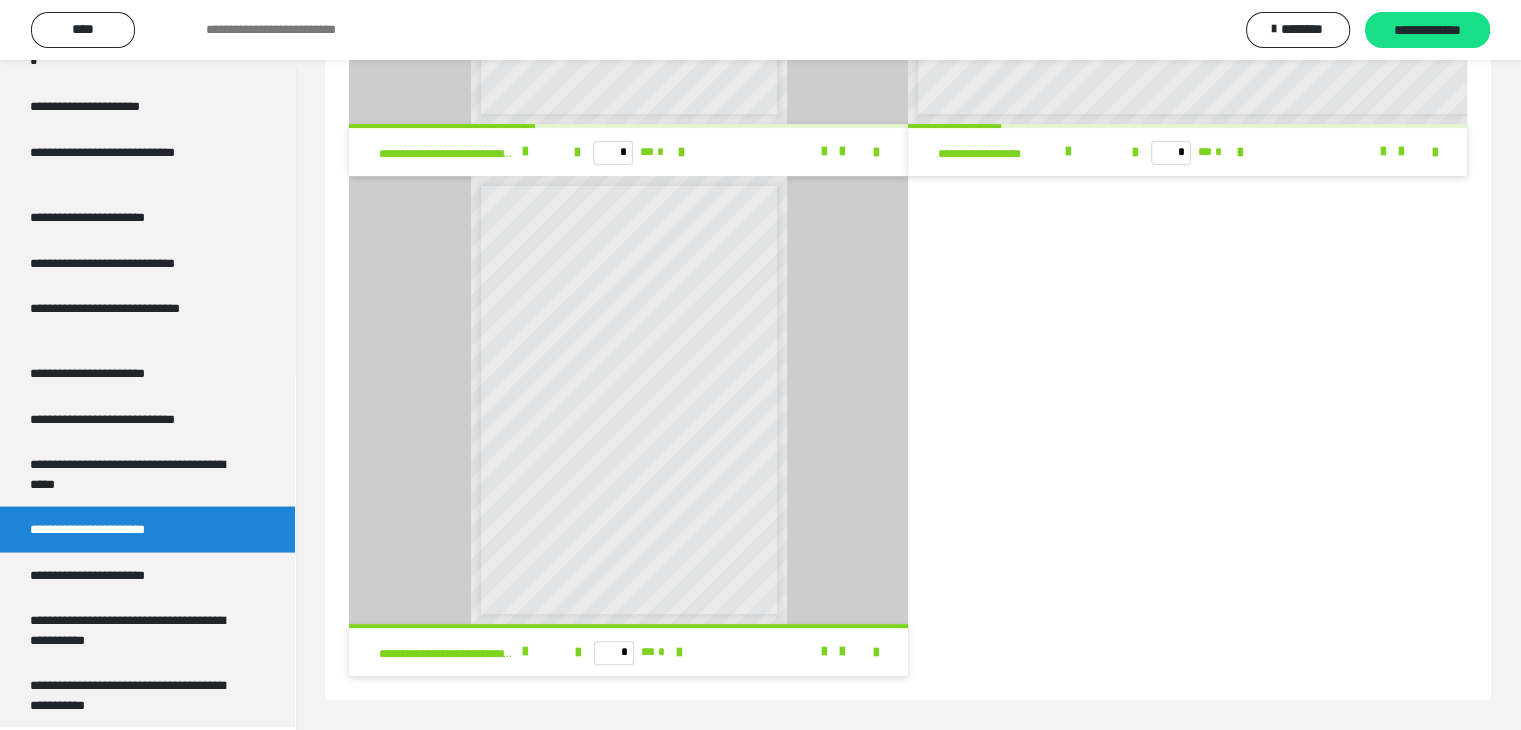 scroll, scrollTop: 60, scrollLeft: 0, axis: vertical 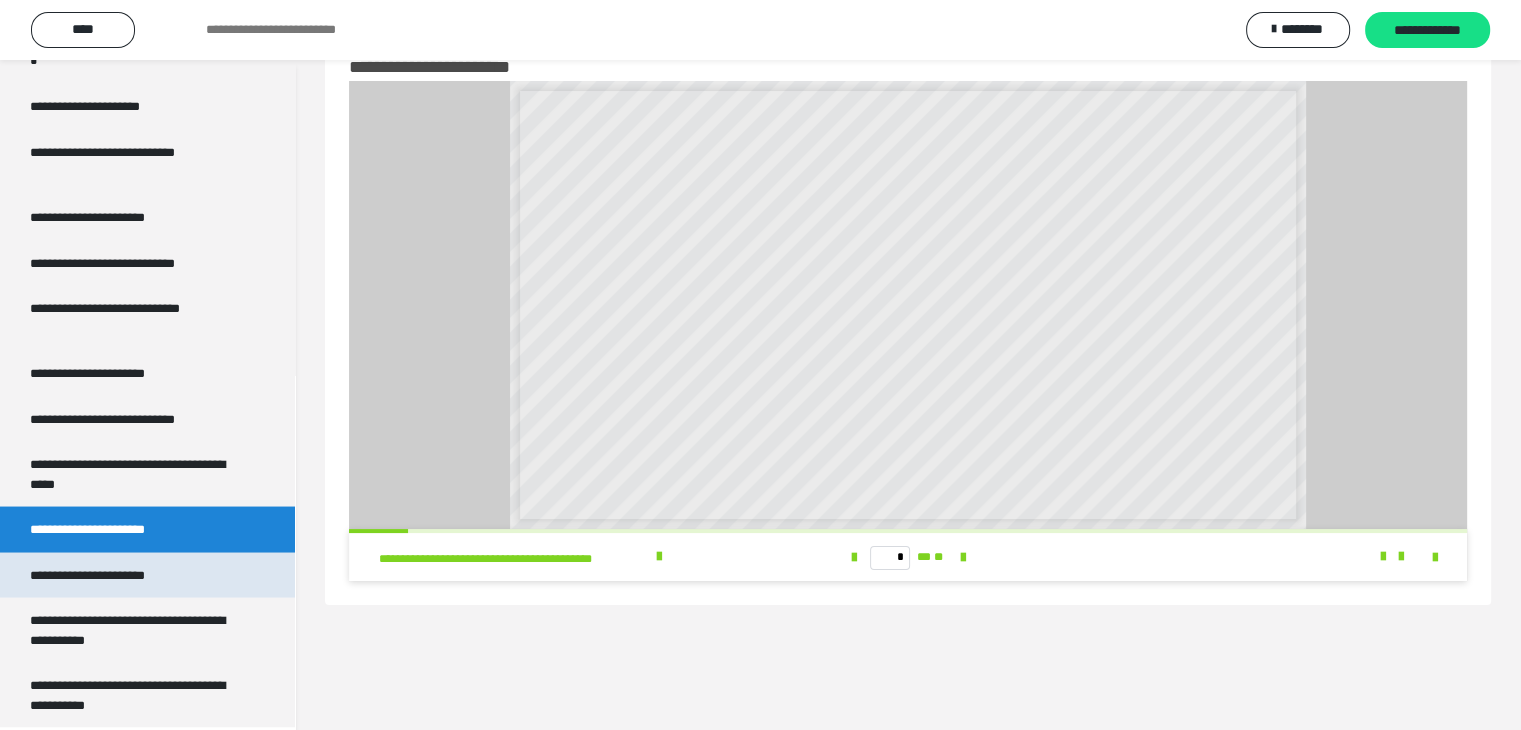 click on "**********" at bounding box center (111, 575) 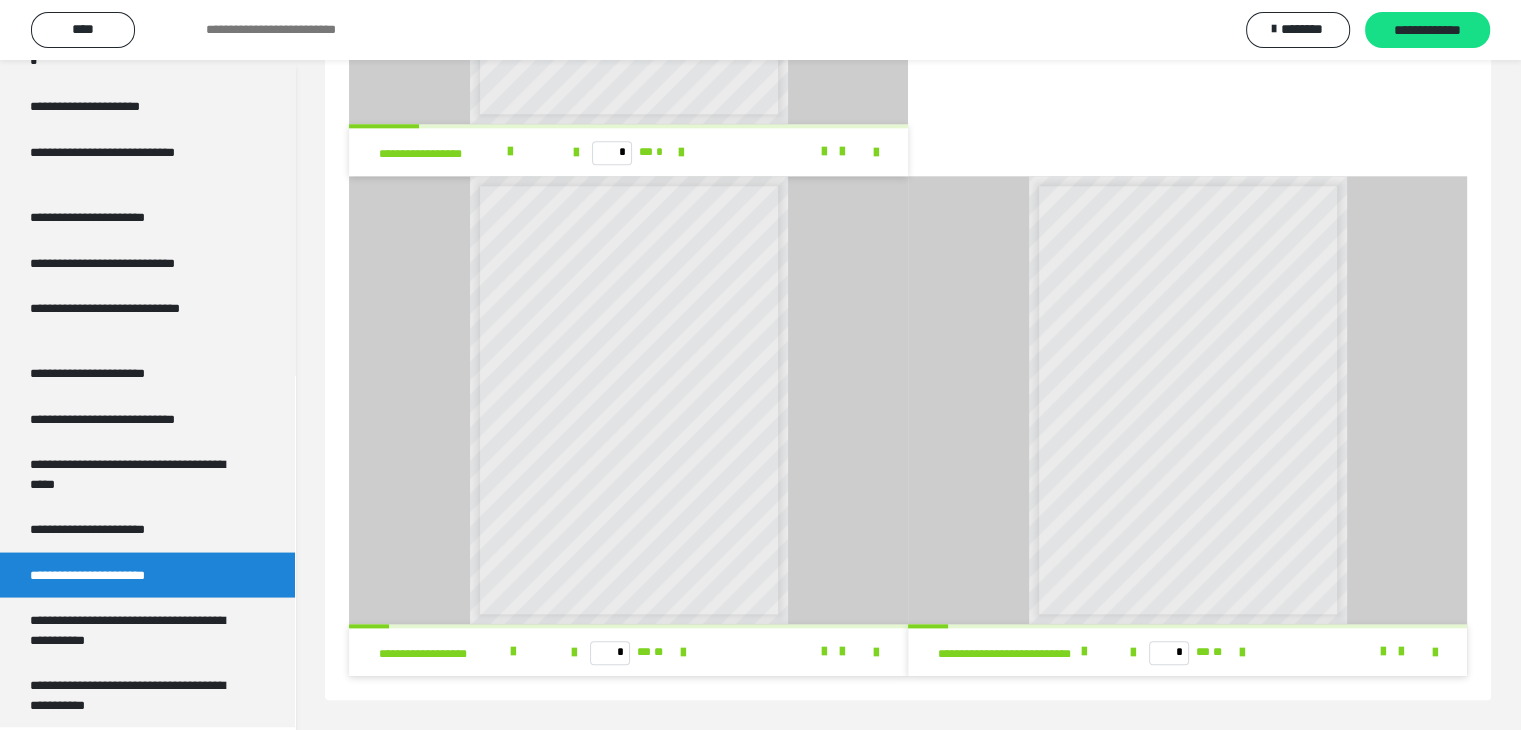 scroll, scrollTop: 2174, scrollLeft: 0, axis: vertical 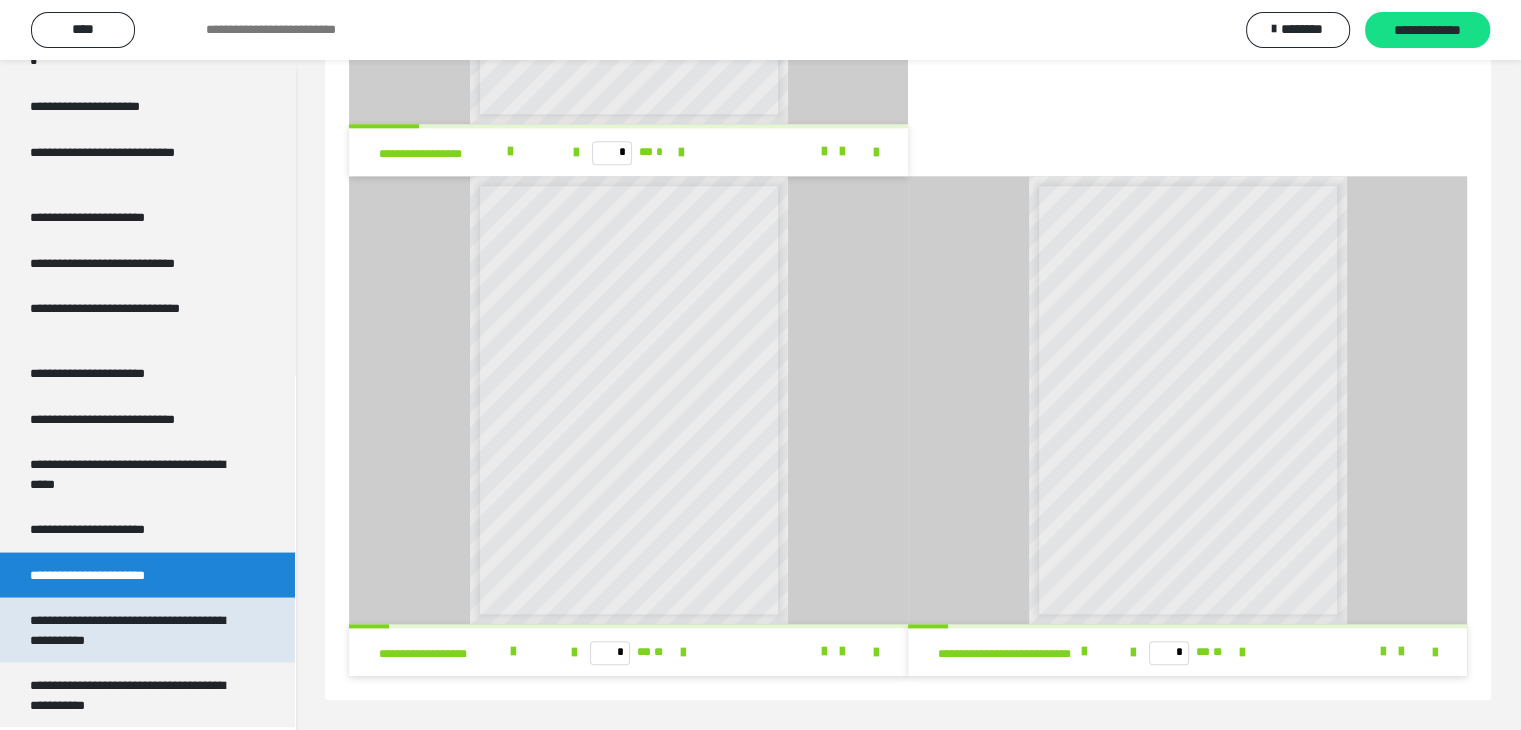 click on "**********" at bounding box center [132, 629] 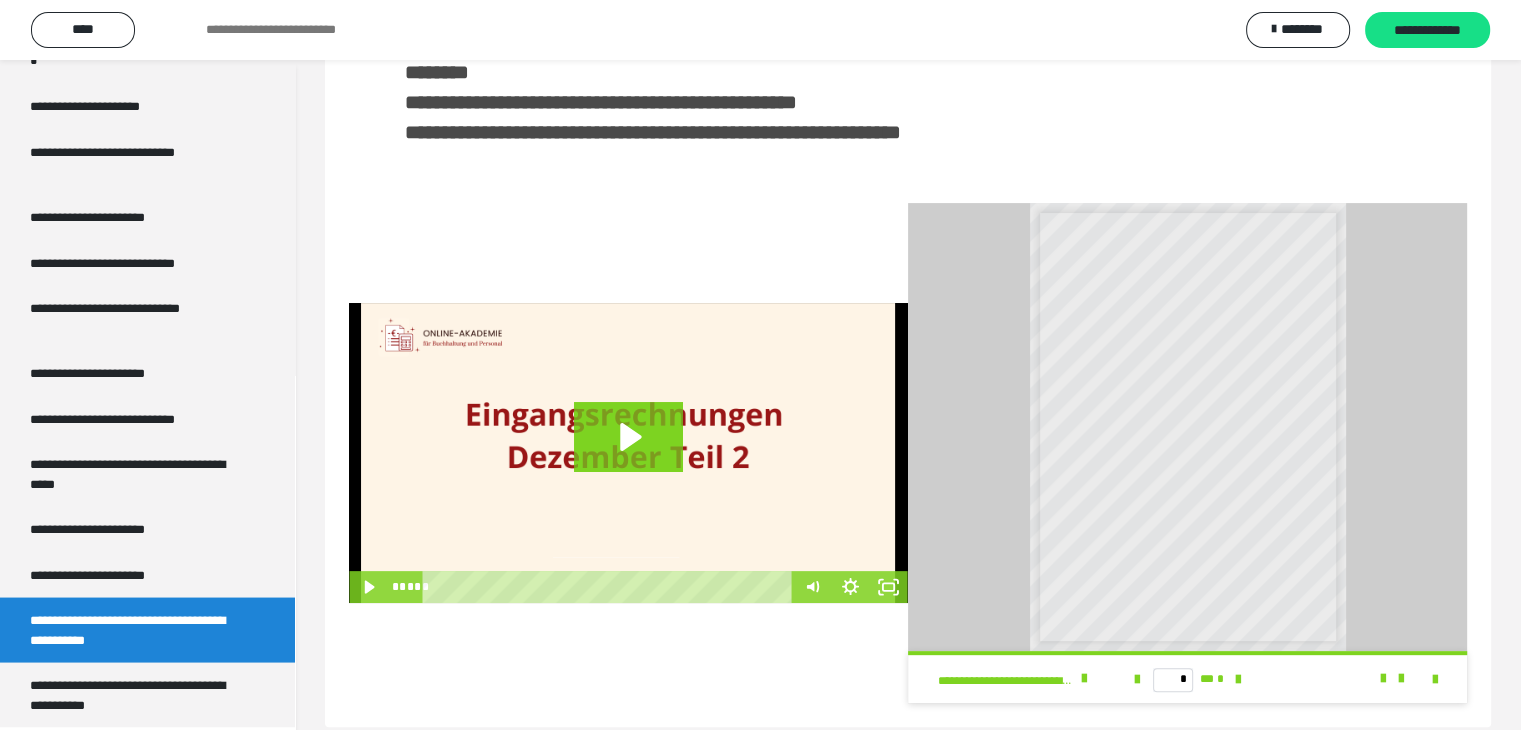scroll, scrollTop: 481, scrollLeft: 0, axis: vertical 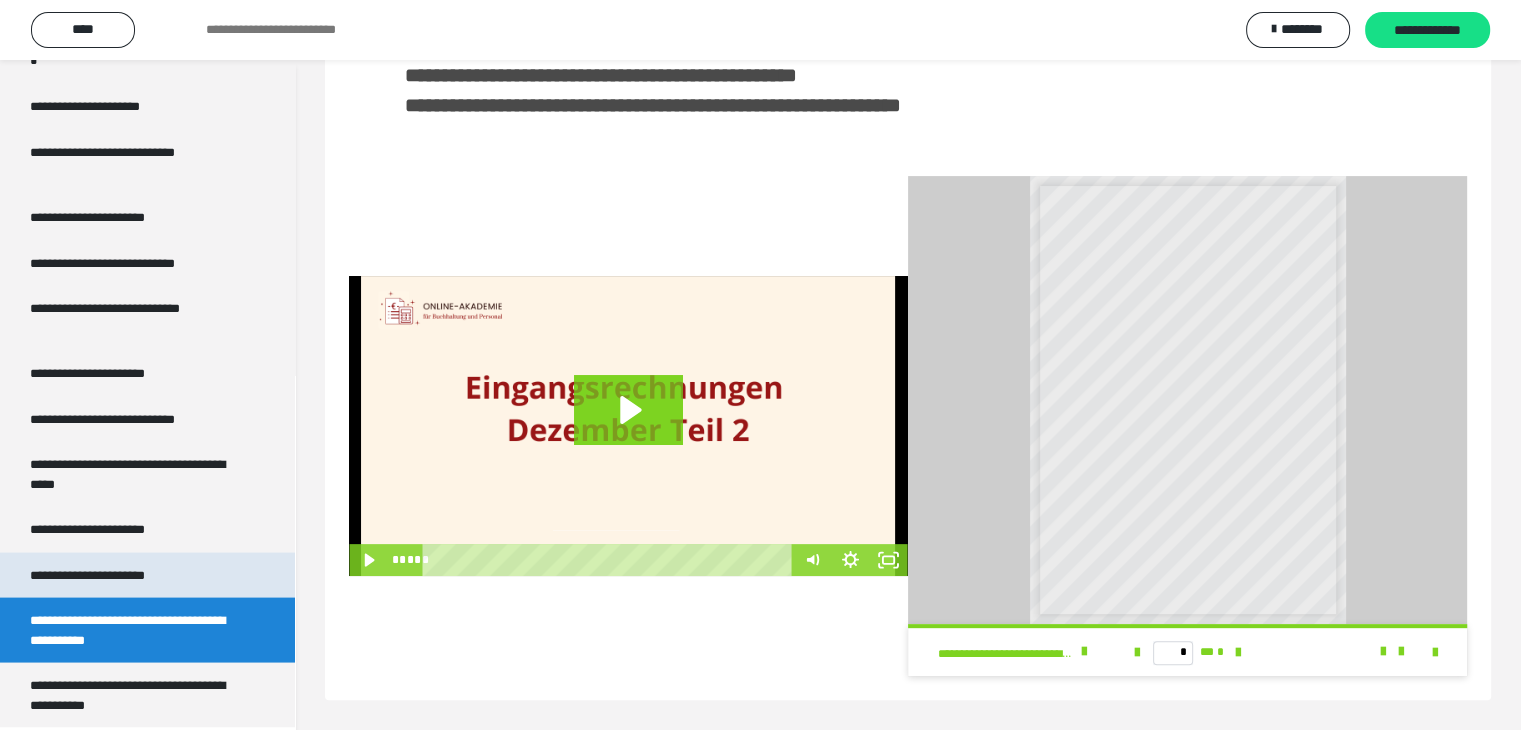 click on "**********" at bounding box center [111, 575] 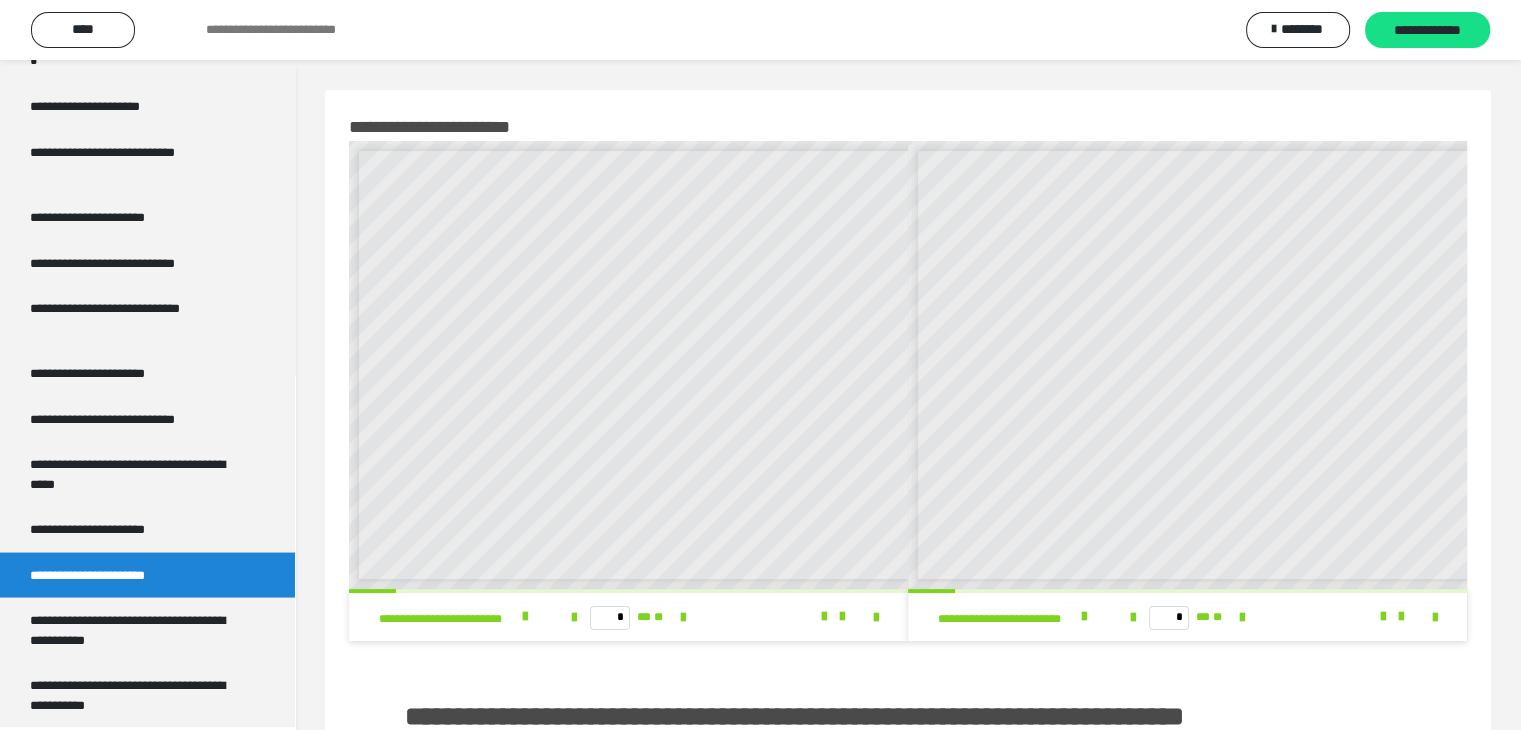 scroll, scrollTop: 0, scrollLeft: 0, axis: both 